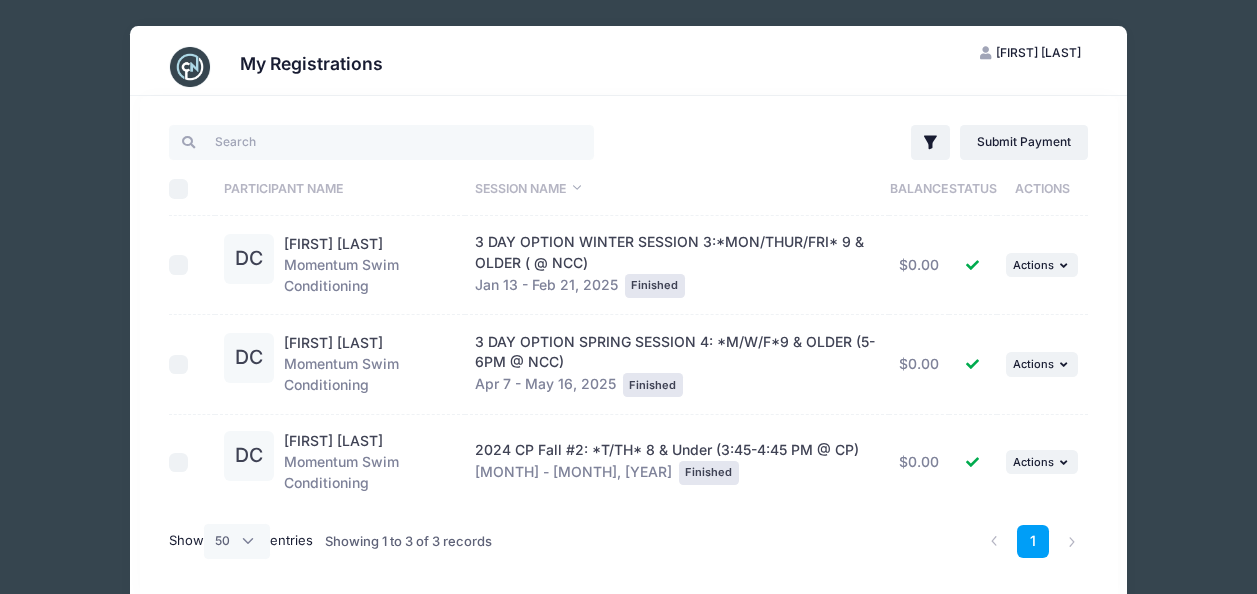 select on "50" 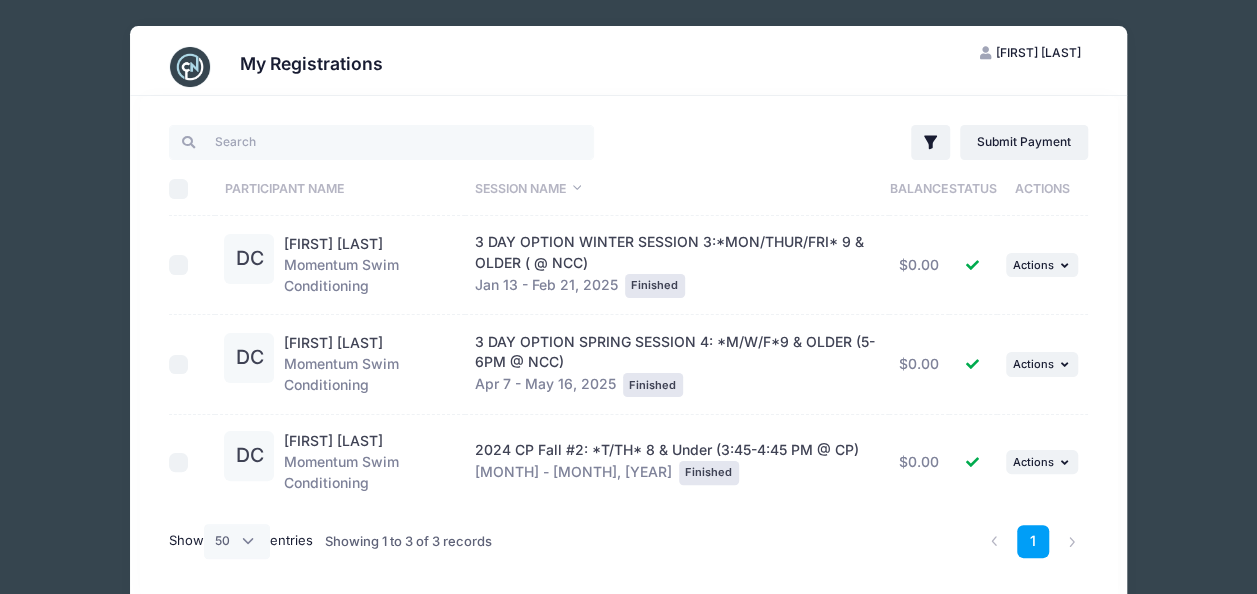 scroll, scrollTop: 0, scrollLeft: 0, axis: both 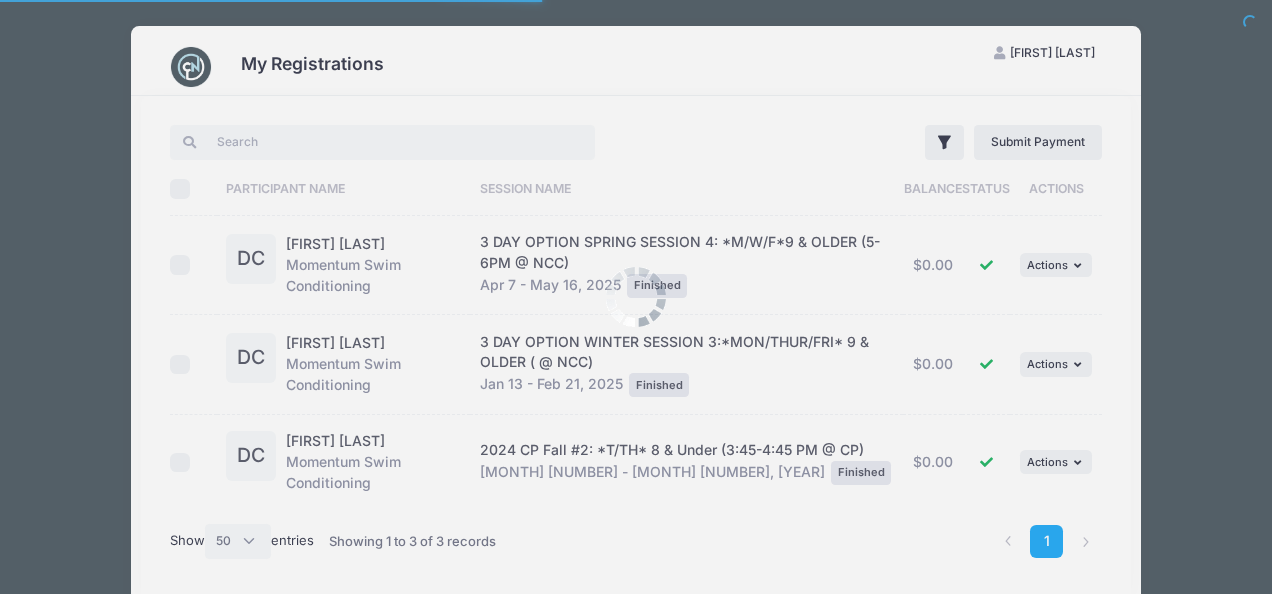 select on "50" 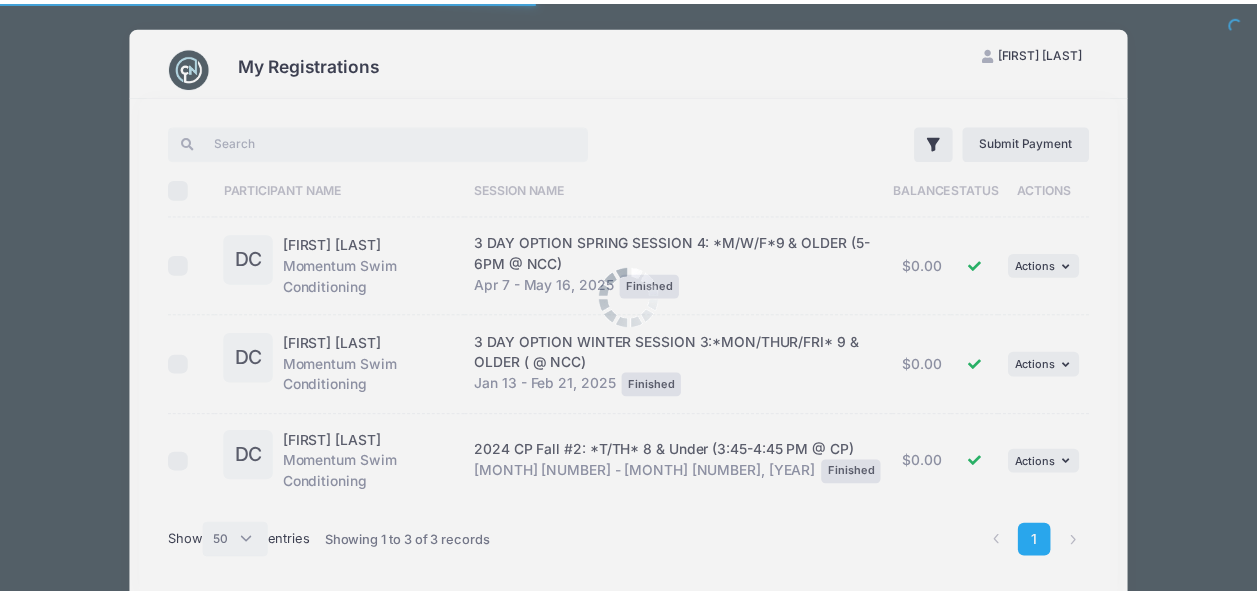 scroll, scrollTop: 0, scrollLeft: 0, axis: both 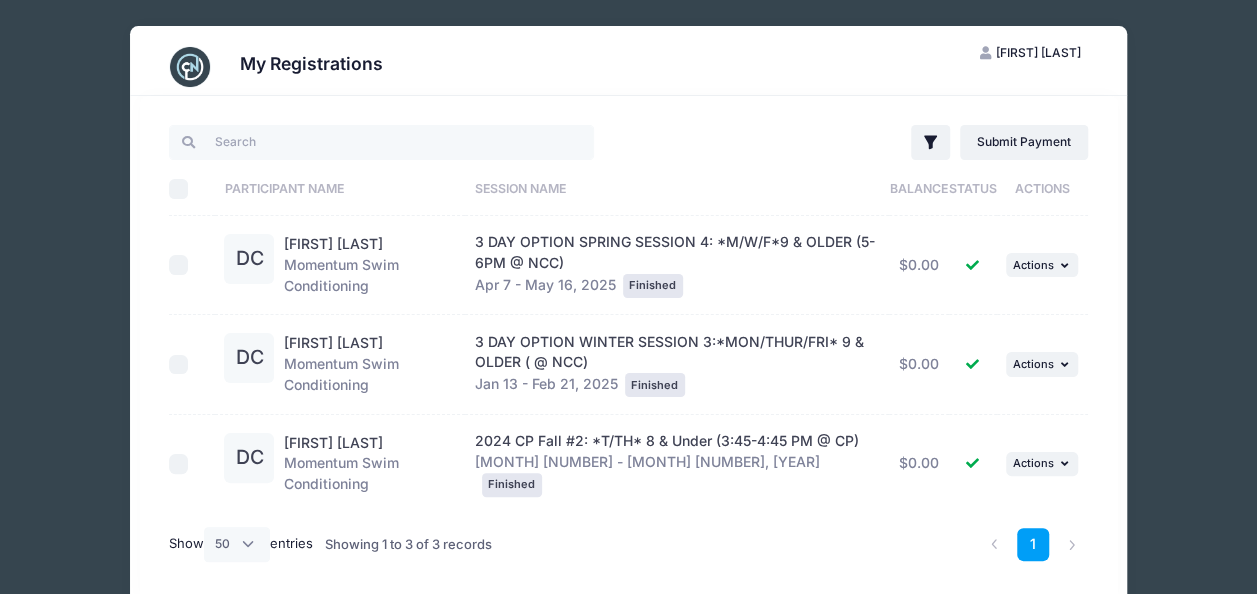 click at bounding box center [190, 67] 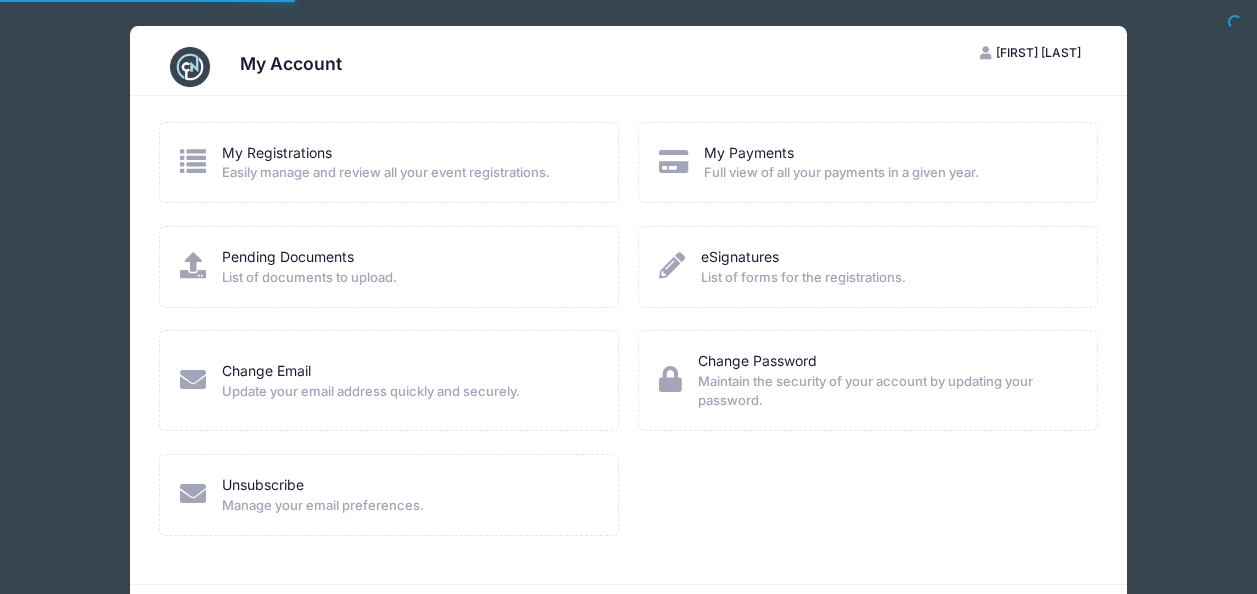 scroll, scrollTop: 0, scrollLeft: 0, axis: both 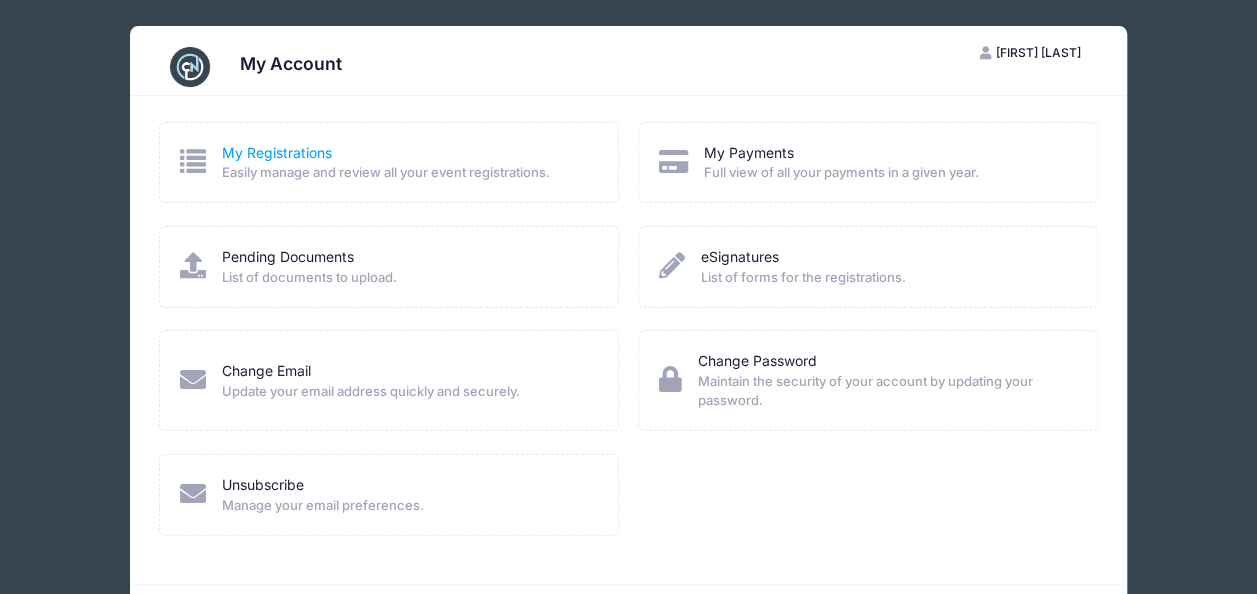 click on "My Registrations" at bounding box center (277, 152) 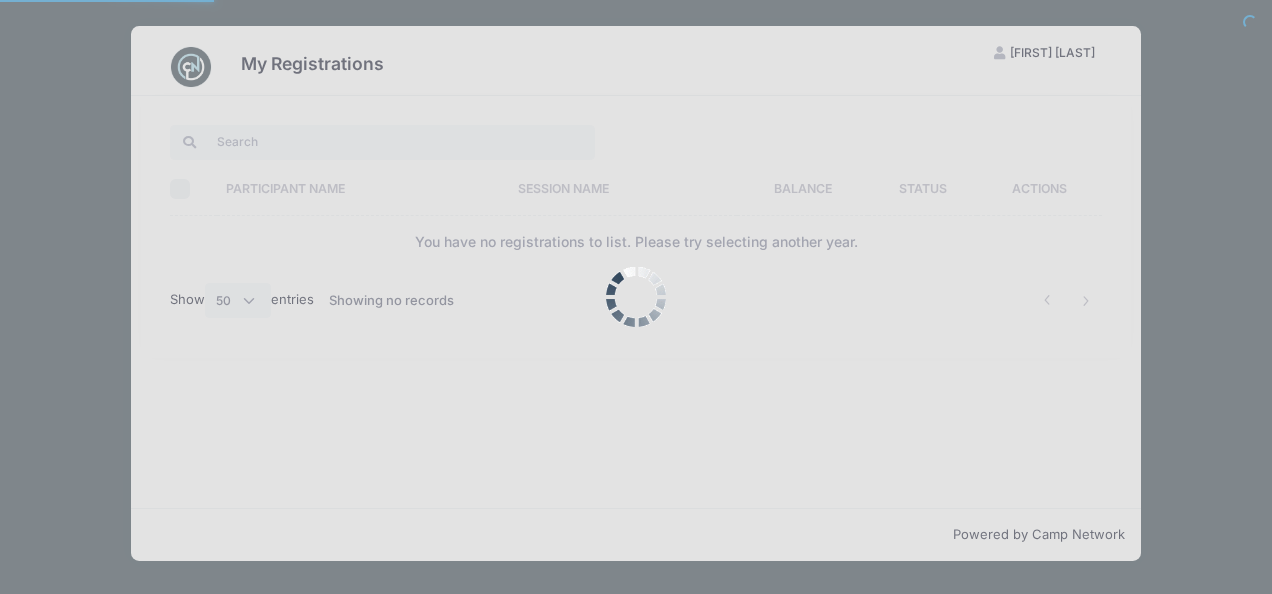 select on "50" 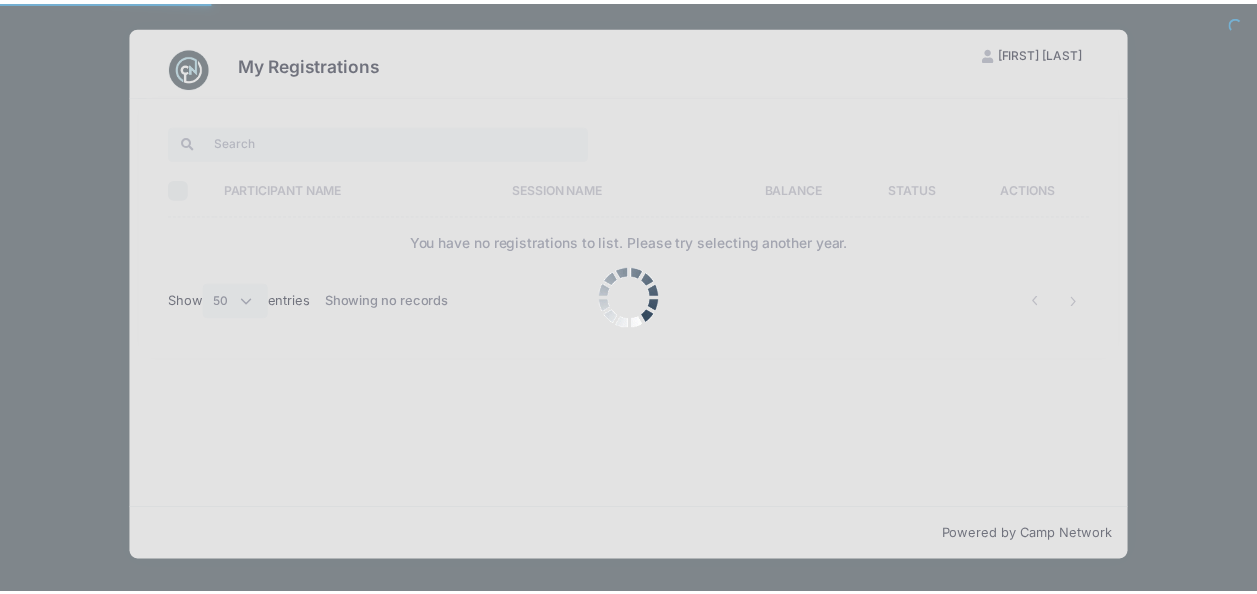 scroll, scrollTop: 0, scrollLeft: 0, axis: both 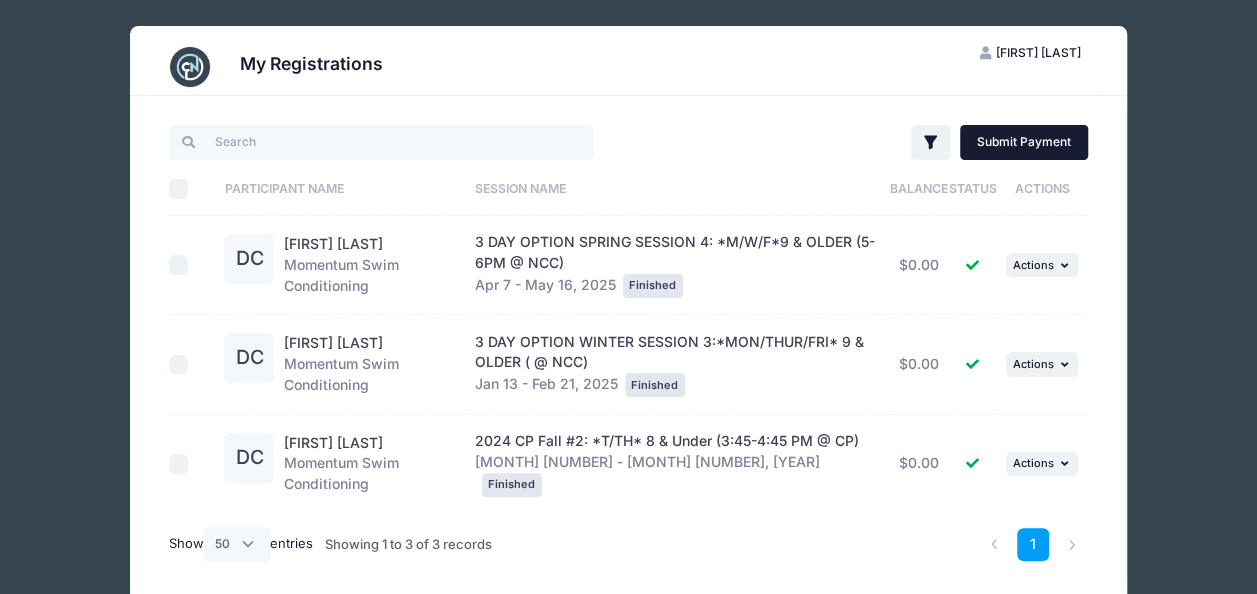 click on "Submit Payment" at bounding box center (1024, 142) 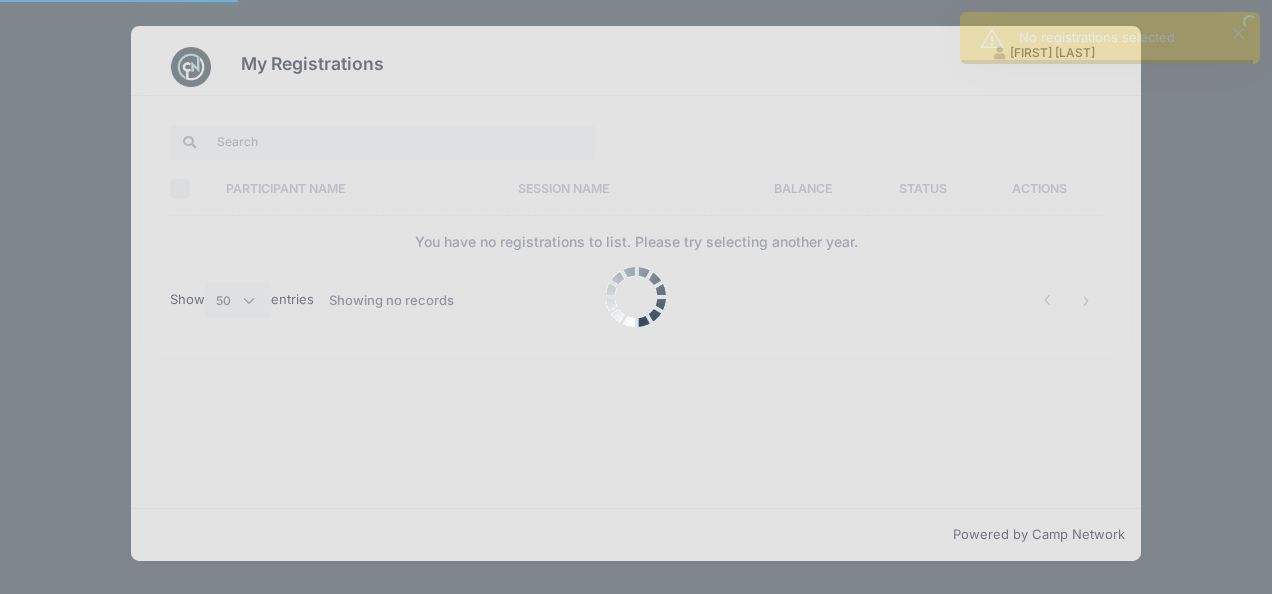 select on "50" 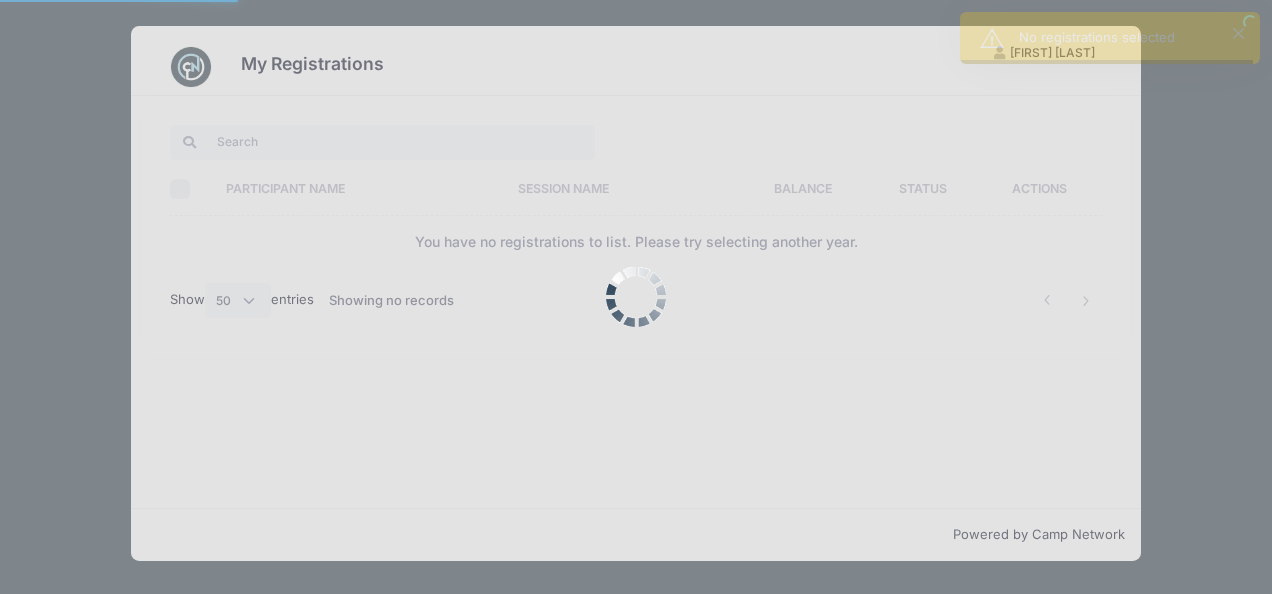 scroll, scrollTop: 0, scrollLeft: 0, axis: both 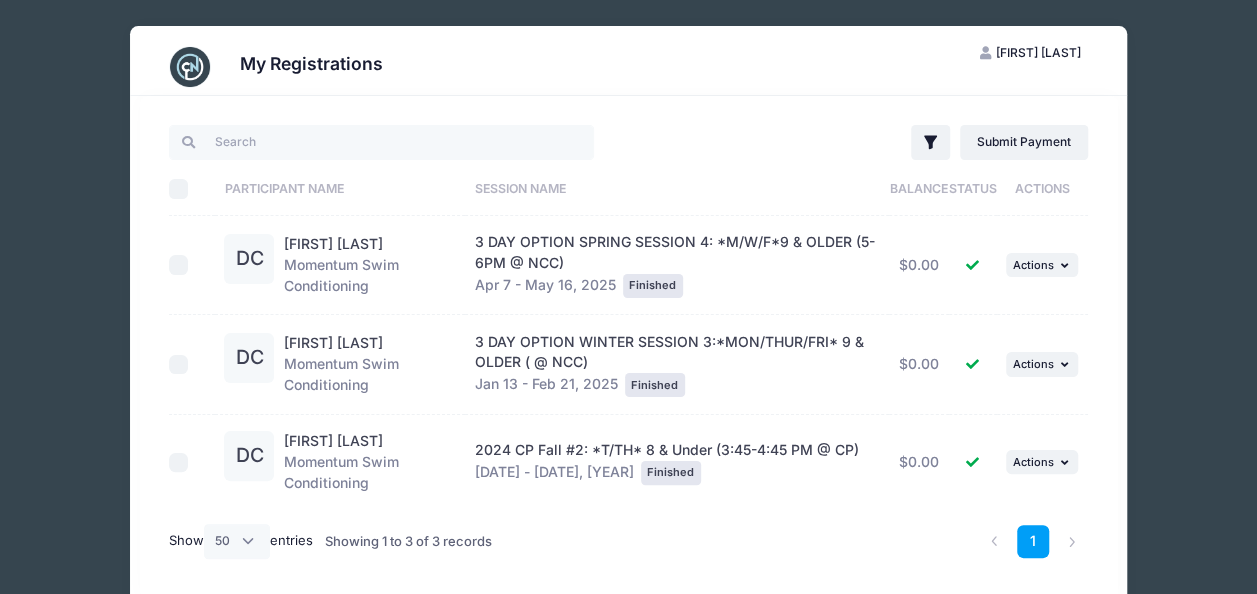 click on "3 DAY OPTION  SPRING SESSION 4: *M/W/F*9 & OLDER  (5-6PM @ NCC)" at bounding box center [675, 252] 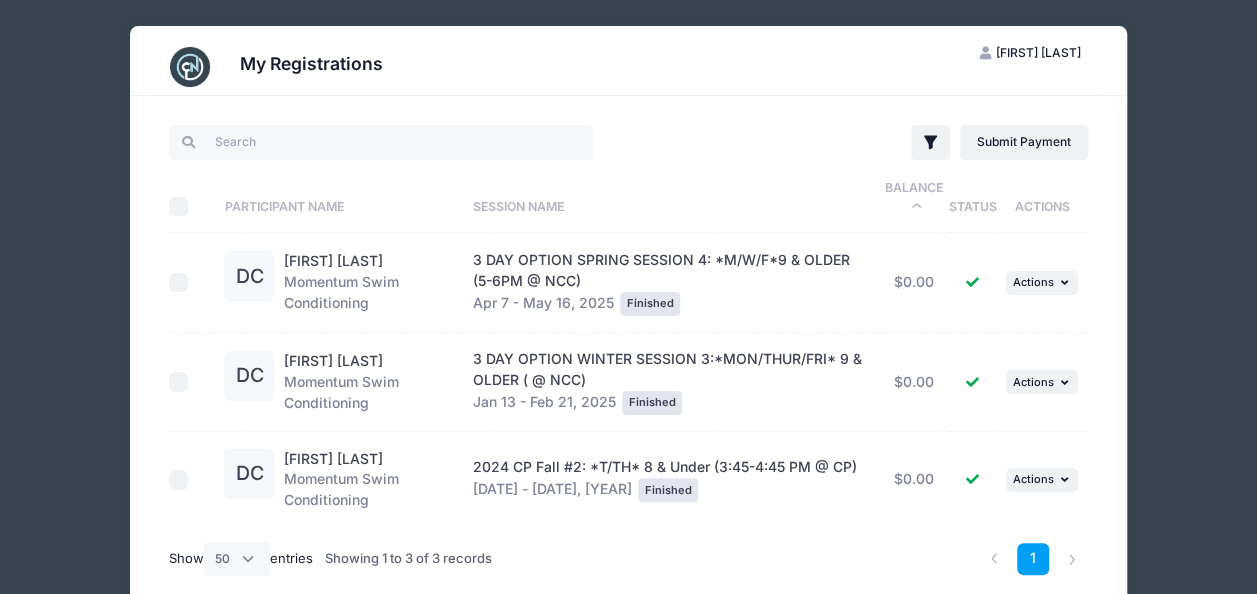 click at bounding box center [190, 67] 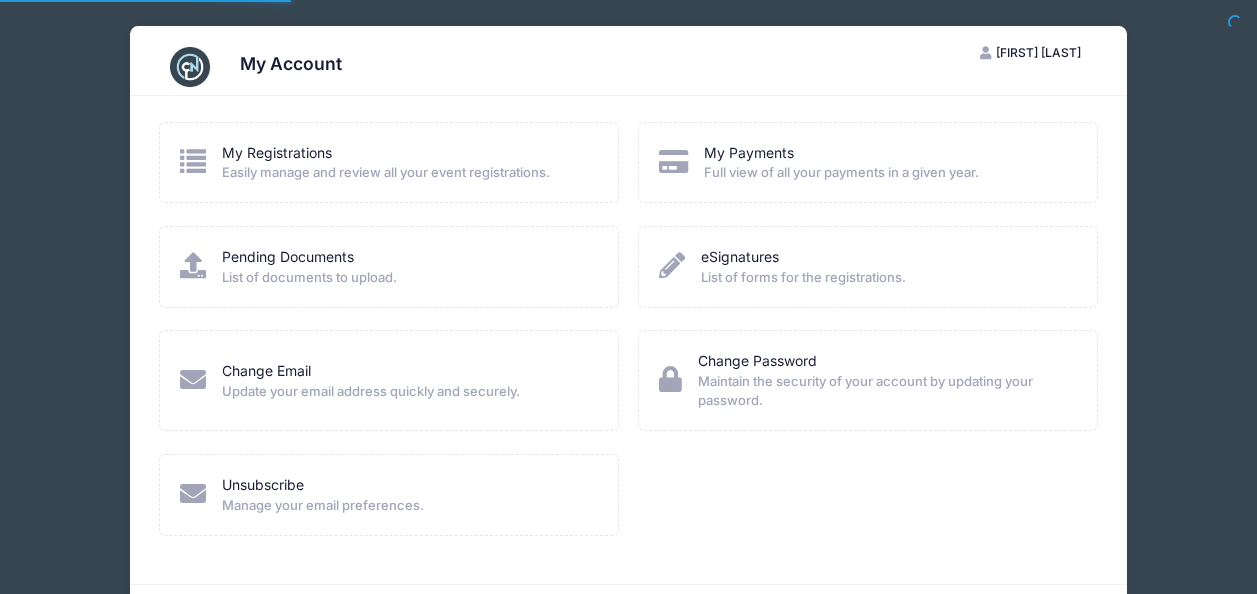 scroll, scrollTop: 0, scrollLeft: 0, axis: both 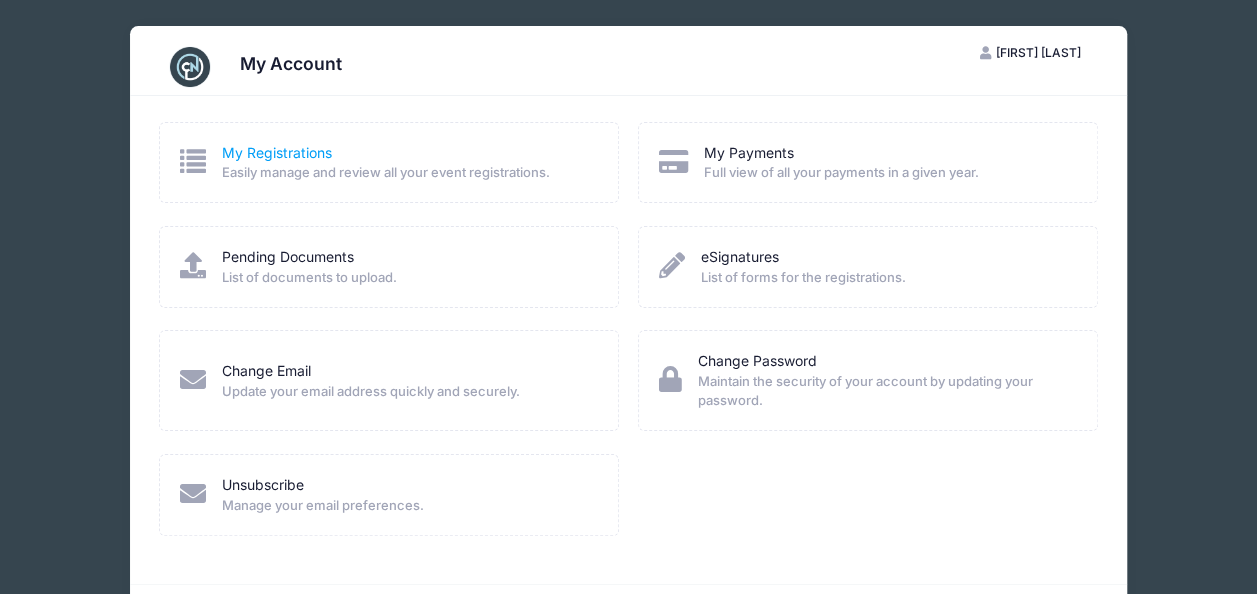 click on "My Registrations" at bounding box center [277, 152] 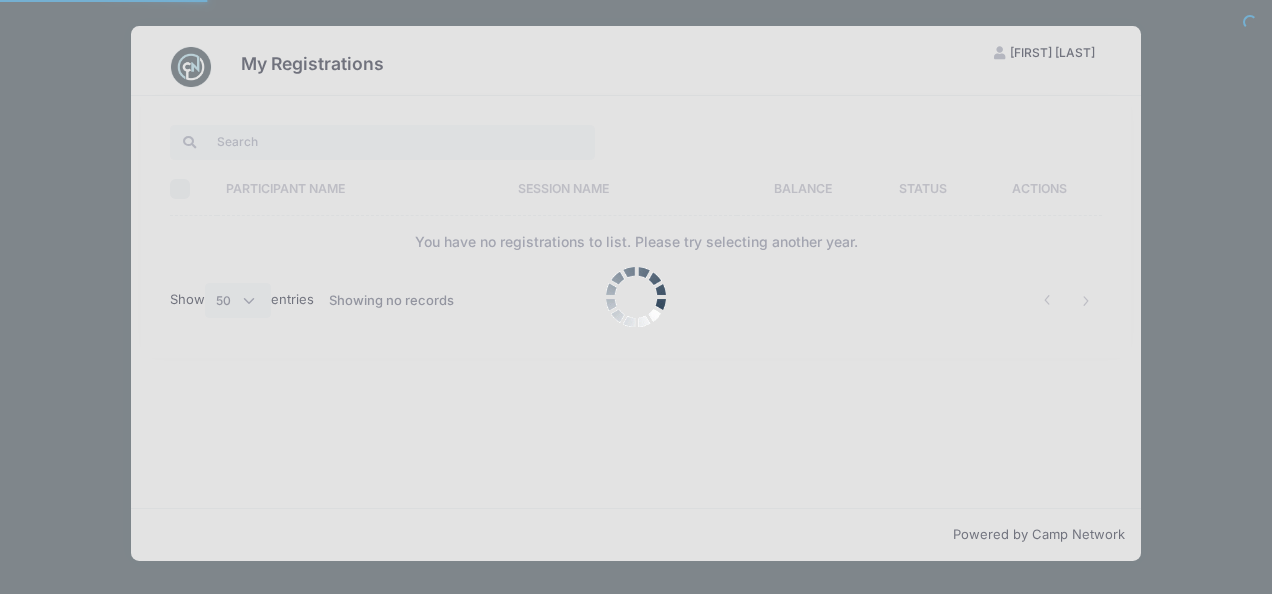 select on "50" 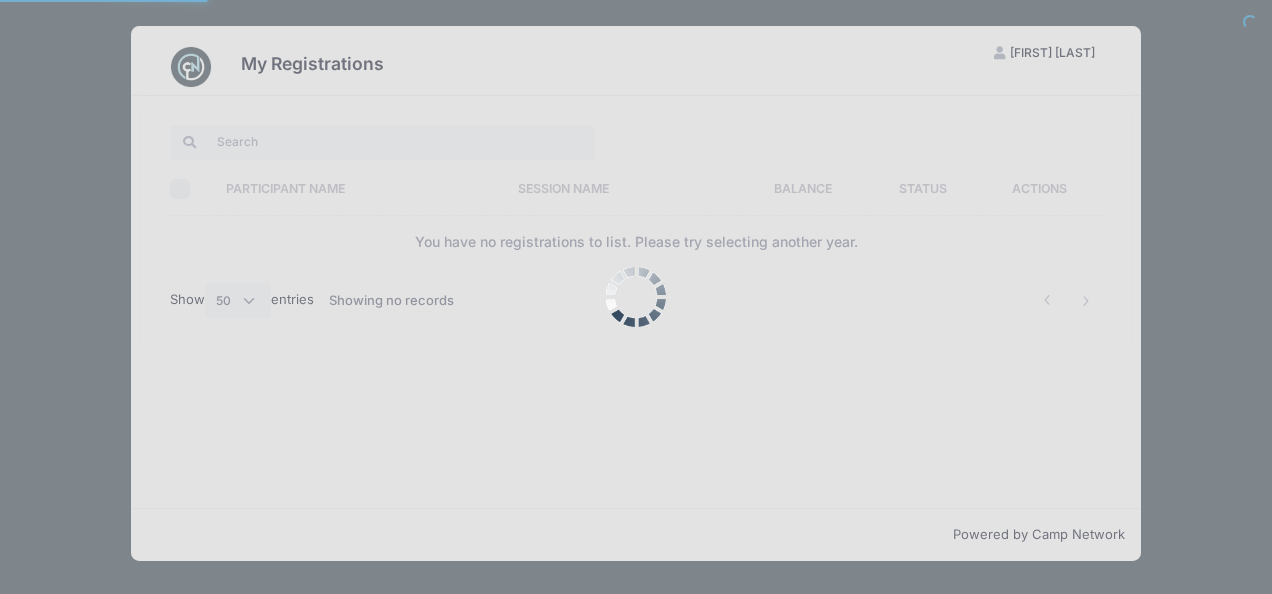 scroll, scrollTop: 0, scrollLeft: 0, axis: both 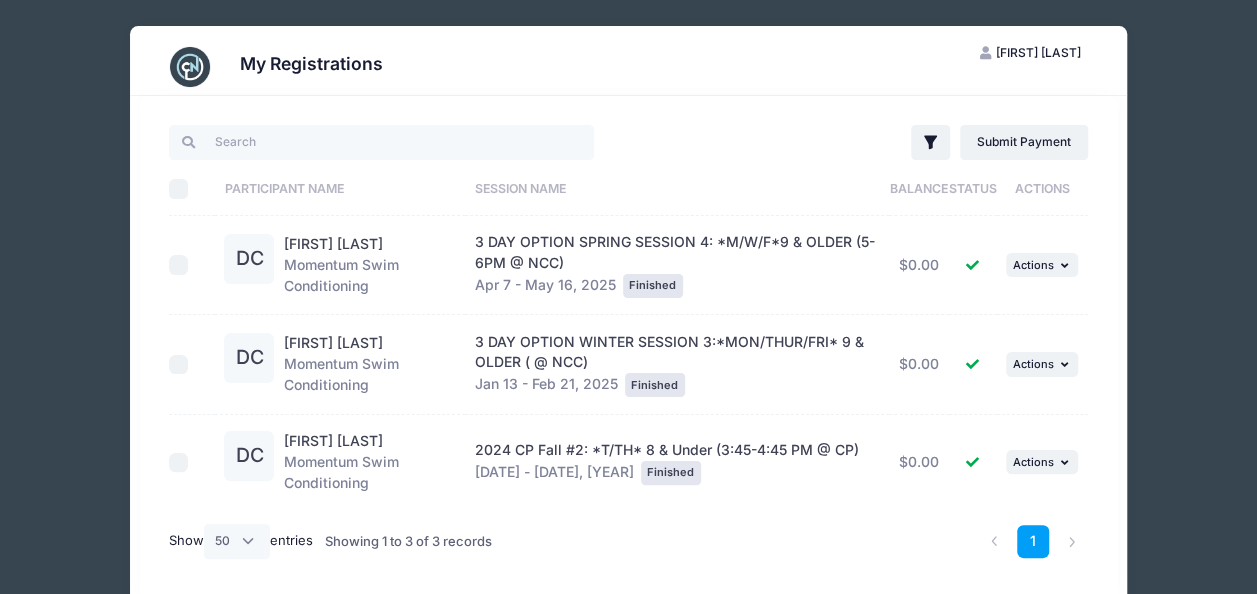 click on "[FIRST] [LAST]" at bounding box center [1038, 52] 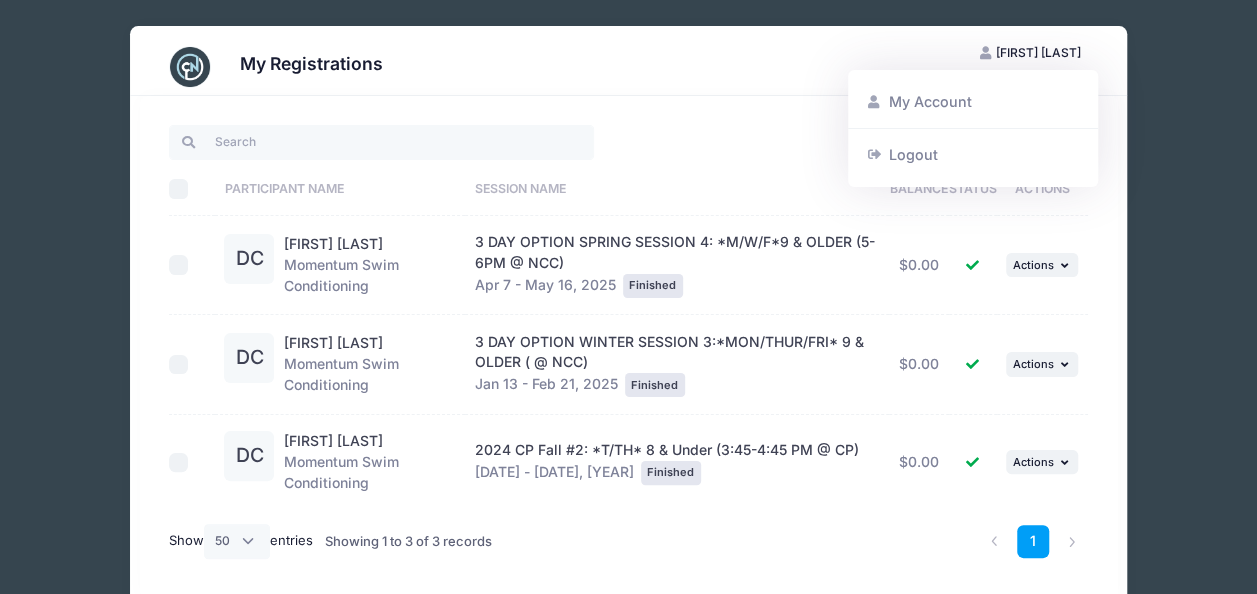 click on "My Registrations" at bounding box center (628, 67) 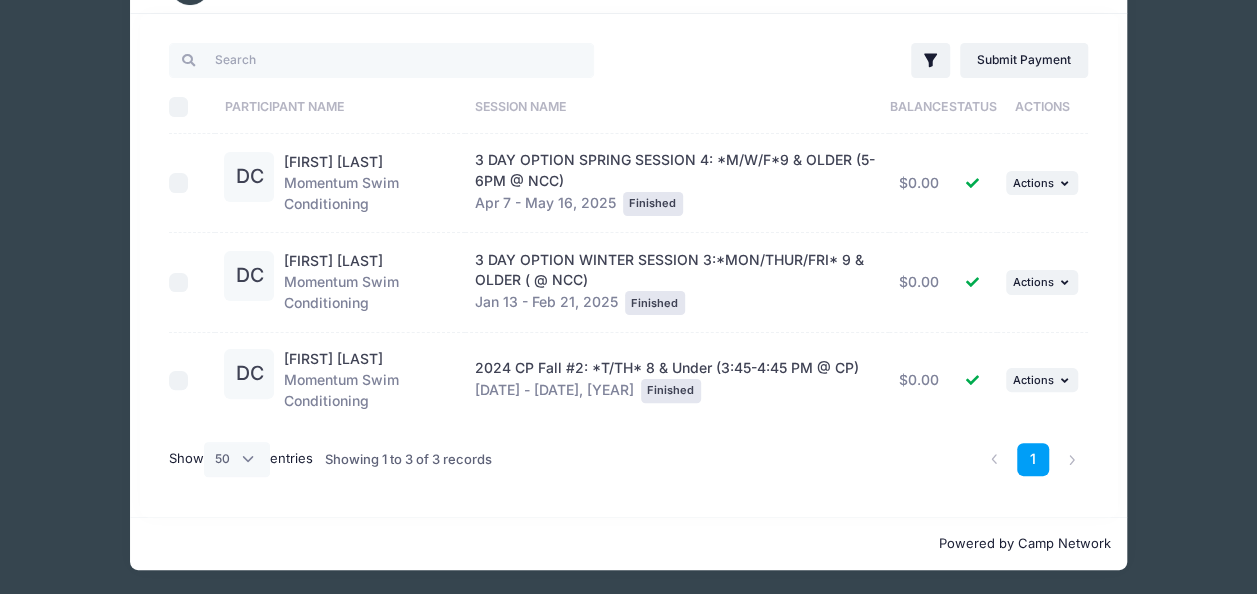 scroll, scrollTop: 0, scrollLeft: 0, axis: both 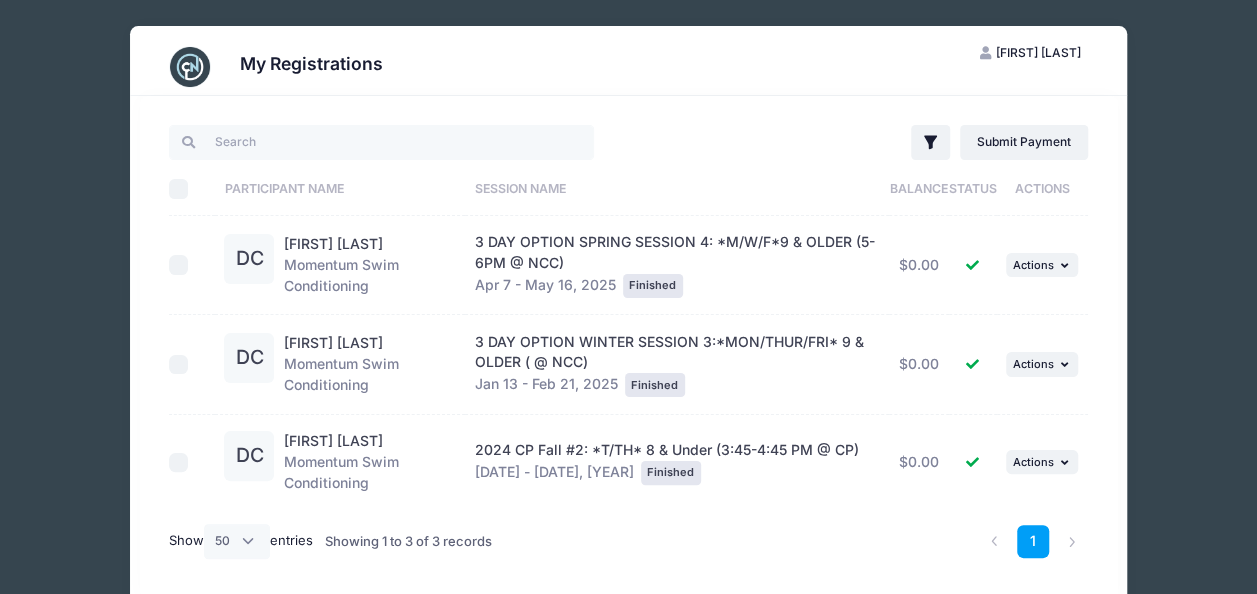 click on "[FIRST] [LAST]" at bounding box center (1038, 52) 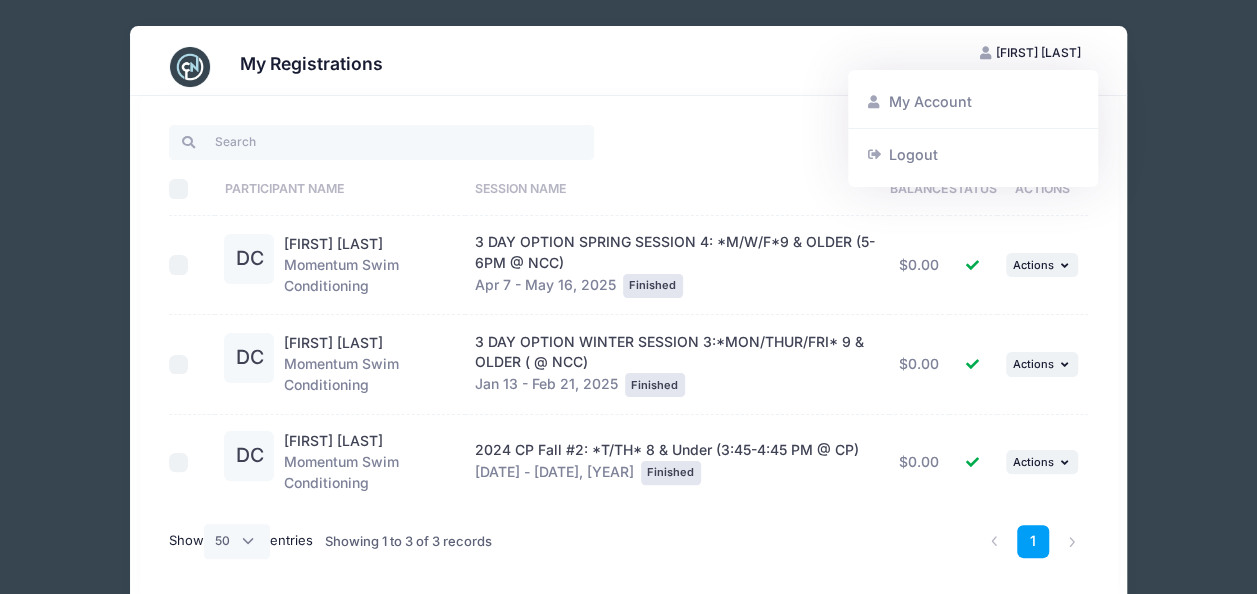 click on "1" at bounding box center [824, 541] 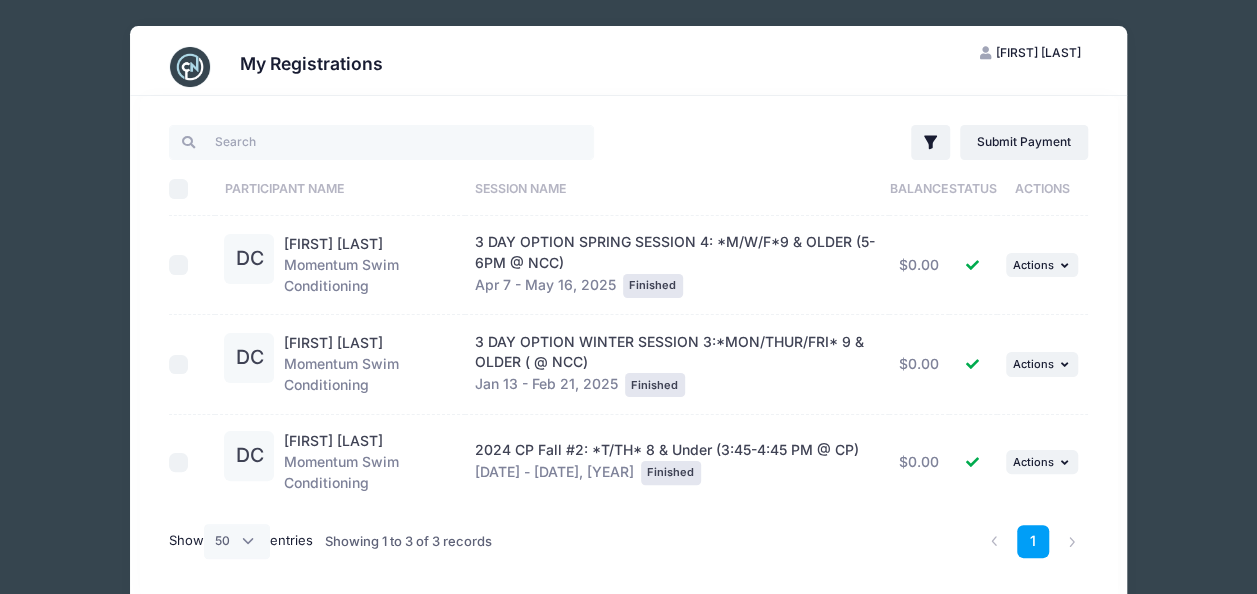 click on "[FIRST] [LAST]" at bounding box center (1038, 52) 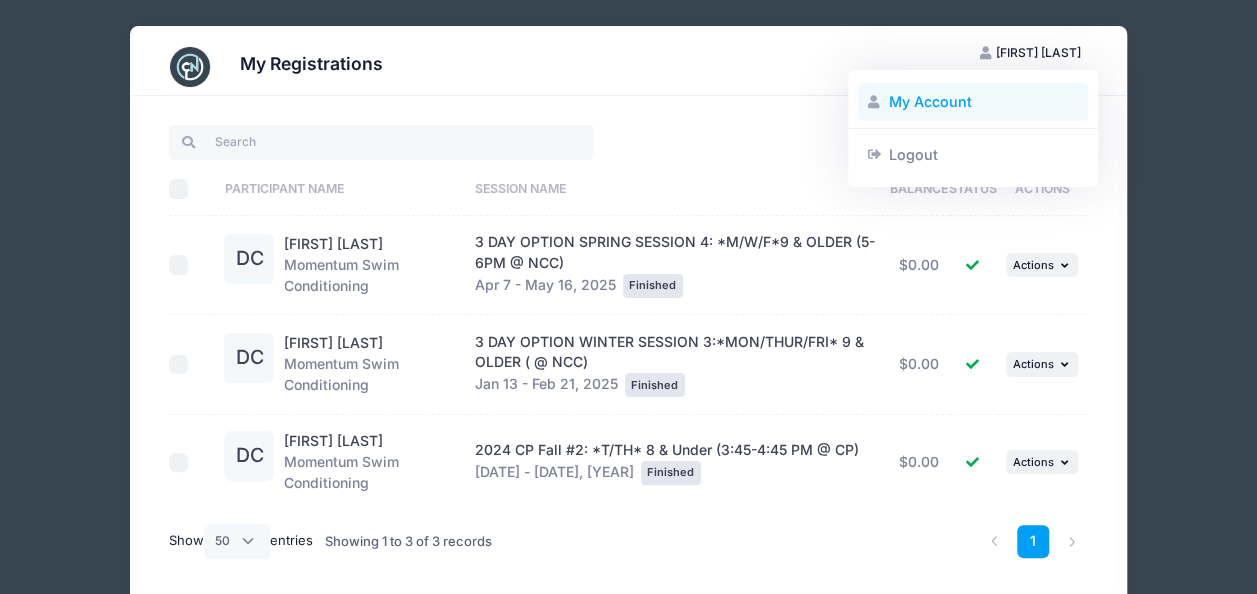 click on "My Account" at bounding box center [973, 102] 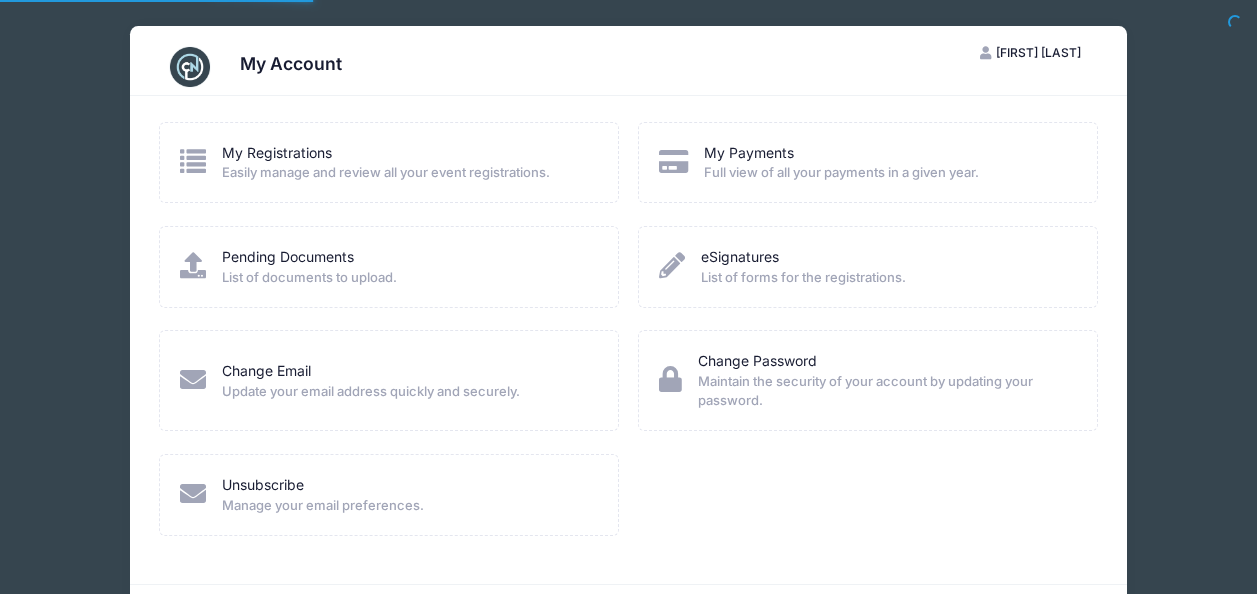scroll, scrollTop: 0, scrollLeft: 0, axis: both 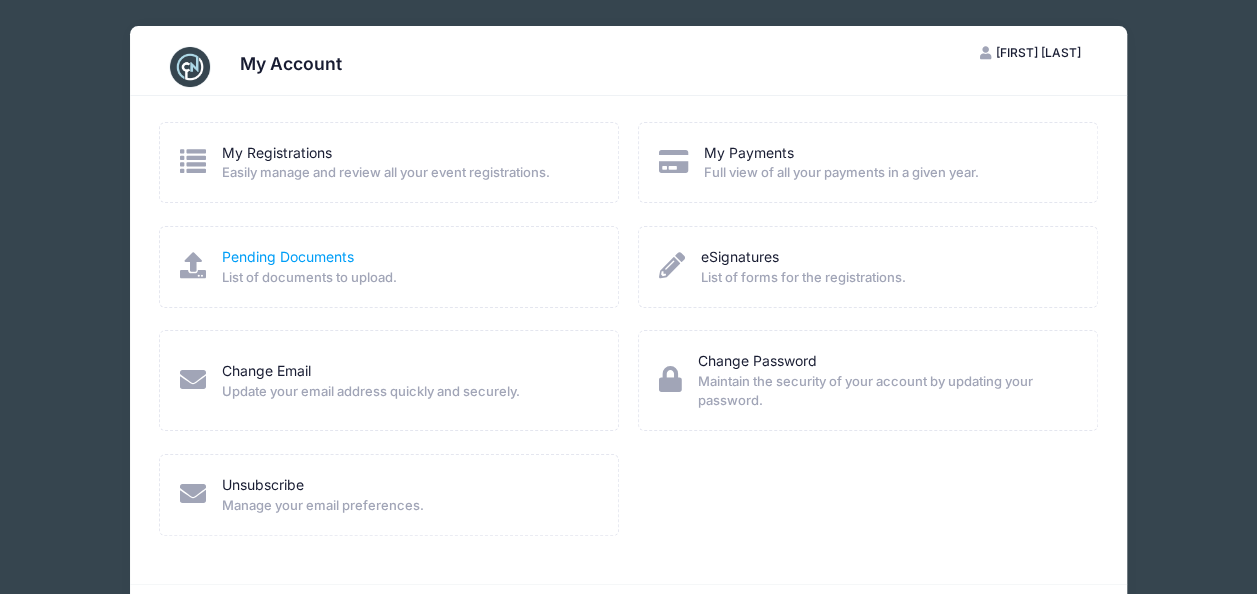 click on "Pending Documents" at bounding box center [288, 256] 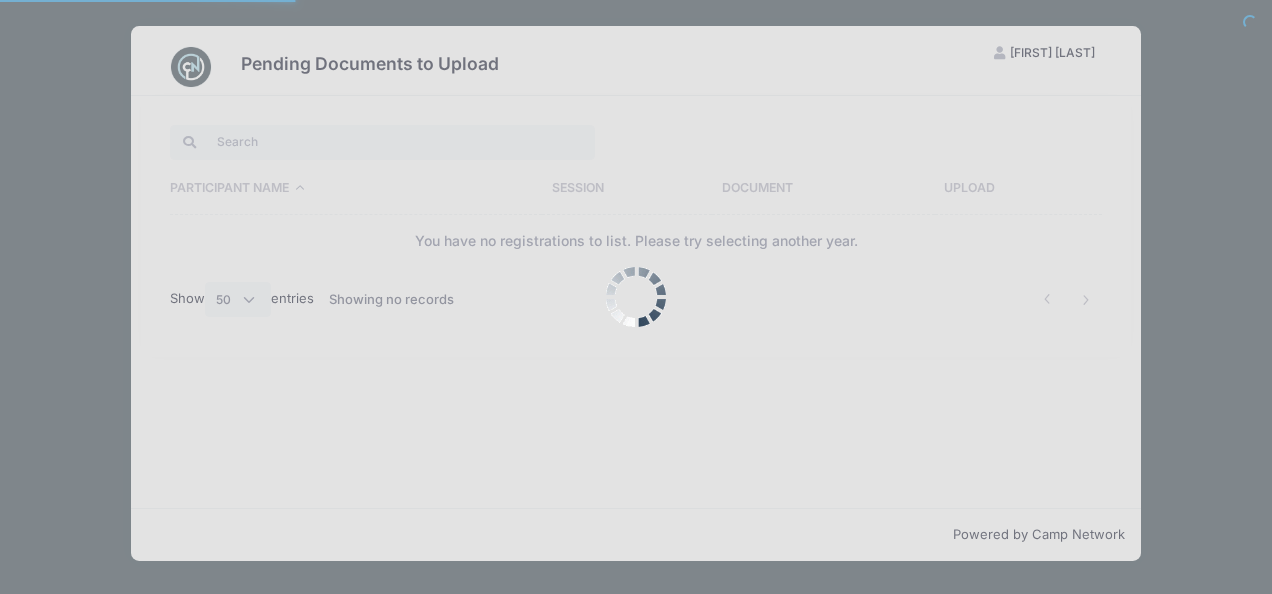 select on "50" 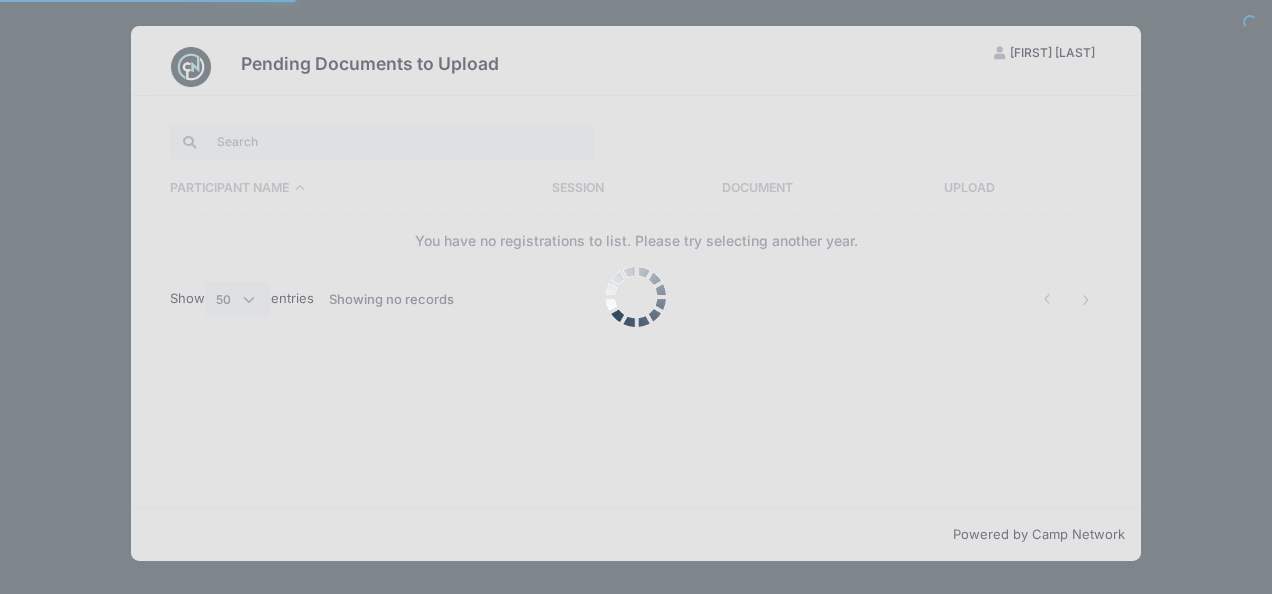 scroll, scrollTop: 0, scrollLeft: 0, axis: both 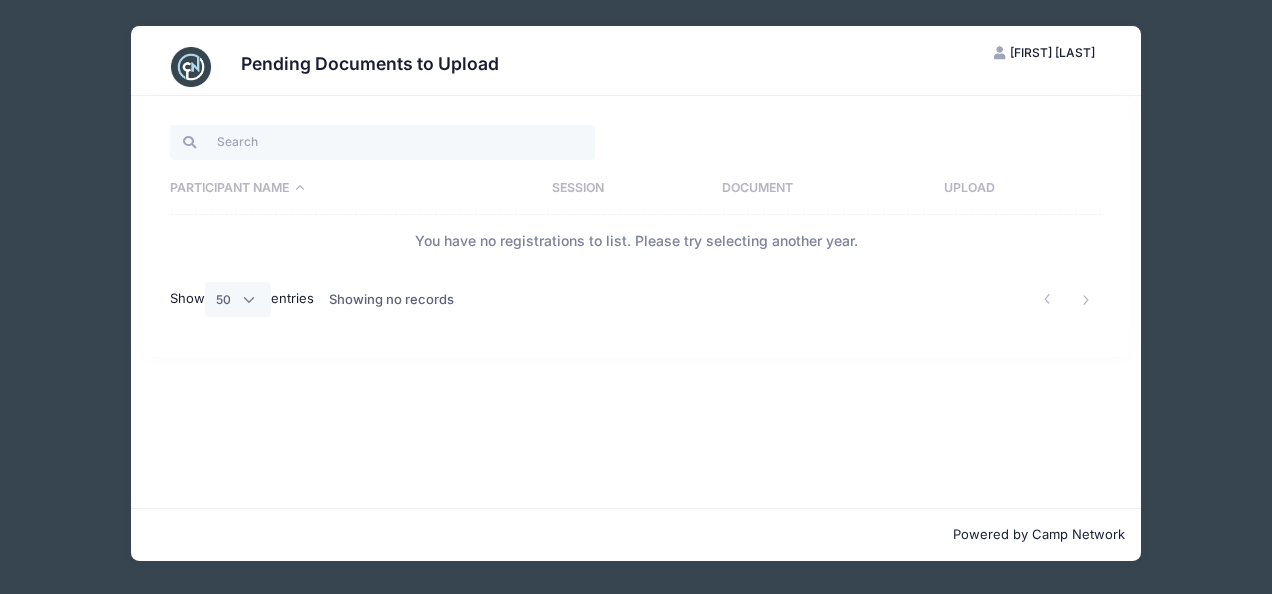click on "[FIRST] [LAST]" at bounding box center (1052, 52) 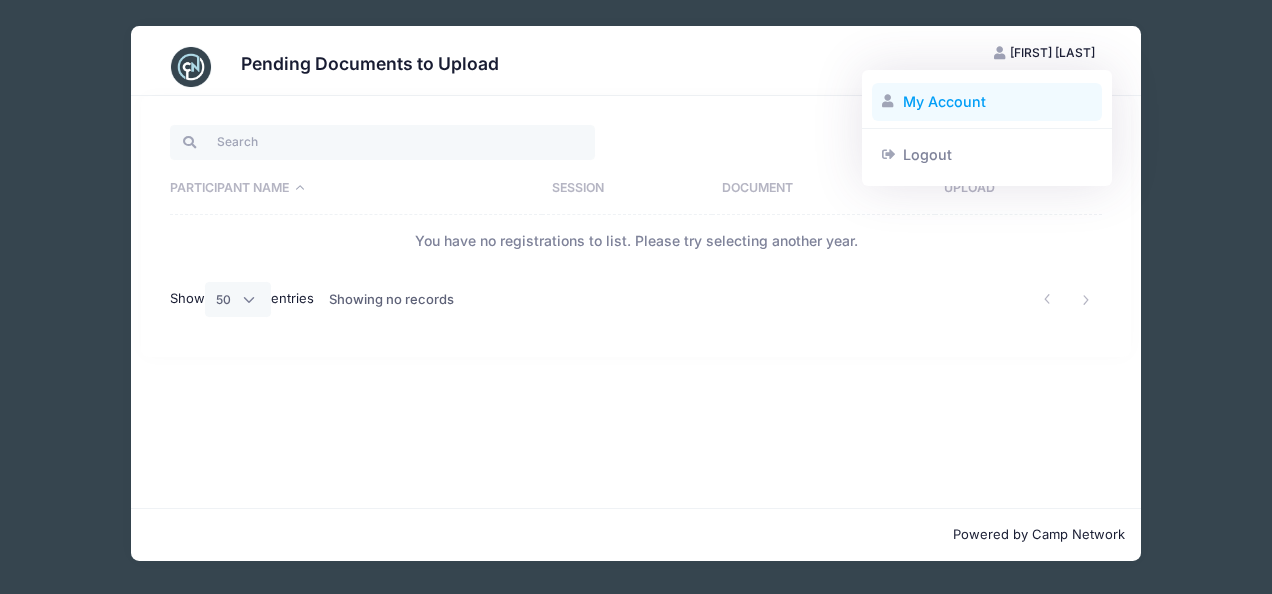 click on "My Account" at bounding box center [987, 102] 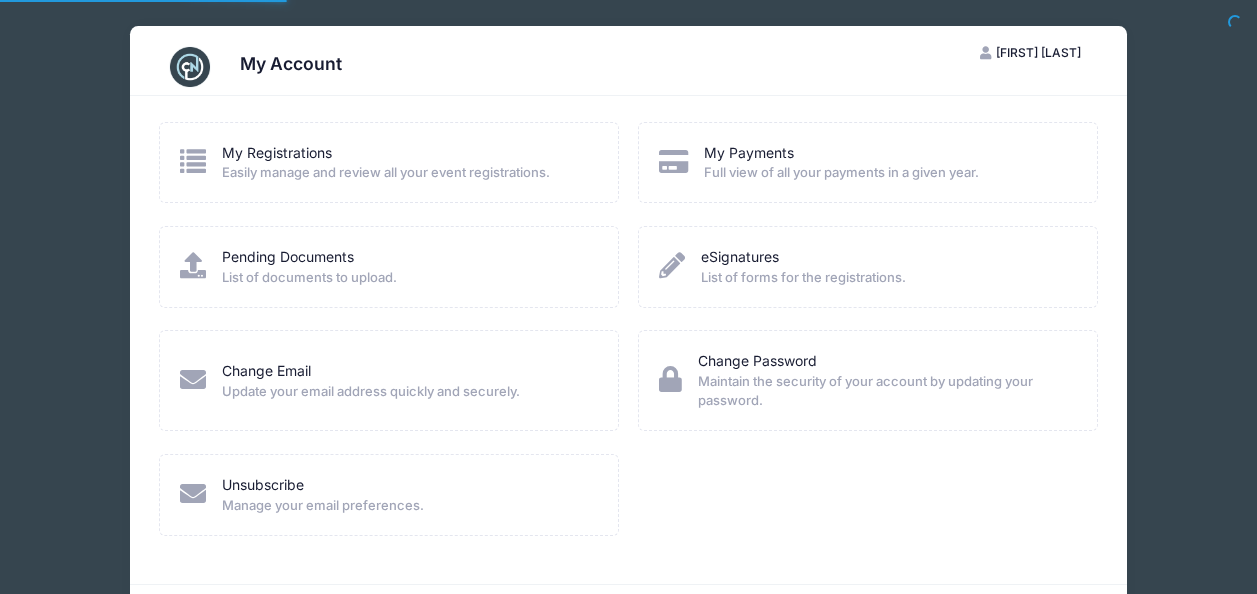 scroll, scrollTop: 0, scrollLeft: 0, axis: both 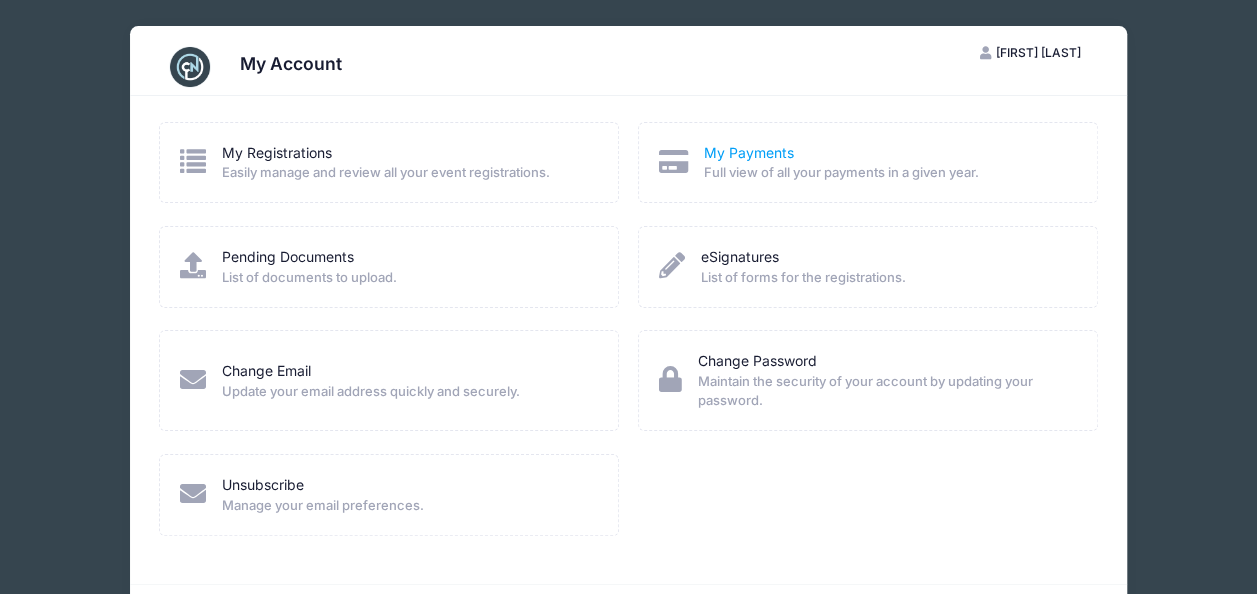 click on "My Payments" at bounding box center (749, 152) 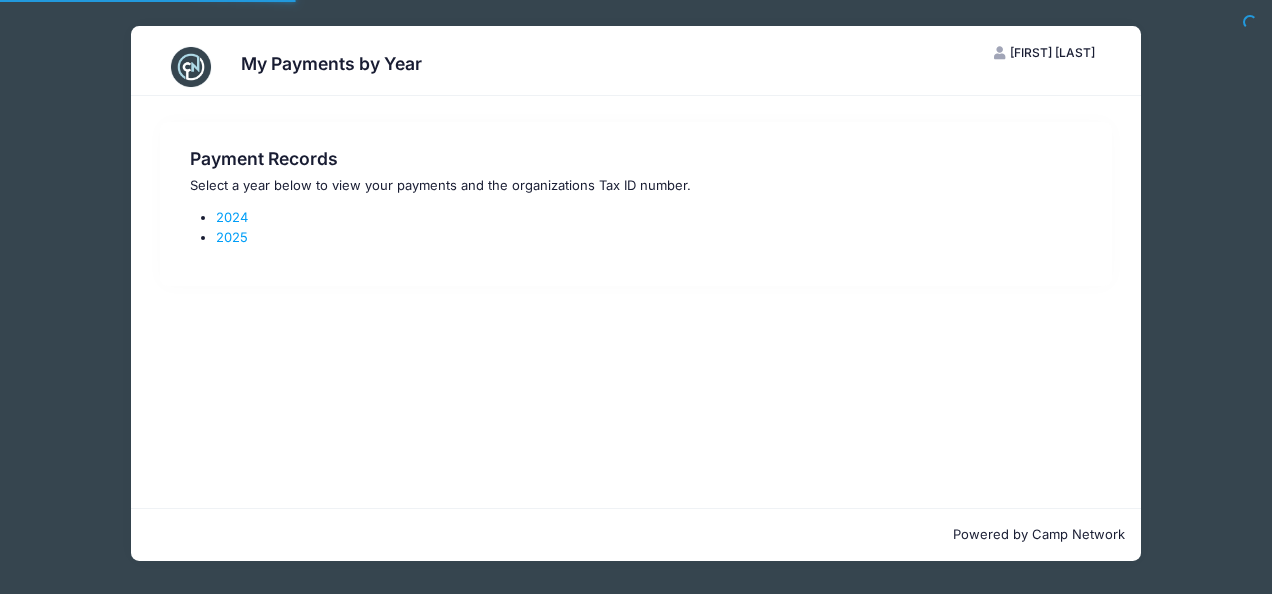 scroll, scrollTop: 0, scrollLeft: 0, axis: both 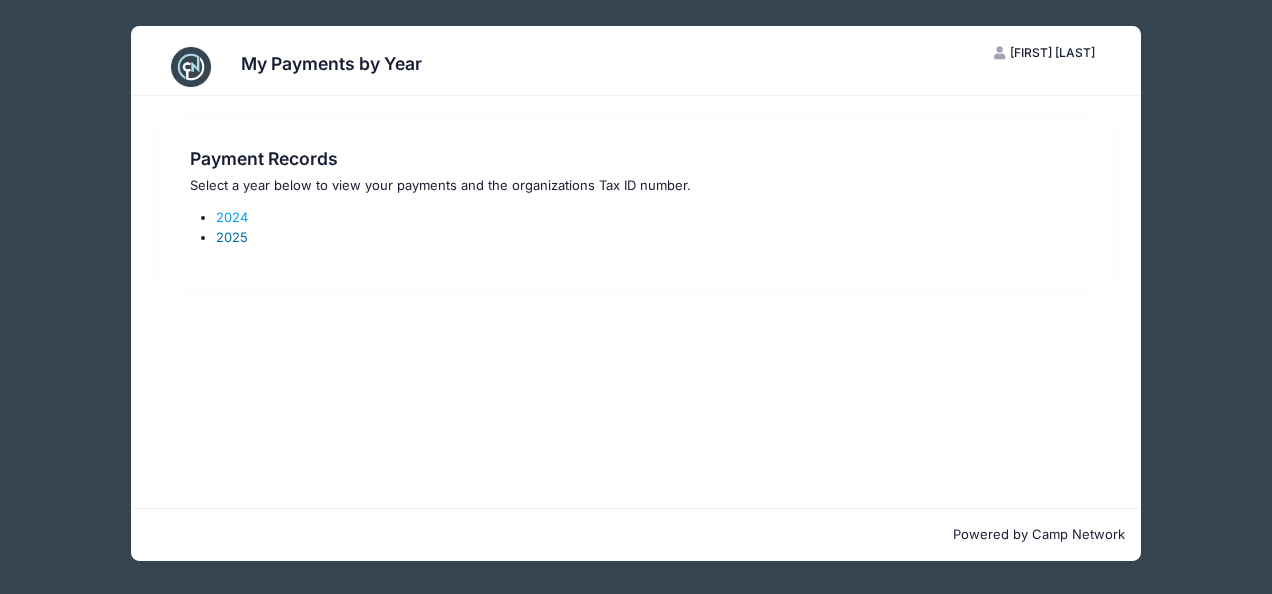 click on "2025" at bounding box center [232, 237] 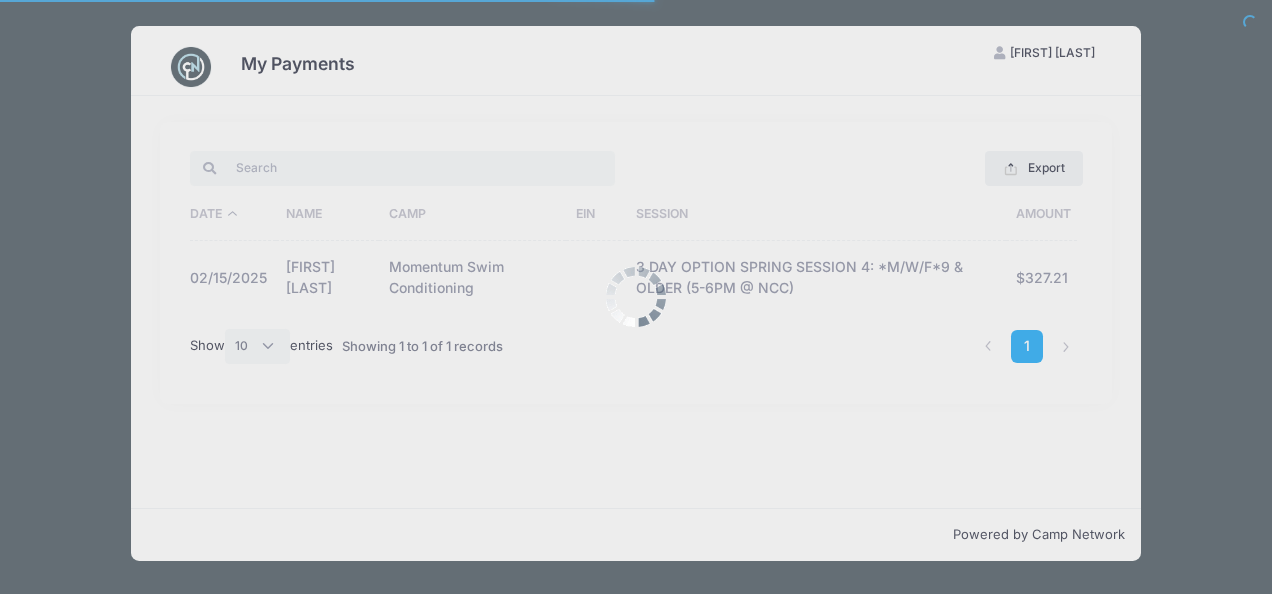 select on "10" 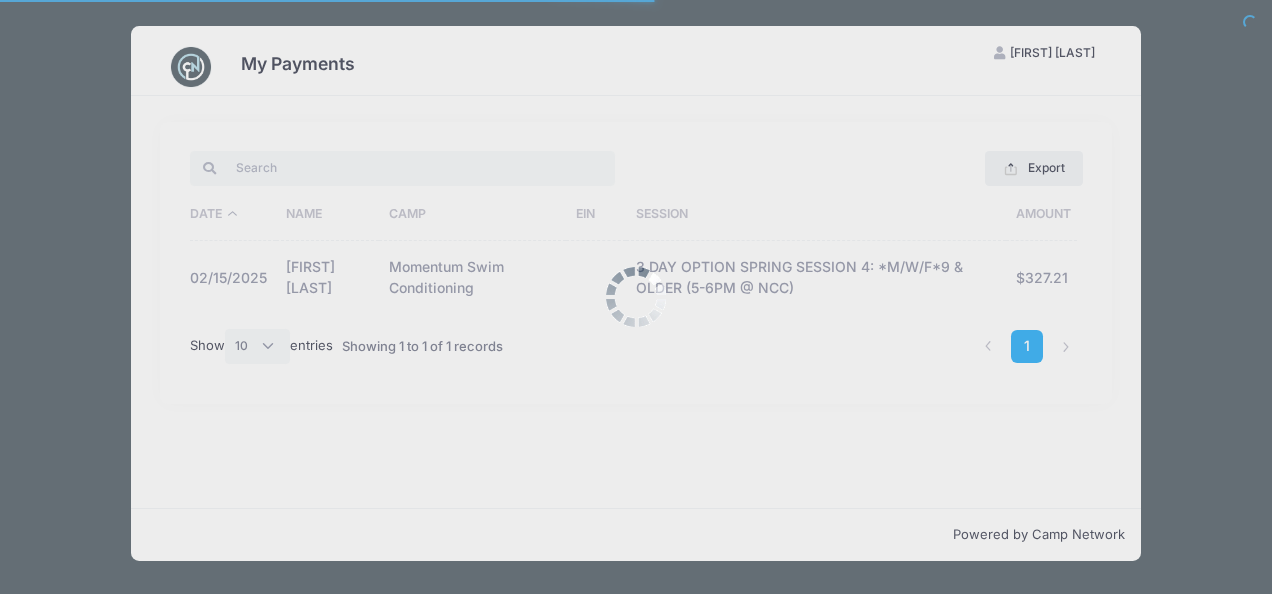 scroll, scrollTop: 0, scrollLeft: 0, axis: both 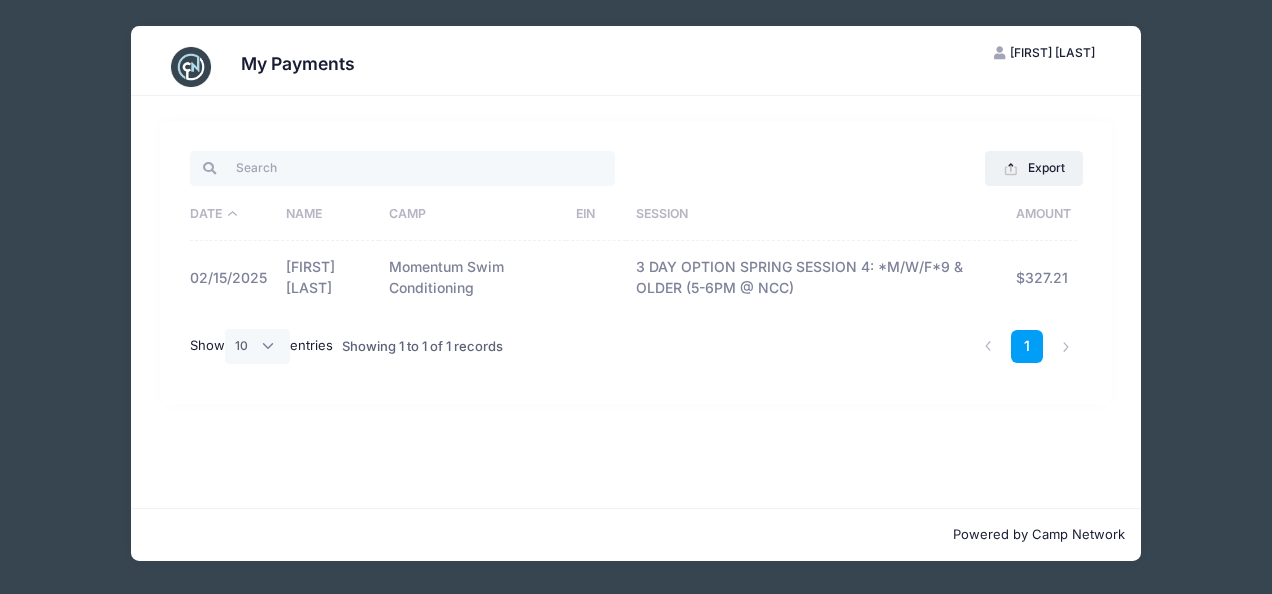 click on "[FIRST] [LAST]" at bounding box center (1052, 52) 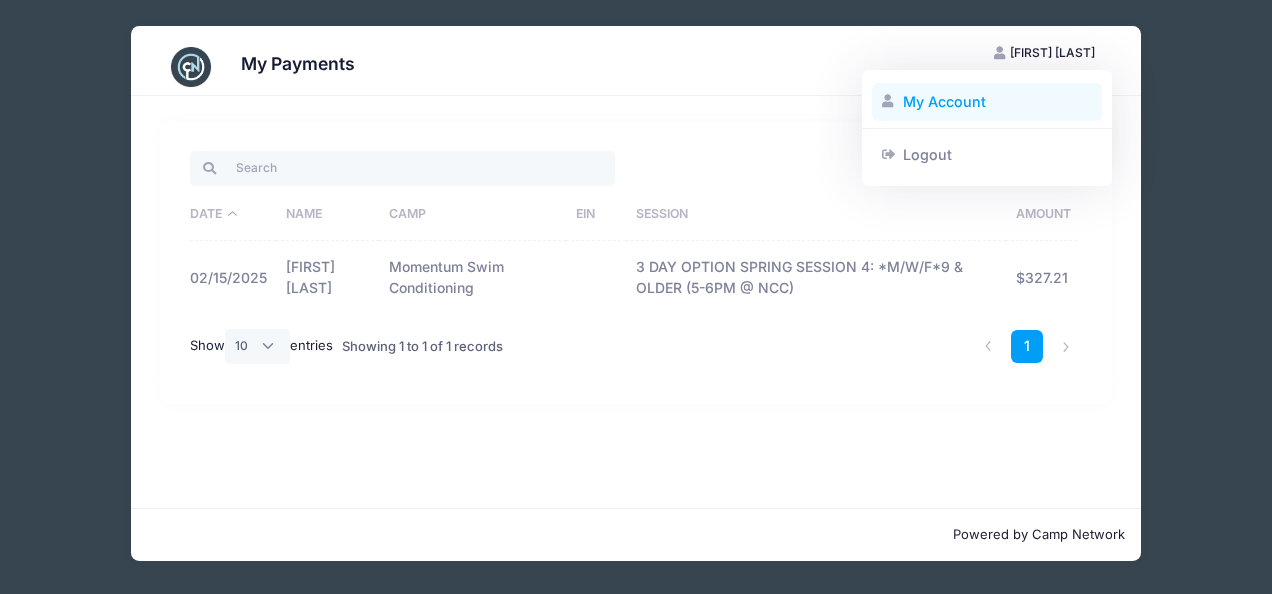 click on "My Account" at bounding box center [987, 102] 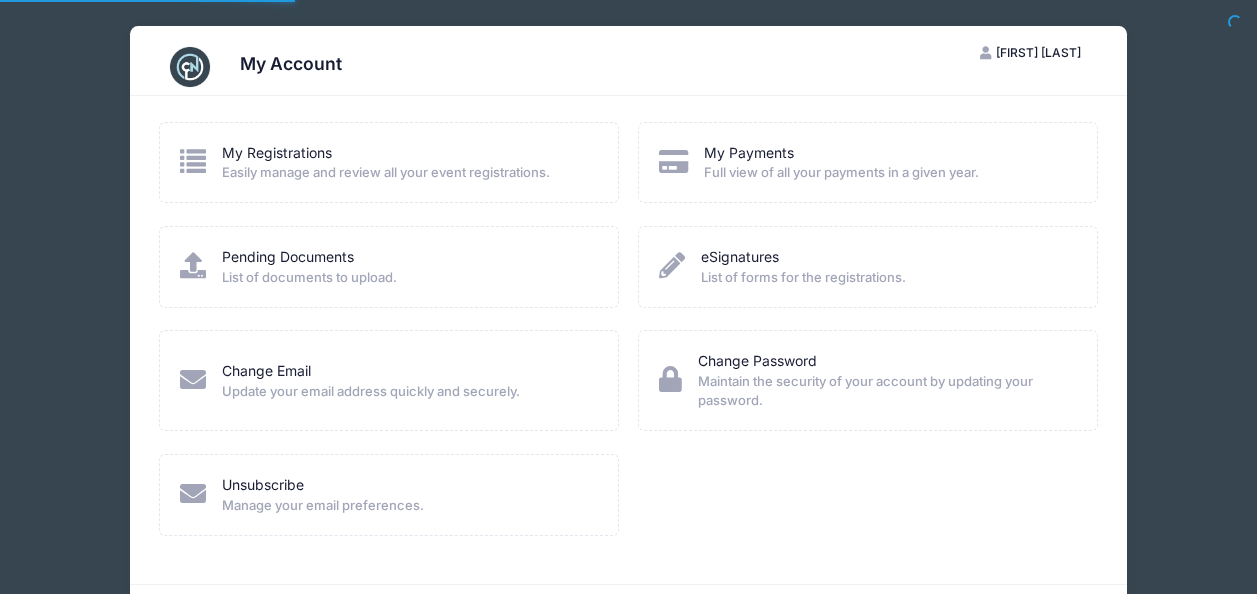 scroll, scrollTop: 0, scrollLeft: 0, axis: both 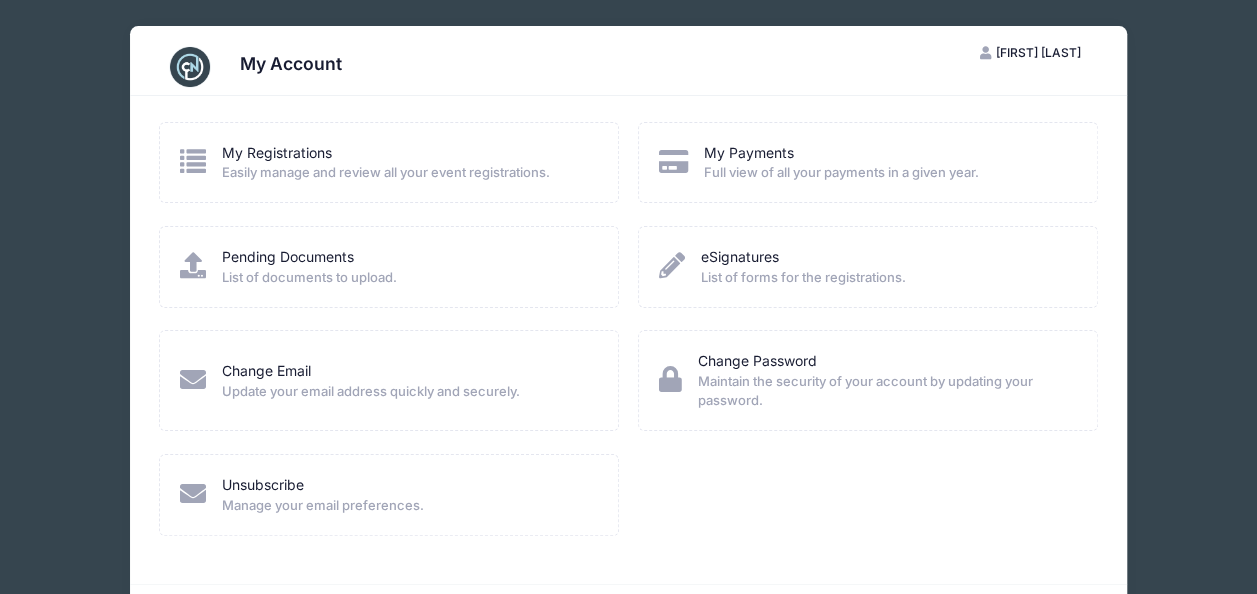 click on "My Payments Full view of all your payments in a given year." at bounding box center (841, 163) 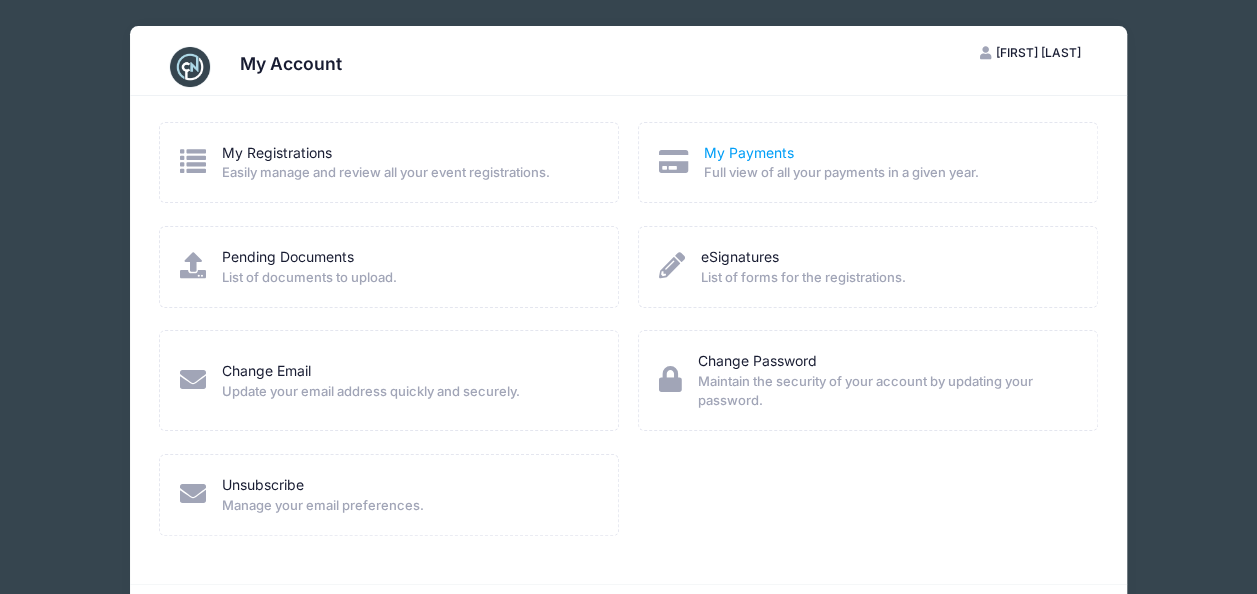 click on "My Payments" at bounding box center (749, 152) 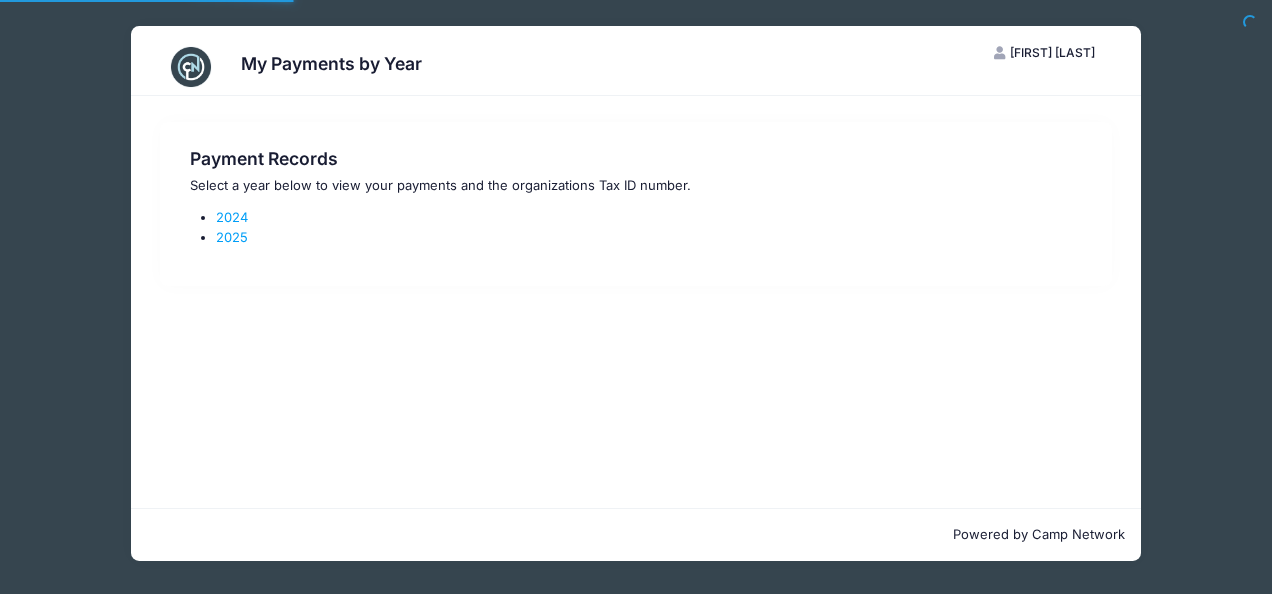 scroll, scrollTop: 0, scrollLeft: 0, axis: both 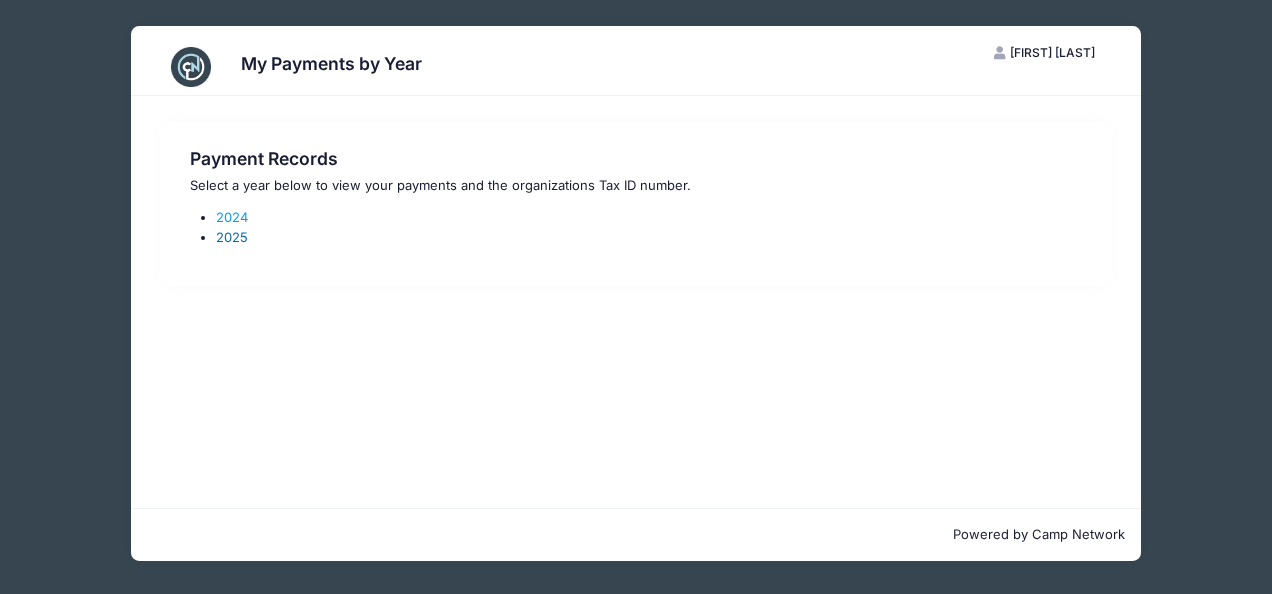 click on "2025" at bounding box center [232, 237] 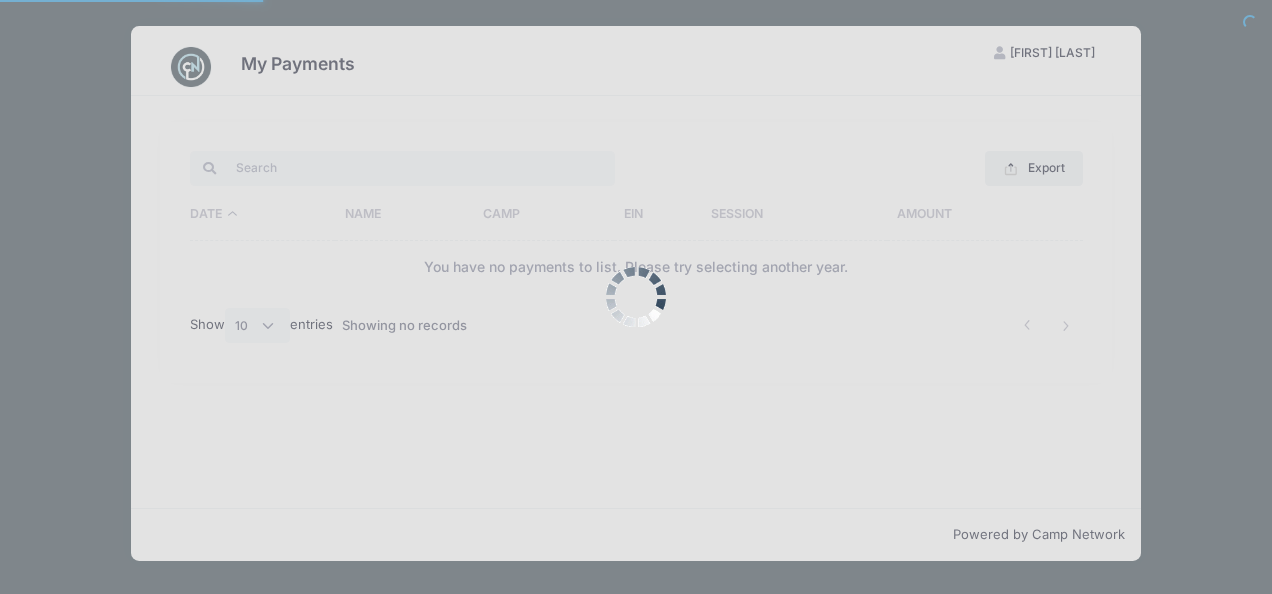 select on "10" 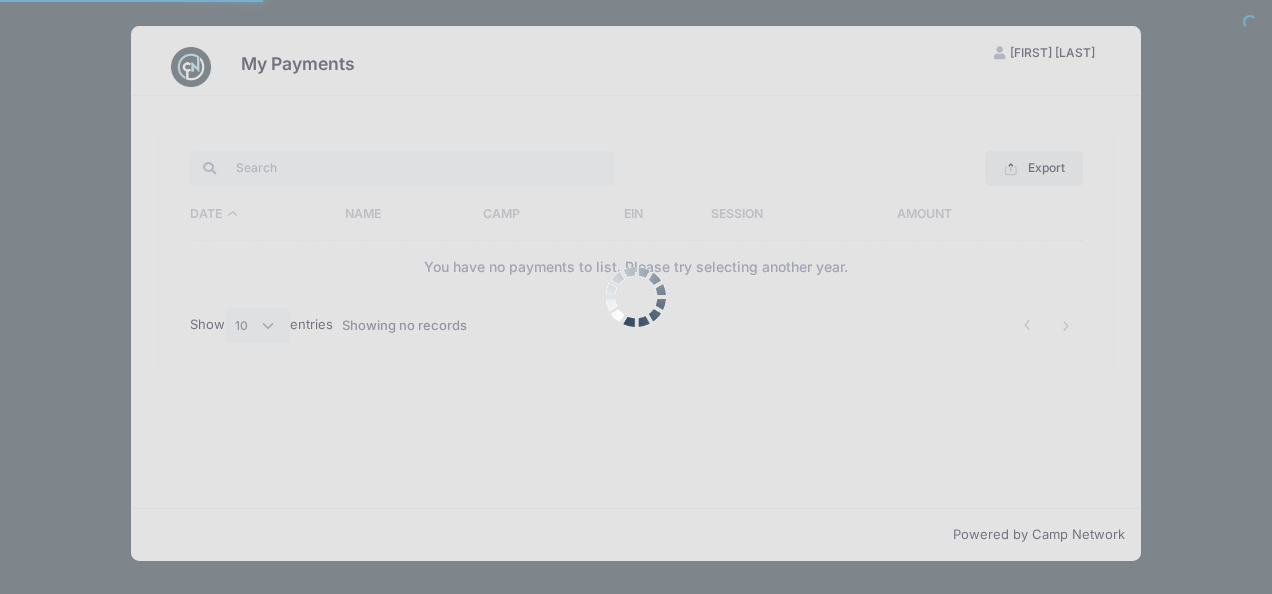 scroll, scrollTop: 0, scrollLeft: 0, axis: both 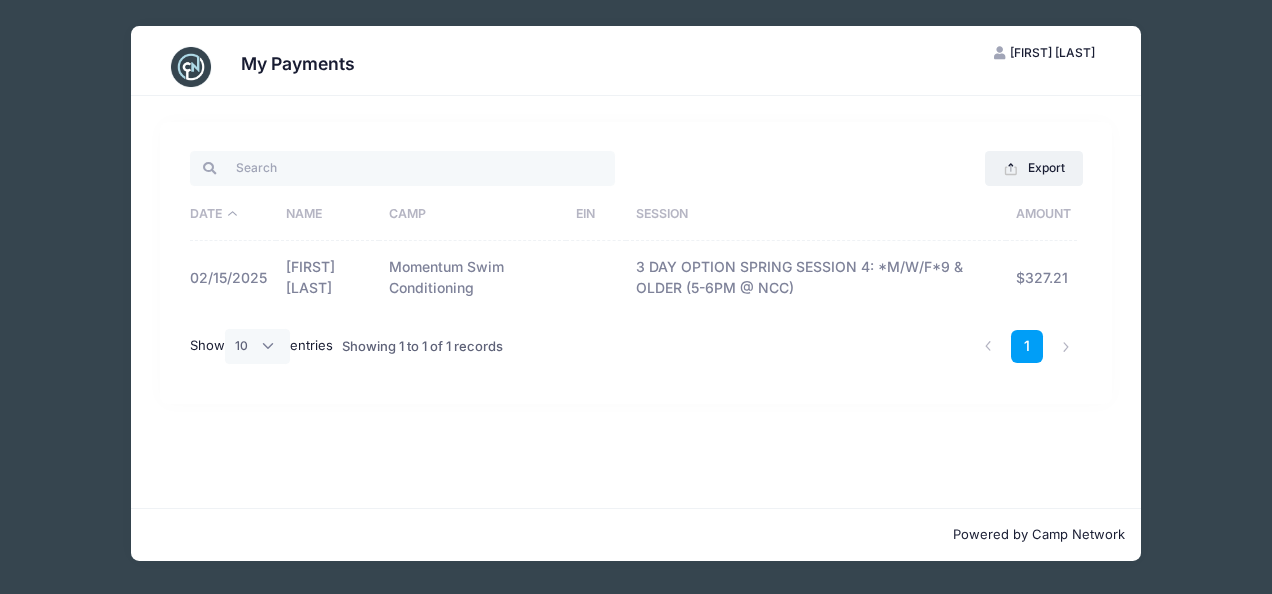 click on "[FIRST] [LAST]" at bounding box center [1052, 52] 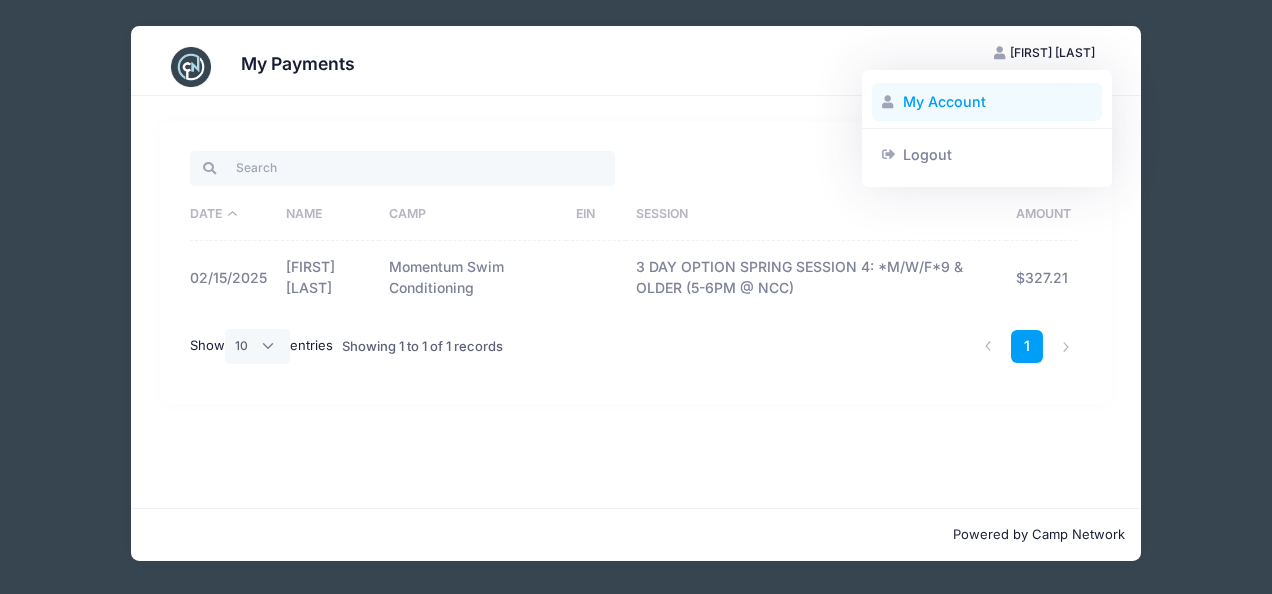 click on "My Account" at bounding box center [987, 102] 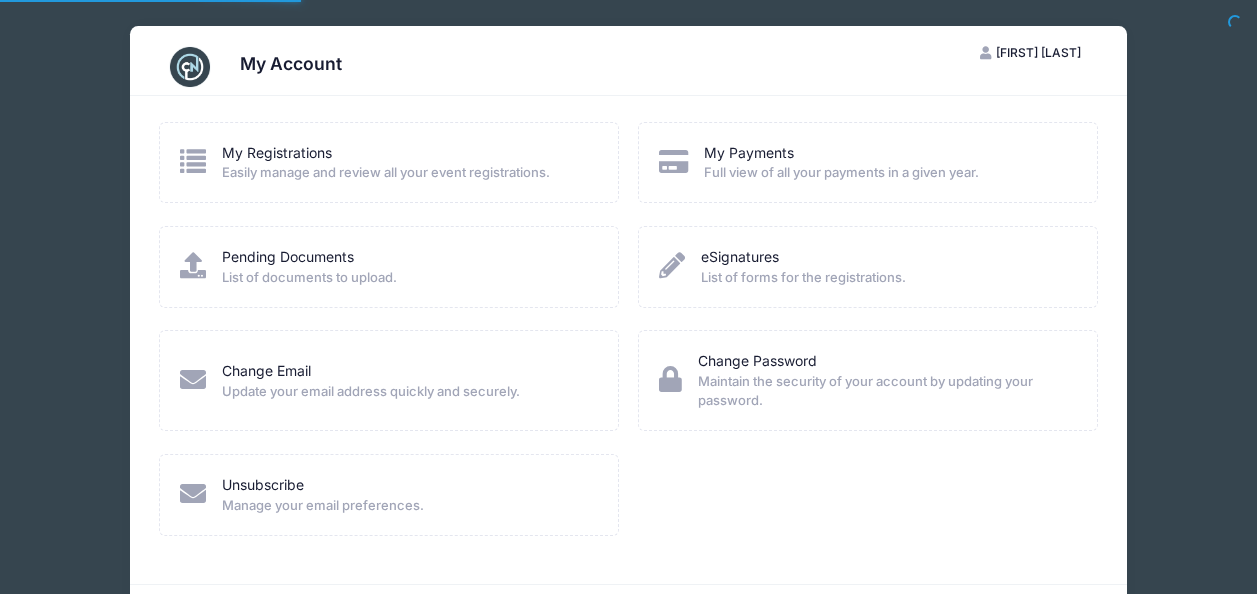 scroll, scrollTop: 0, scrollLeft: 0, axis: both 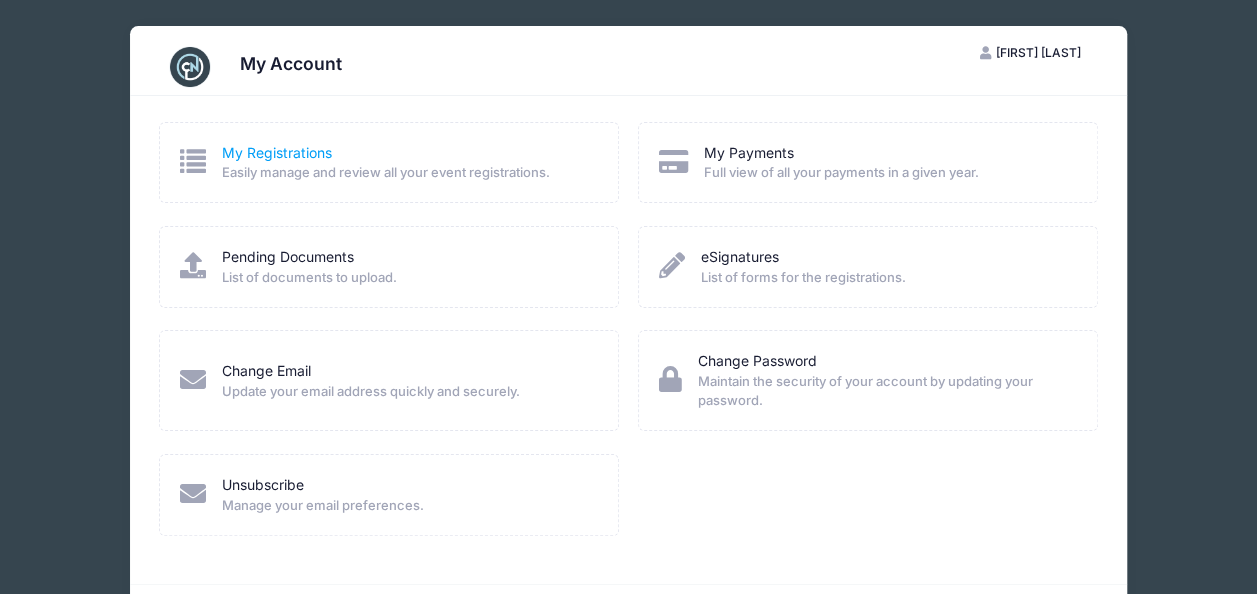 click on "My Registrations" at bounding box center (277, 152) 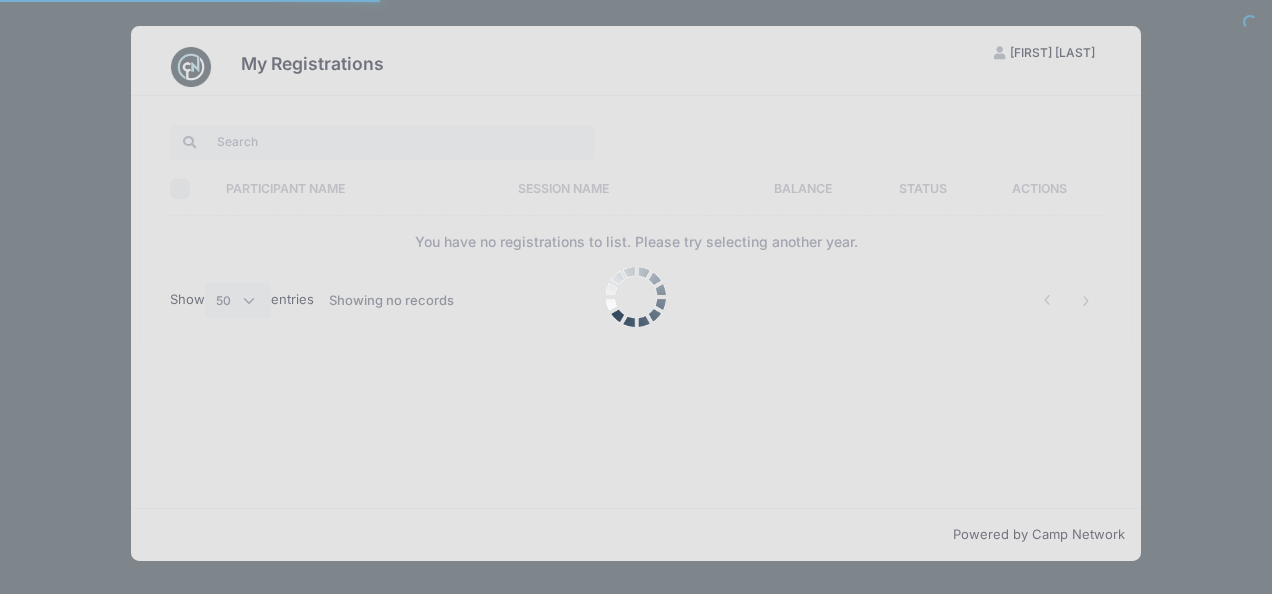 select on "50" 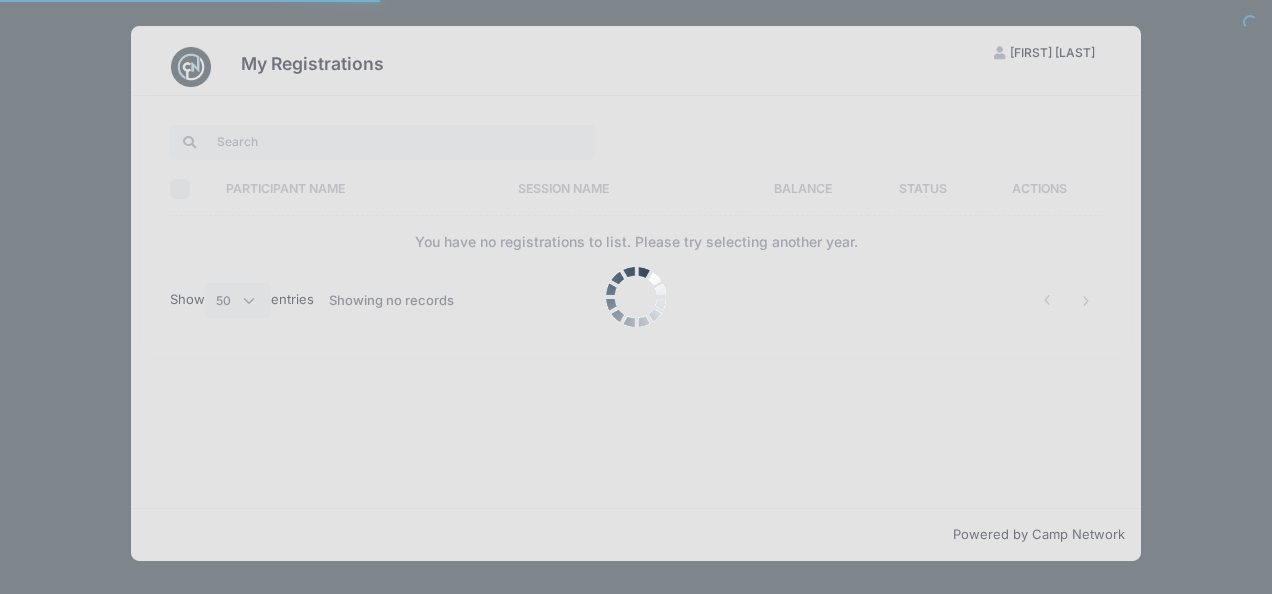 scroll, scrollTop: 0, scrollLeft: 0, axis: both 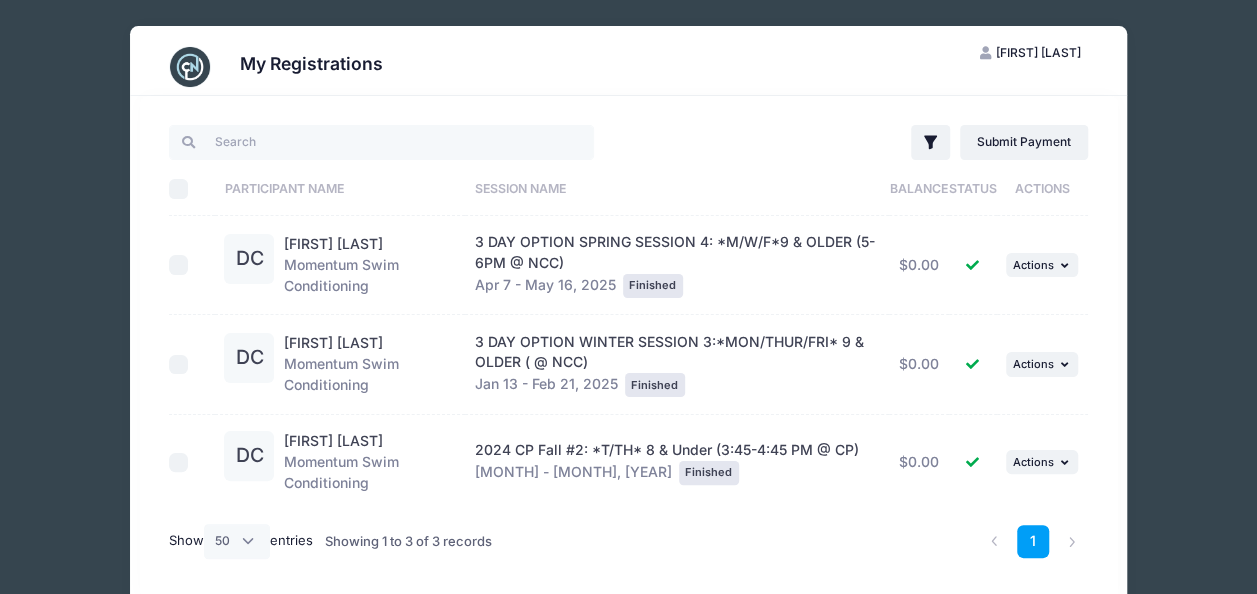 click on "Select All" at bounding box center [179, 189] 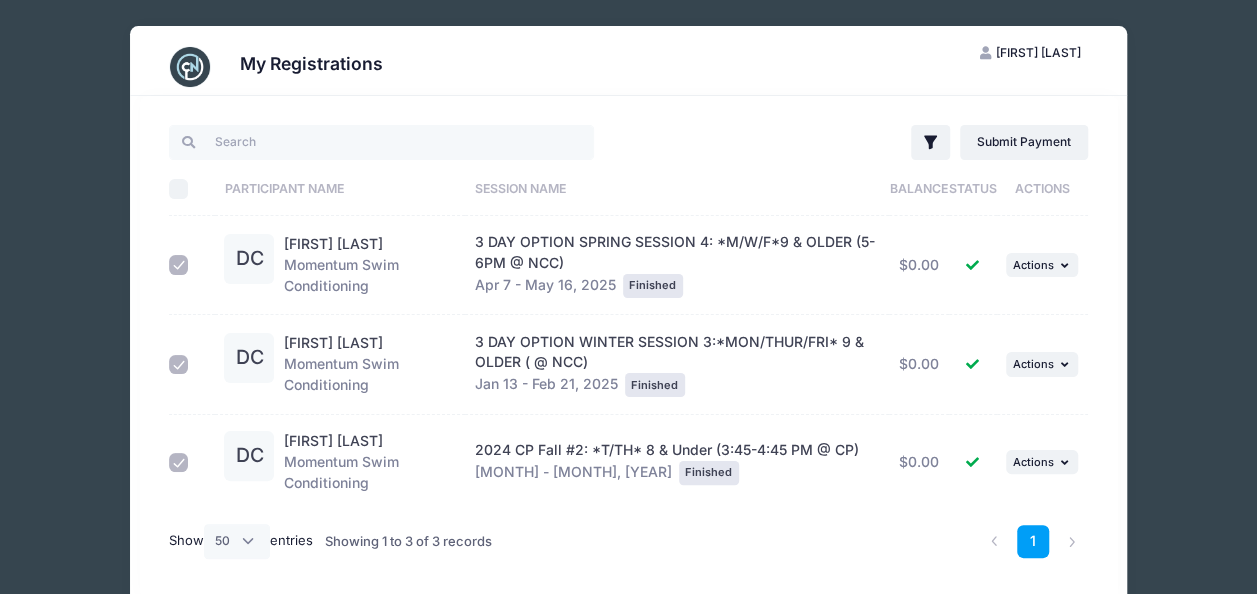 checkbox on "true" 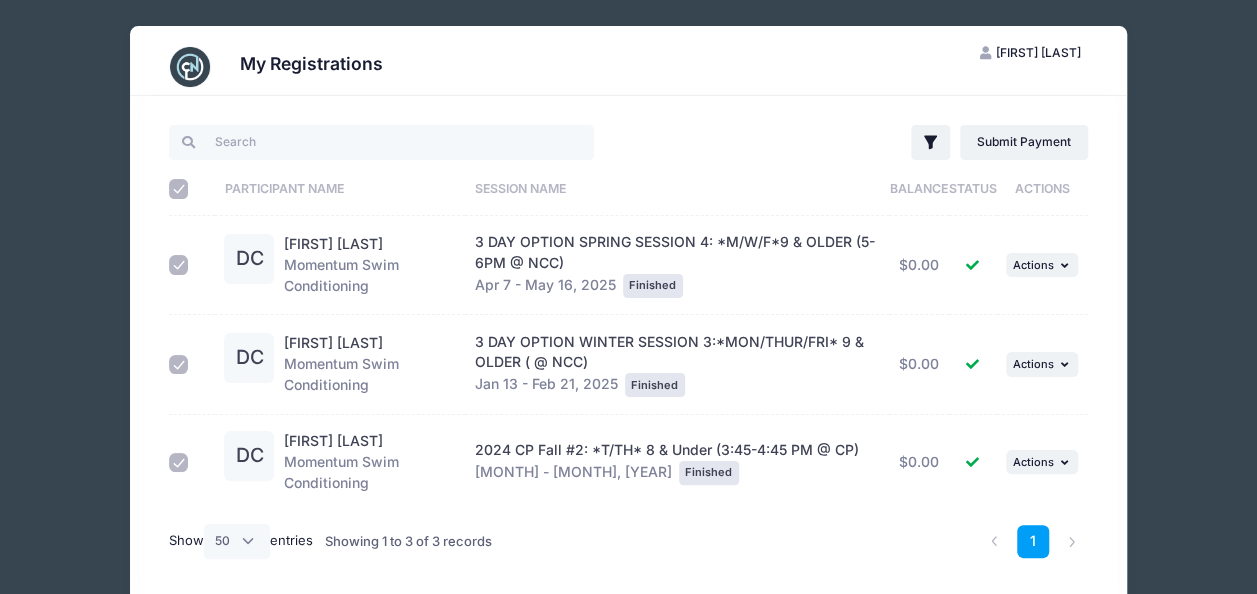 checkbox on "true" 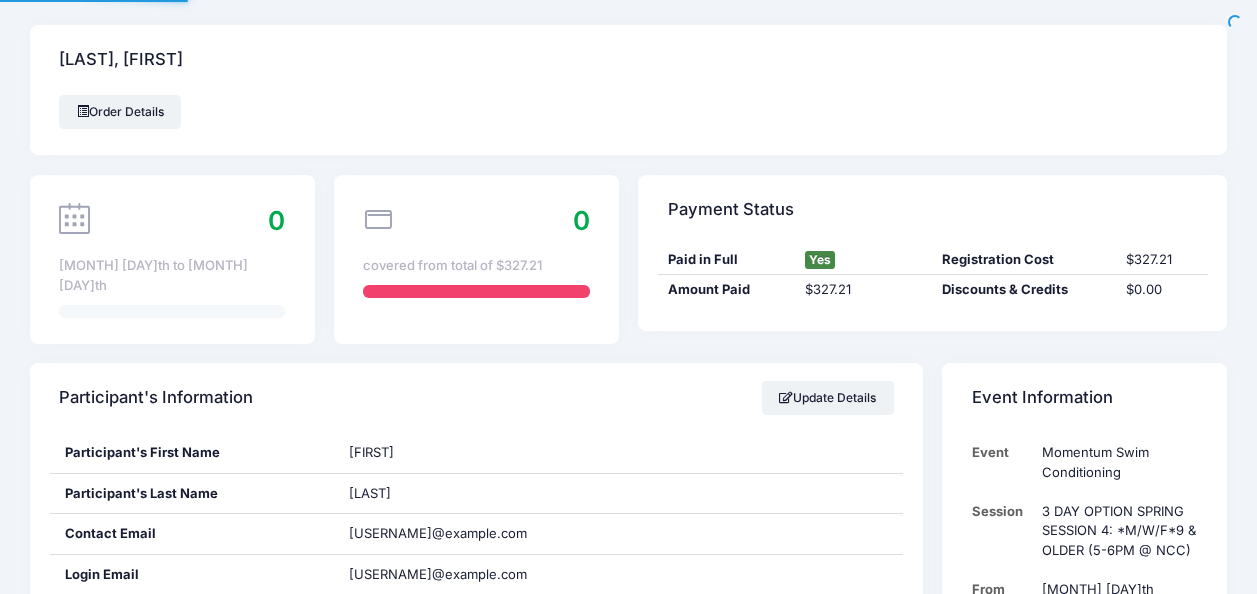 scroll, scrollTop: 0, scrollLeft: 0, axis: both 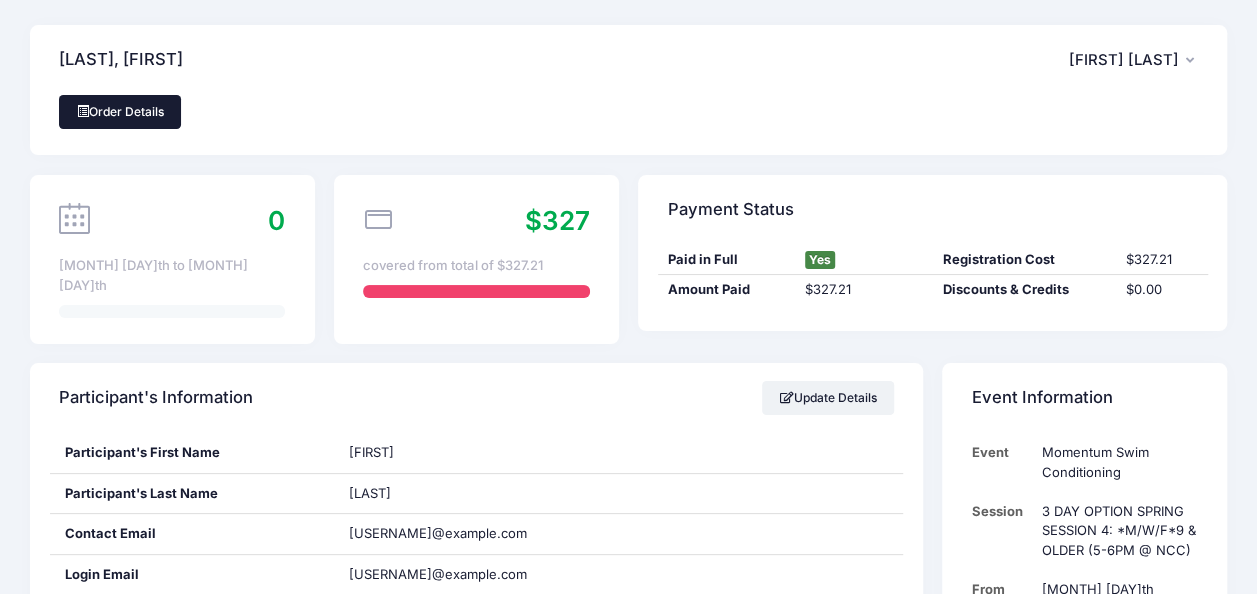 click on "Order Details" at bounding box center [120, 112] 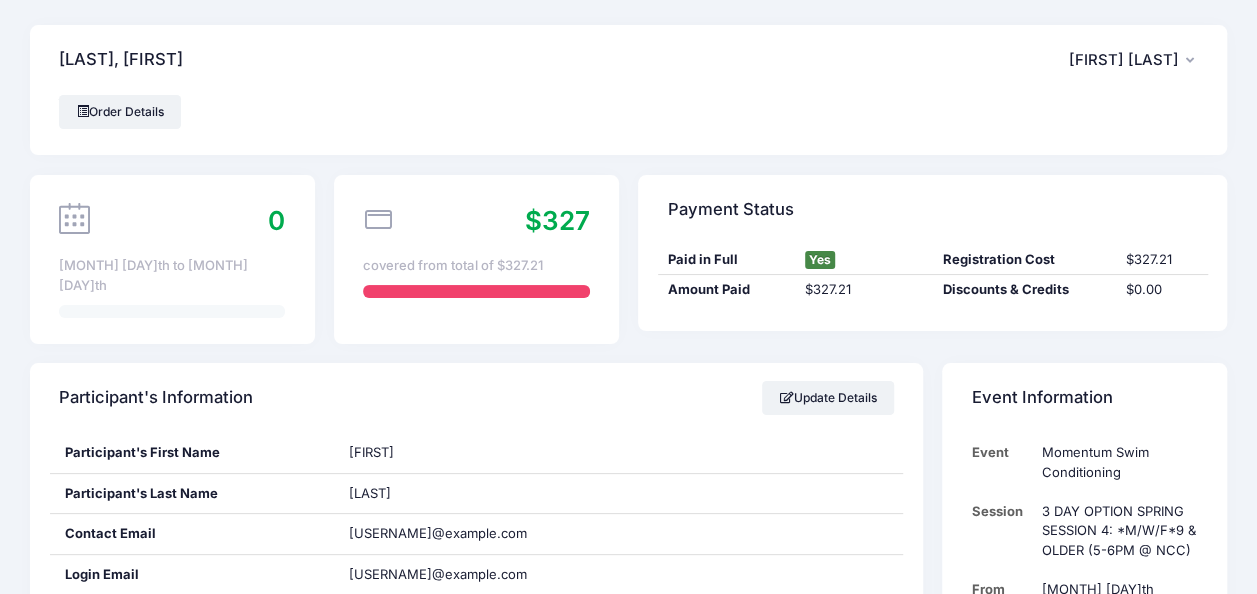 click on "[FIRST] [LAST]" at bounding box center [1124, 60] 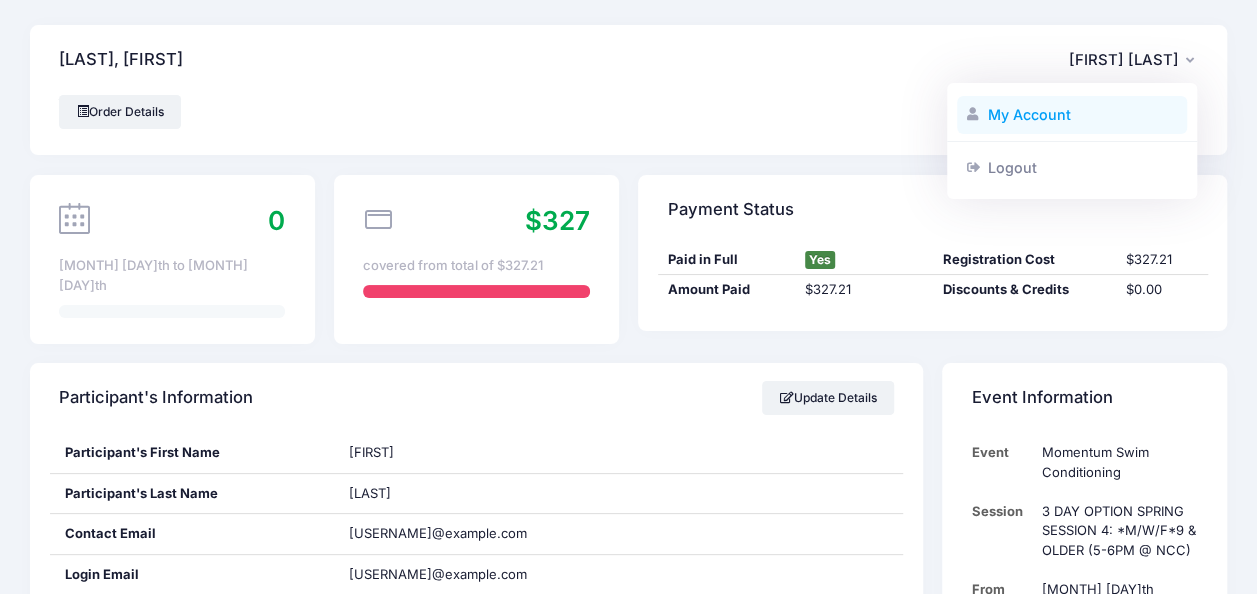 click on "My Account" at bounding box center [1072, 115] 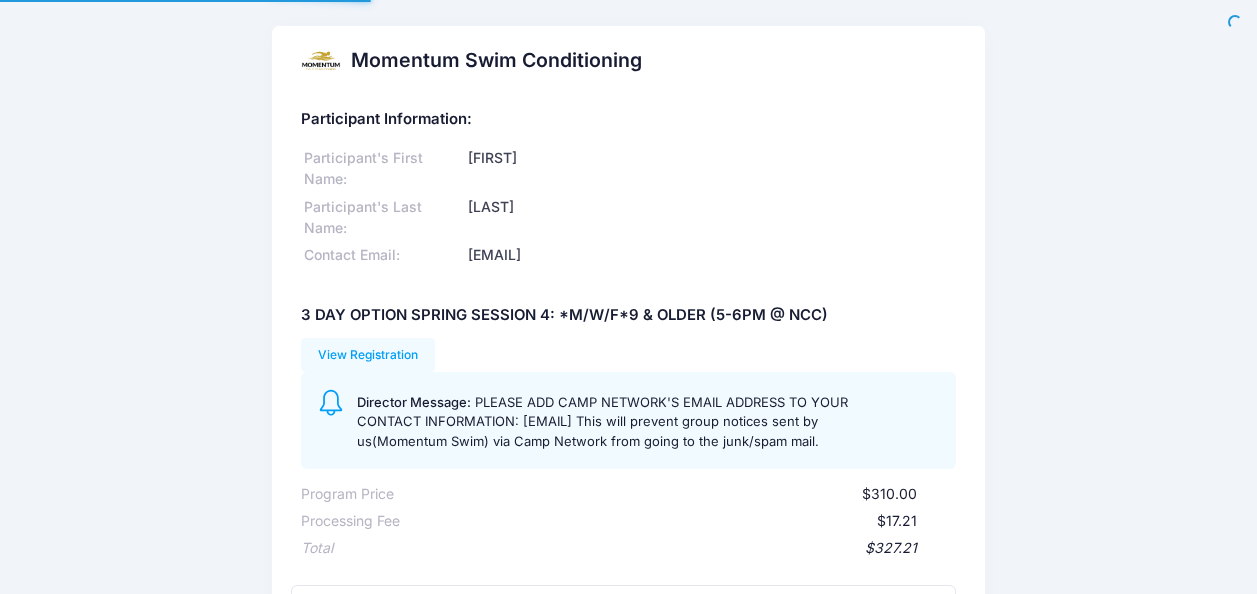 scroll, scrollTop: 0, scrollLeft: 0, axis: both 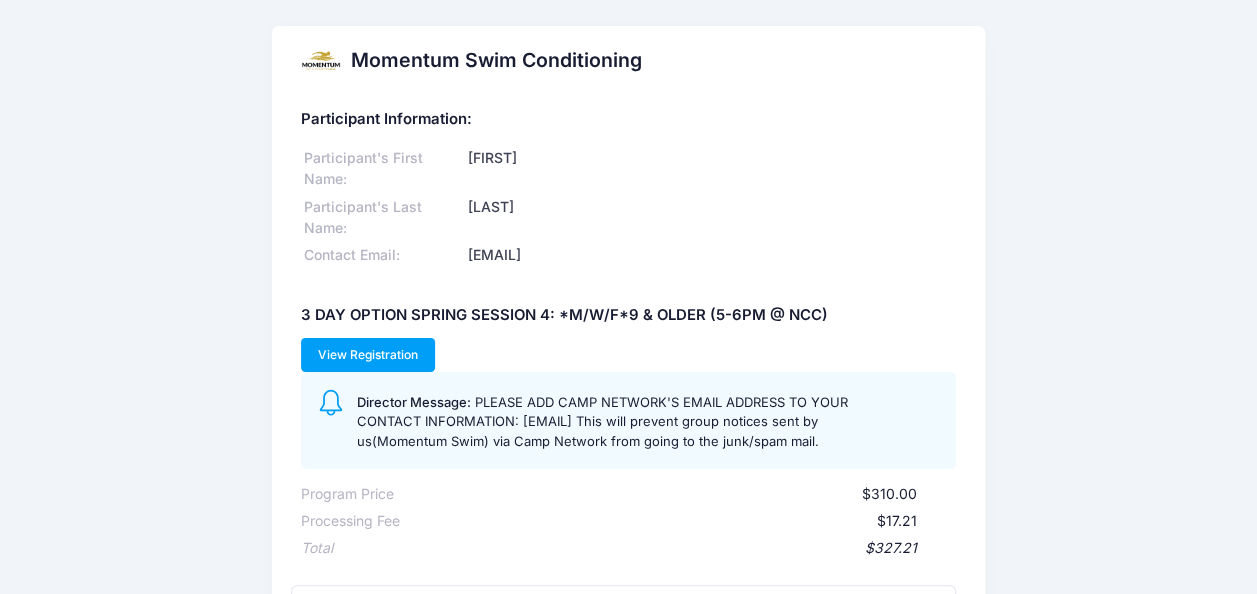 click on "View Registration" at bounding box center [368, 355] 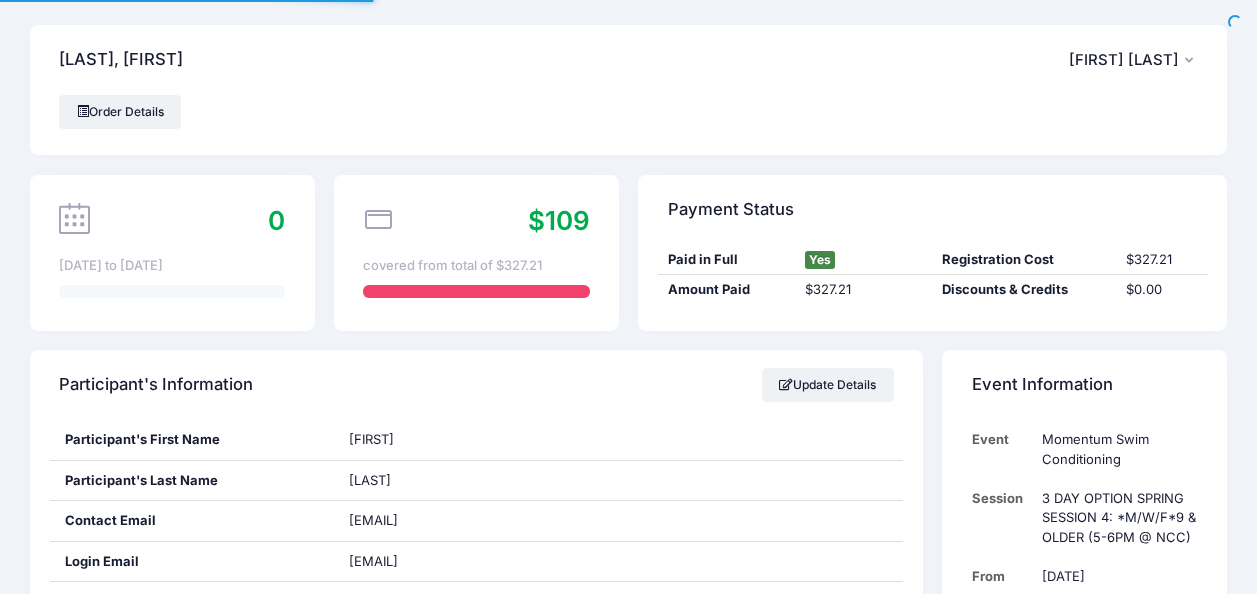 scroll, scrollTop: 0, scrollLeft: 0, axis: both 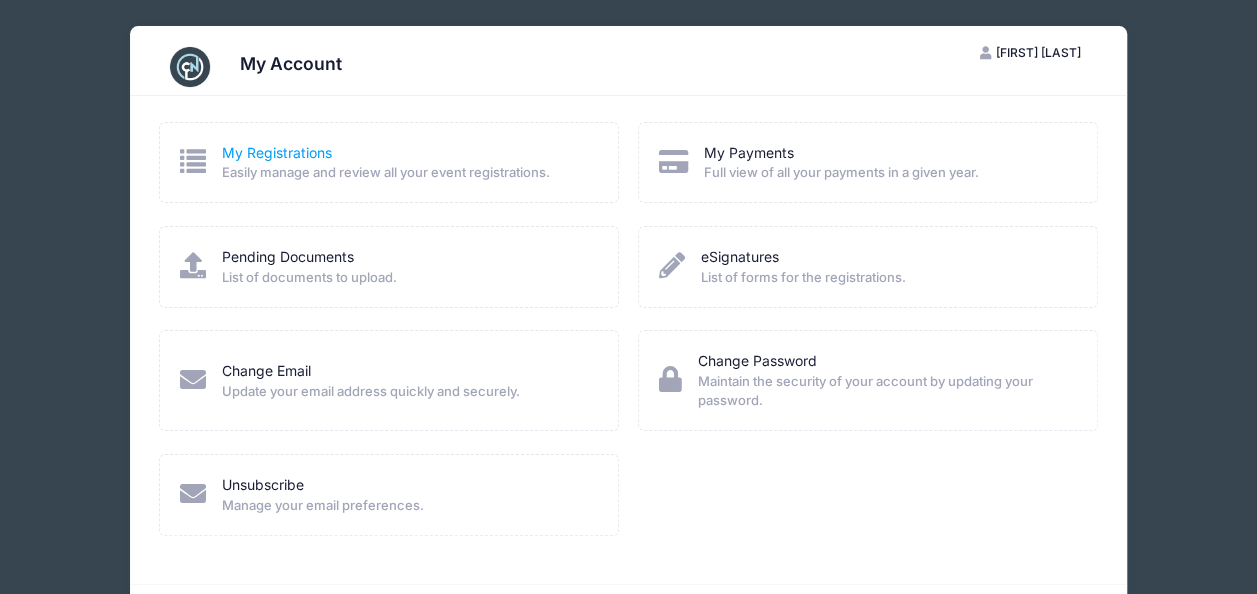 click on "My Registrations" at bounding box center [277, 152] 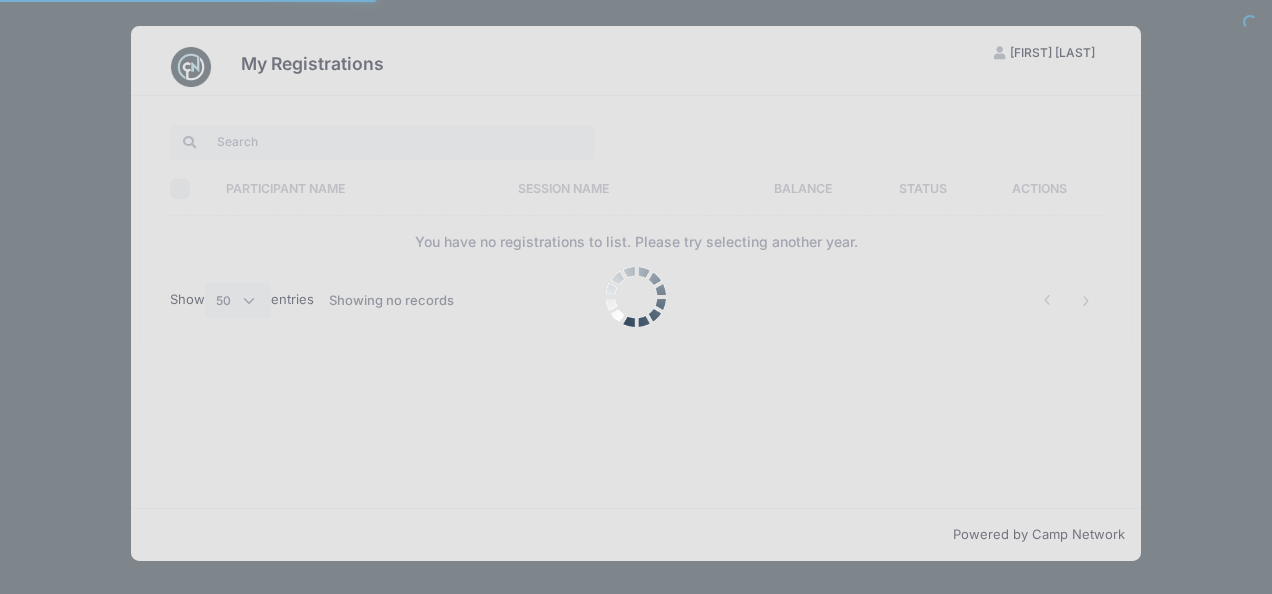 select on "50" 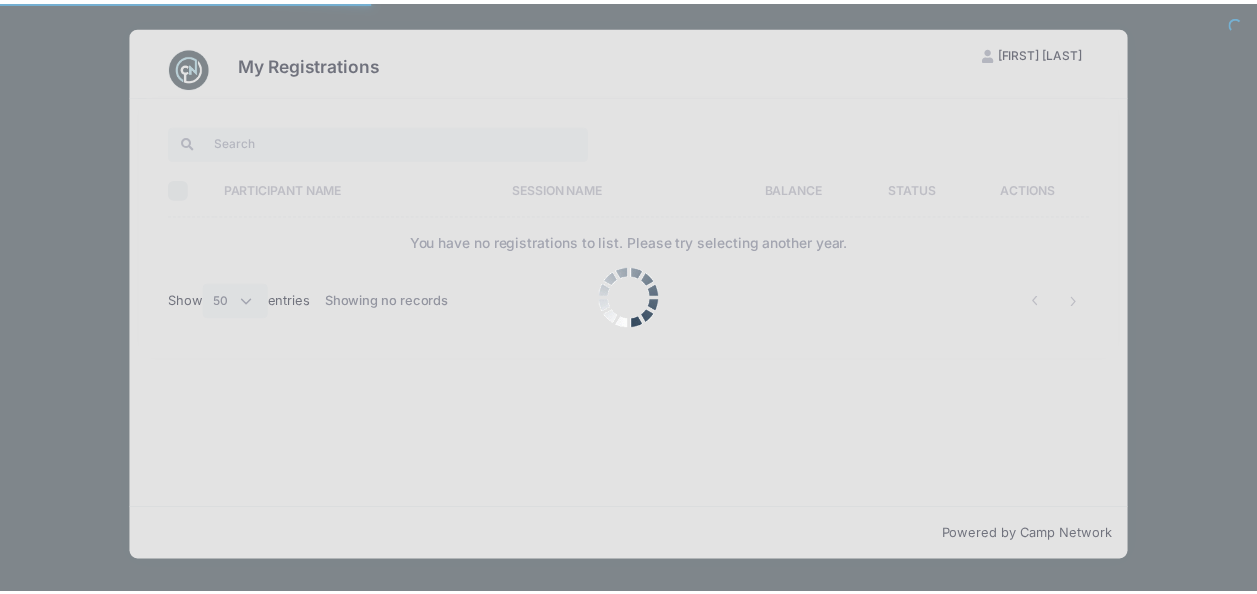 scroll, scrollTop: 0, scrollLeft: 0, axis: both 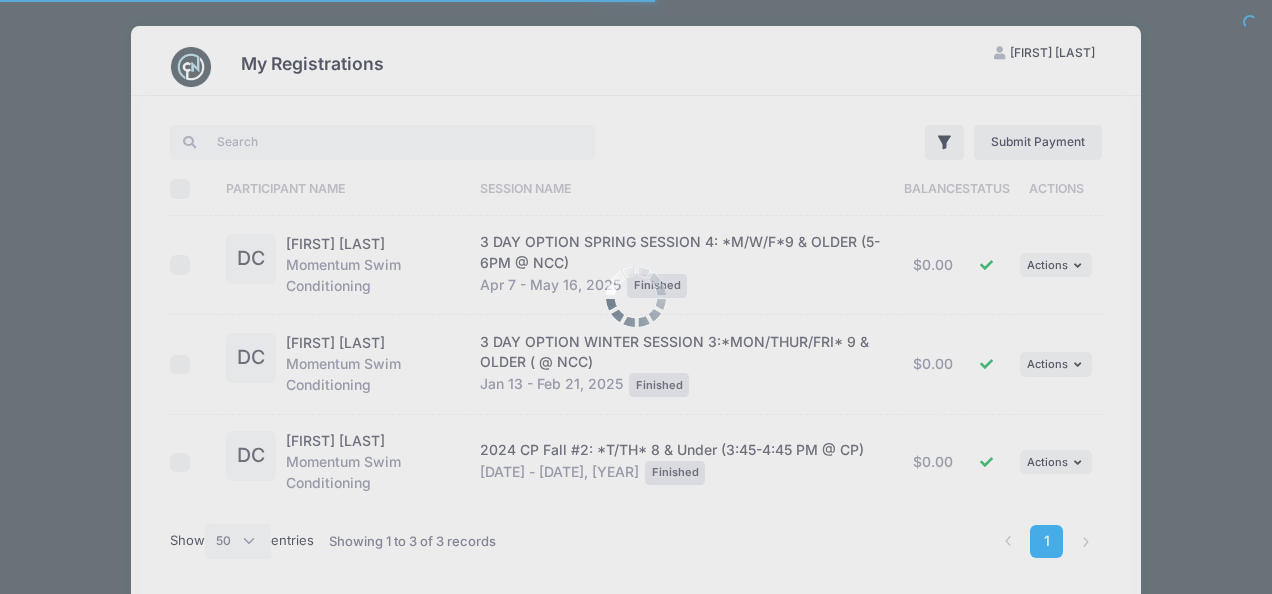 select on "50" 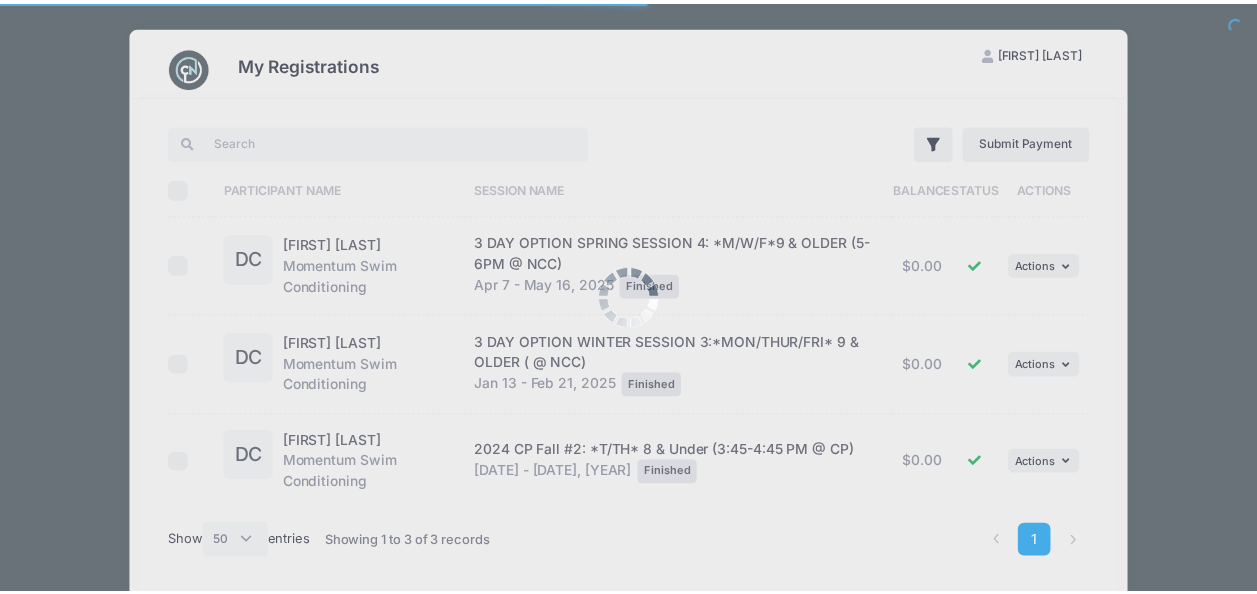 scroll, scrollTop: 0, scrollLeft: 0, axis: both 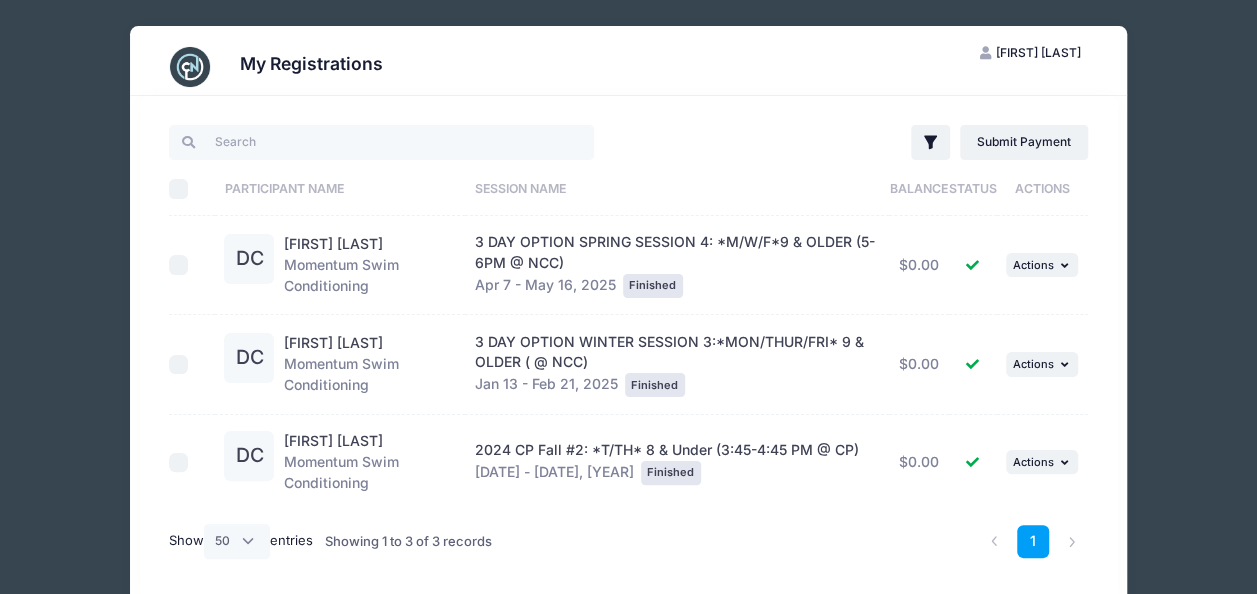 click at bounding box center (190, 67) 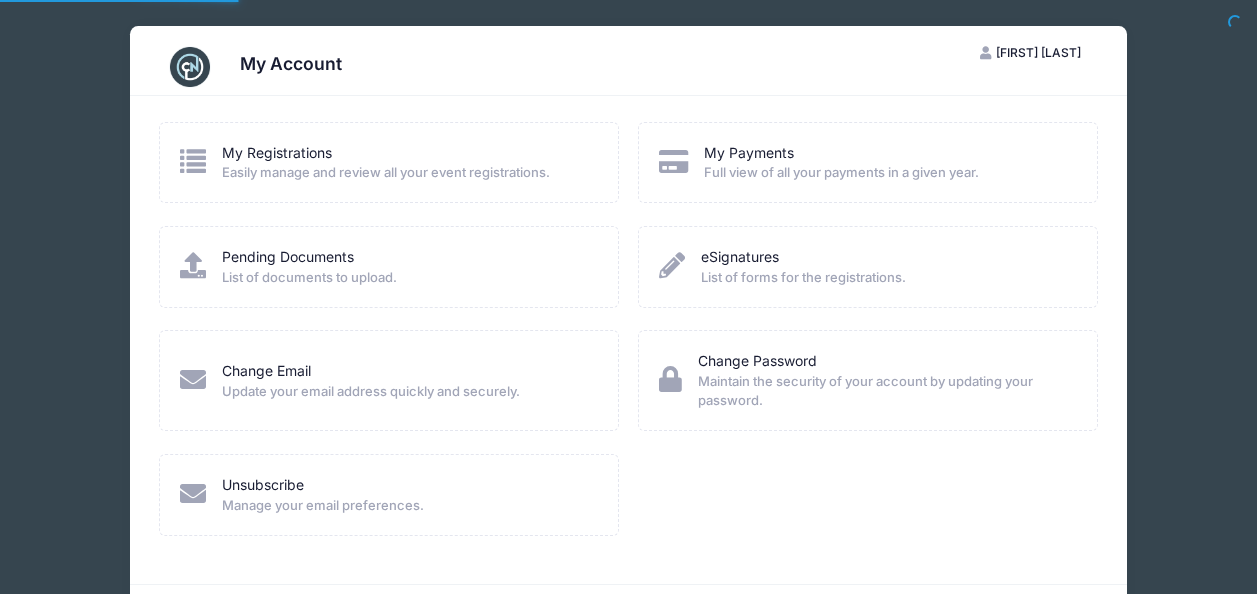 scroll, scrollTop: 0, scrollLeft: 0, axis: both 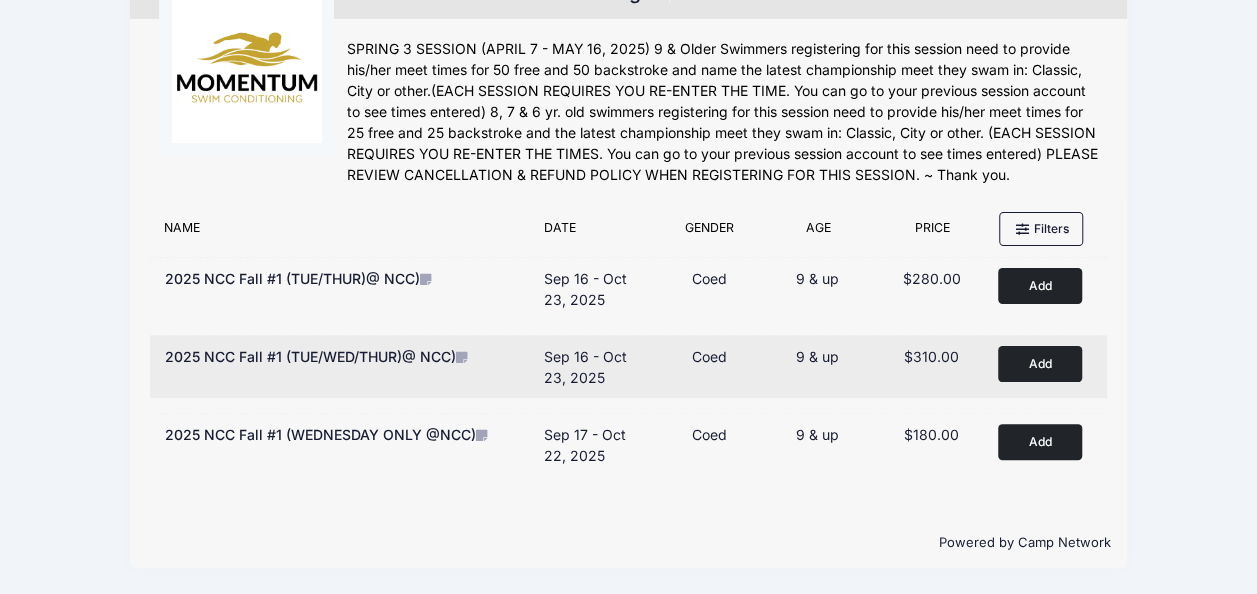 click on "Add" at bounding box center (1040, 363) 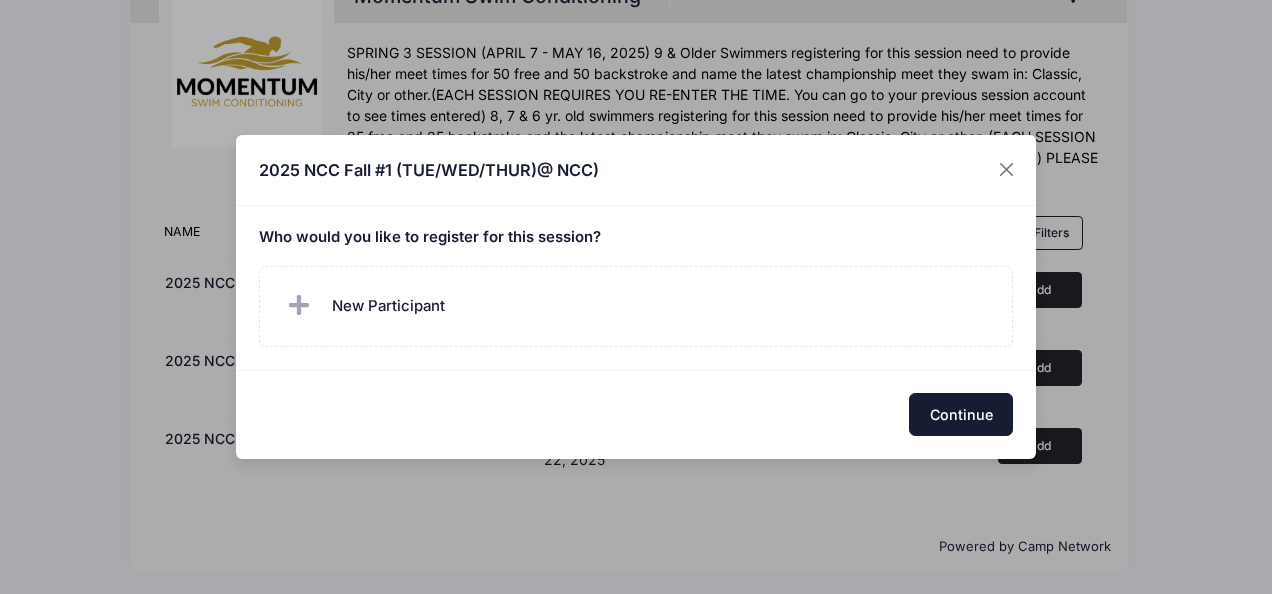 click on "Continue" at bounding box center (961, 414) 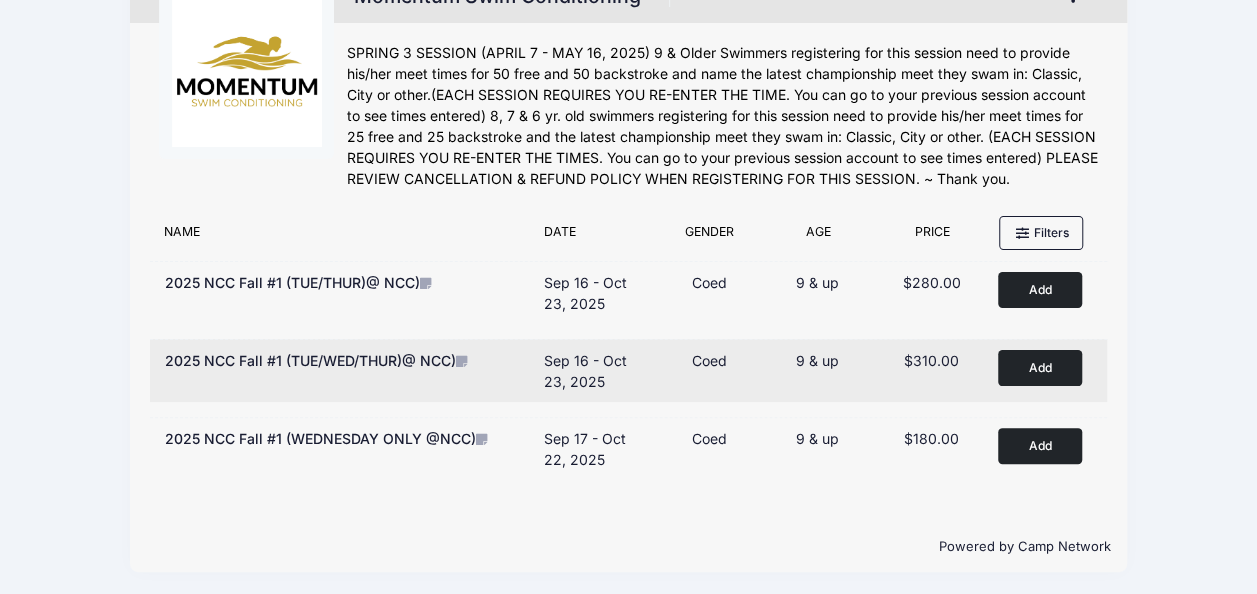 click on "Add" at bounding box center (1040, 367) 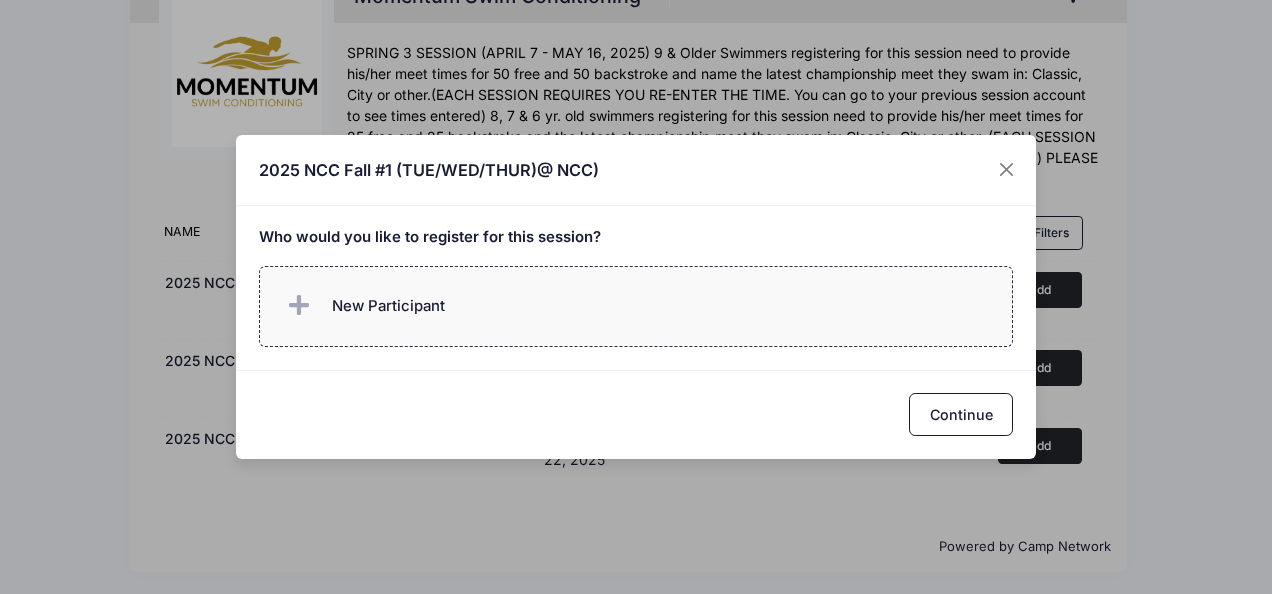 click at bounding box center [299, 306] 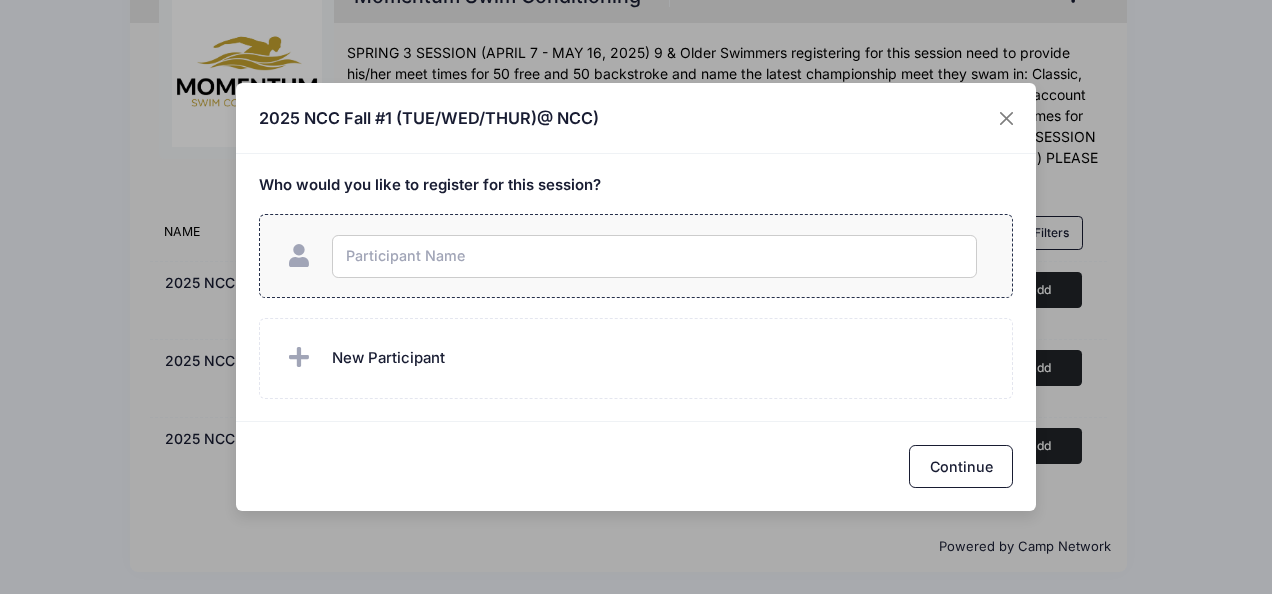 click at bounding box center (654, 256) 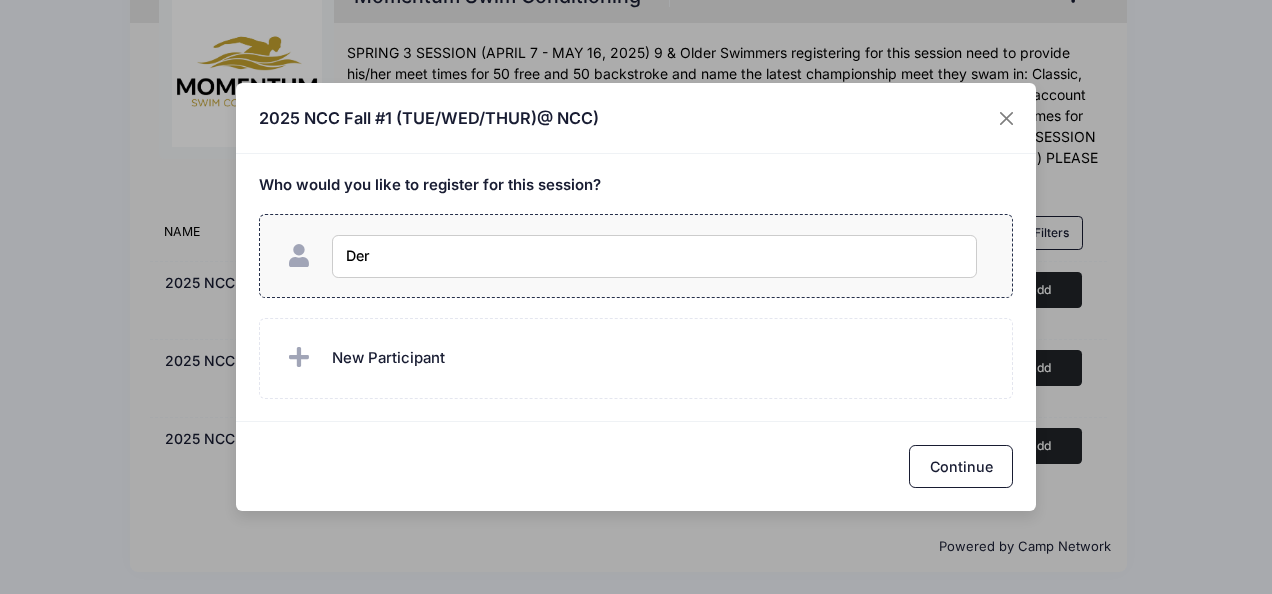type on "Derek Chen" 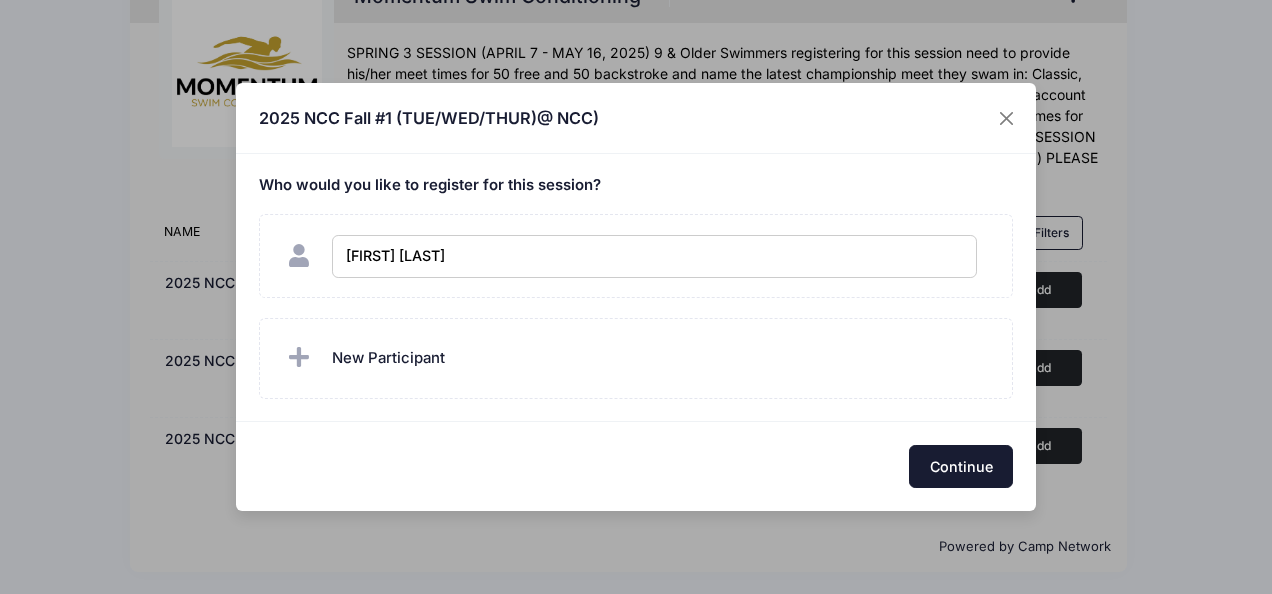 checkbox on "true" 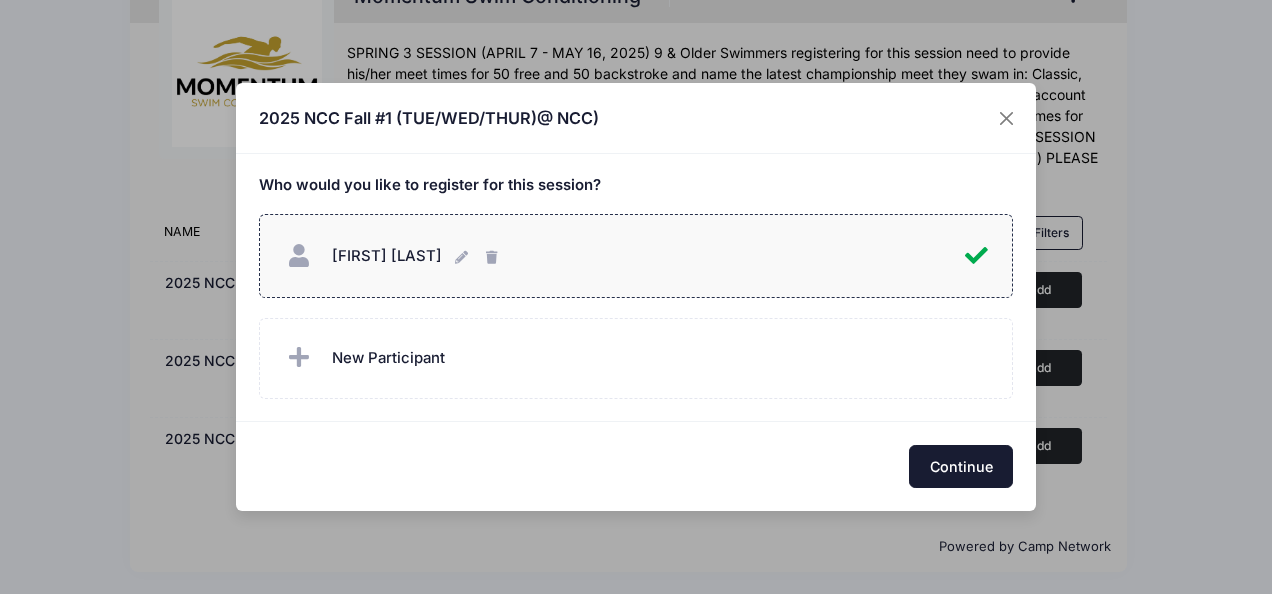 click on "Continue" at bounding box center [961, 466] 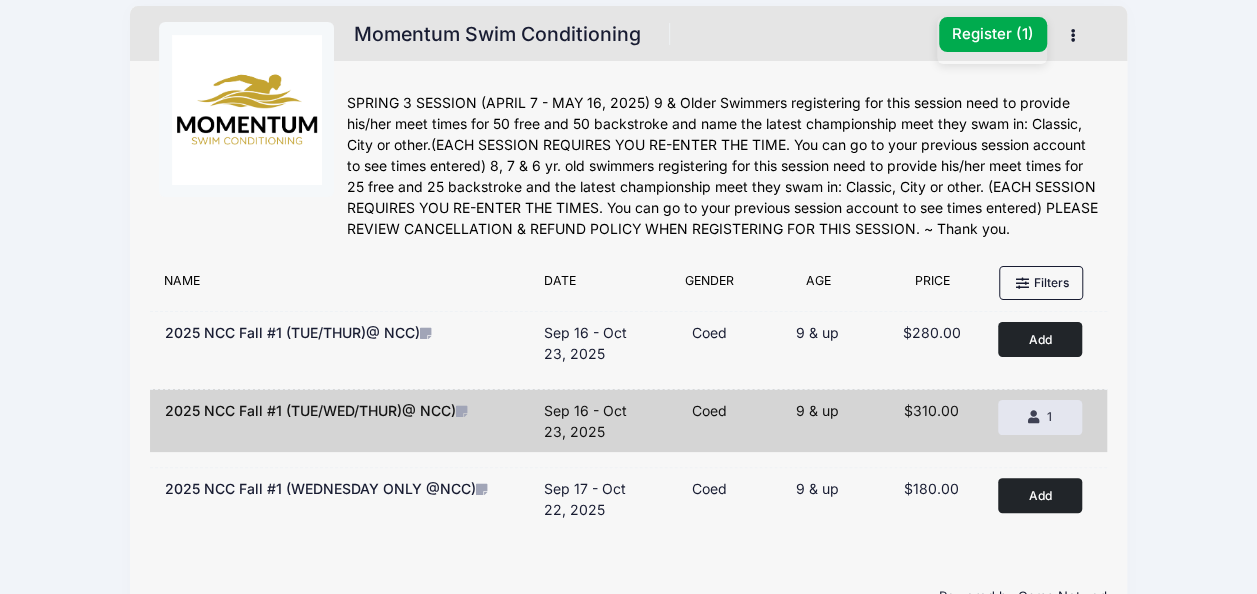 scroll, scrollTop: 0, scrollLeft: 0, axis: both 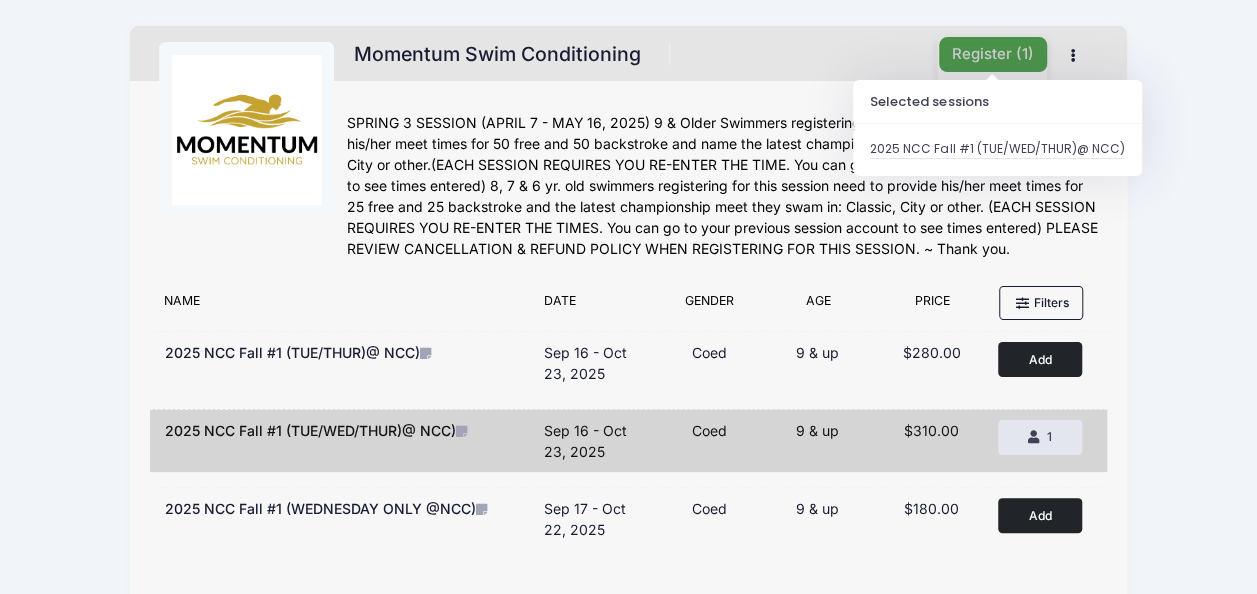 click on "Register ( 1 )" at bounding box center (993, 54) 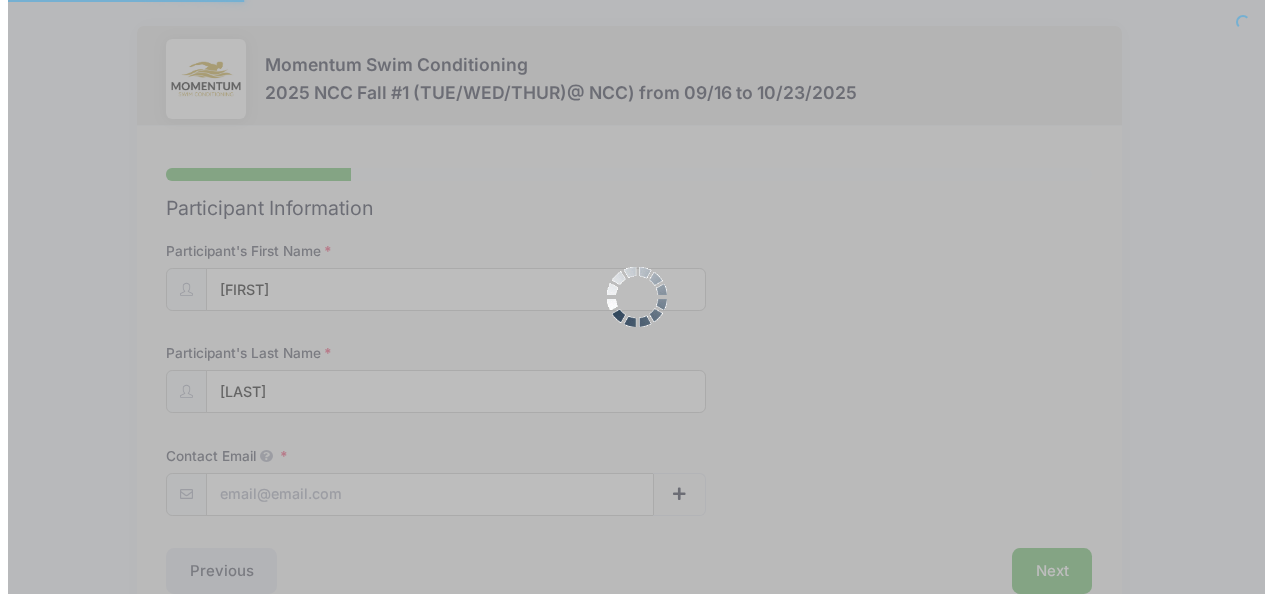 scroll, scrollTop: 0, scrollLeft: 0, axis: both 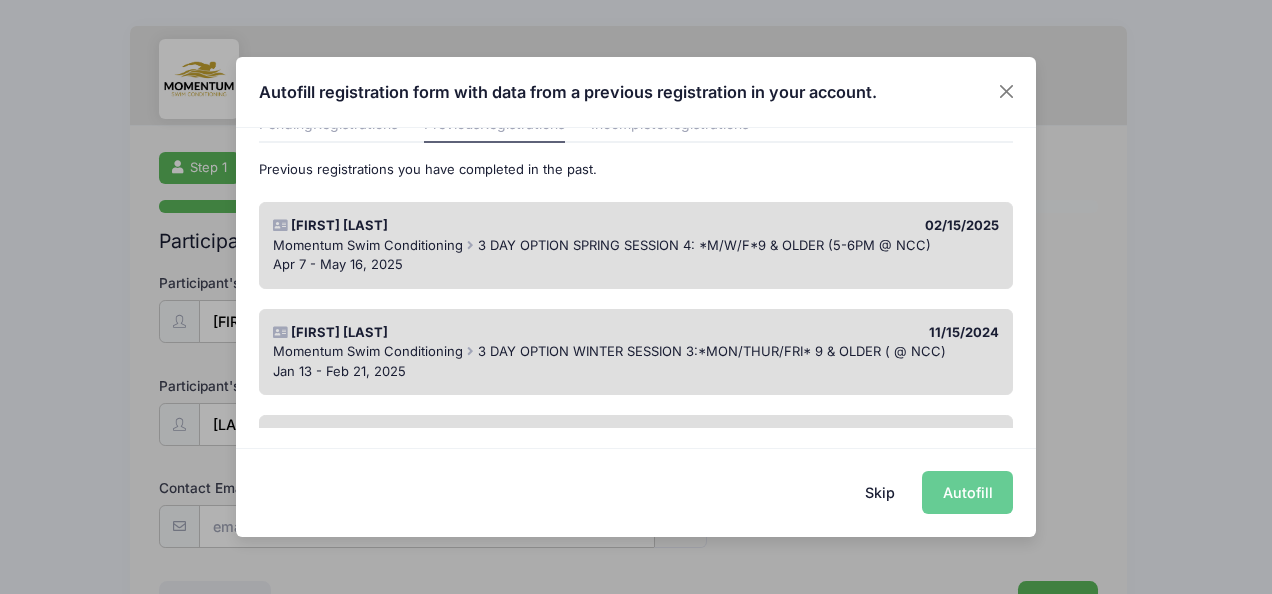 click on "Skip
Autofill" at bounding box center (636, 492) 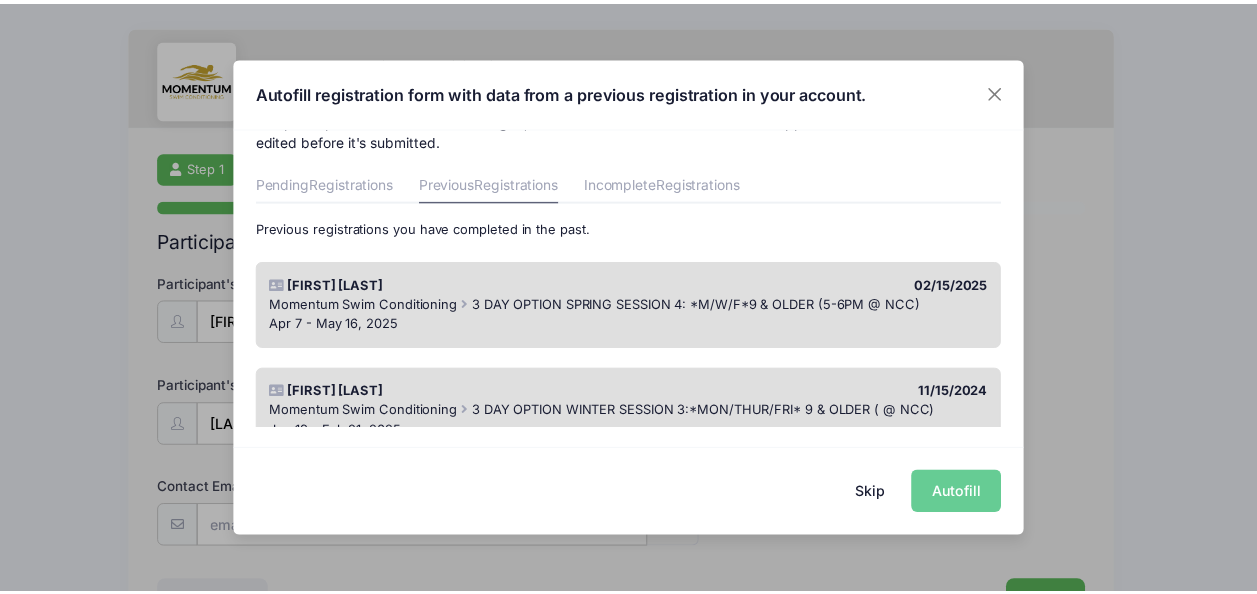 scroll, scrollTop: 0, scrollLeft: 0, axis: both 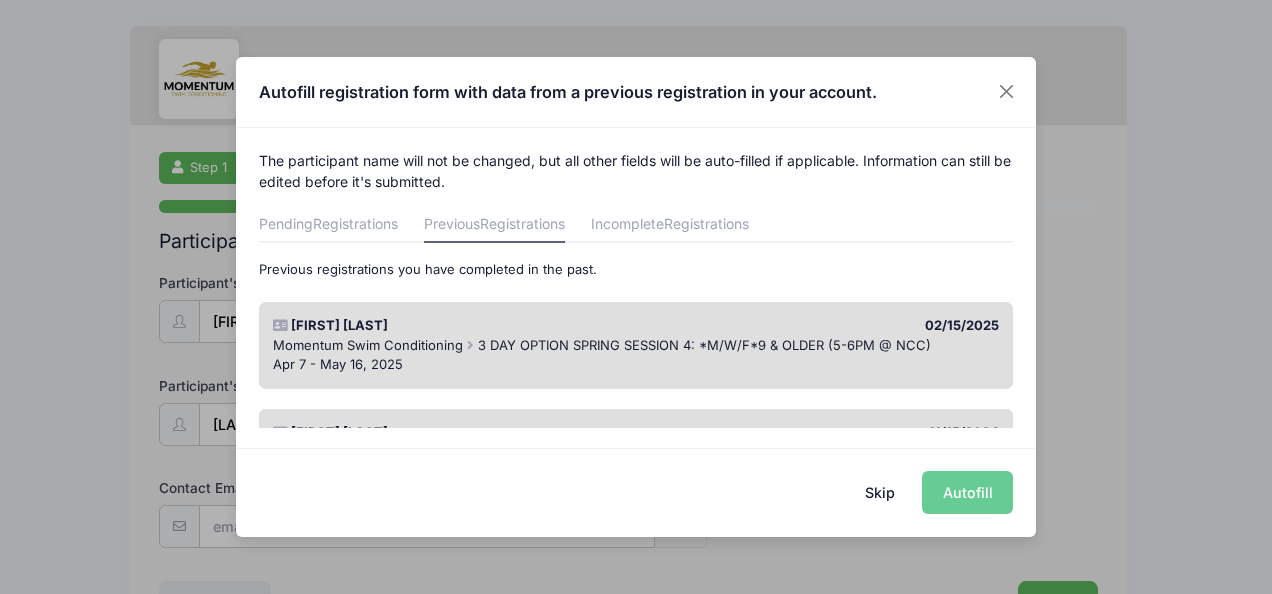 click on "Skip
Autofill" at bounding box center (636, 492) 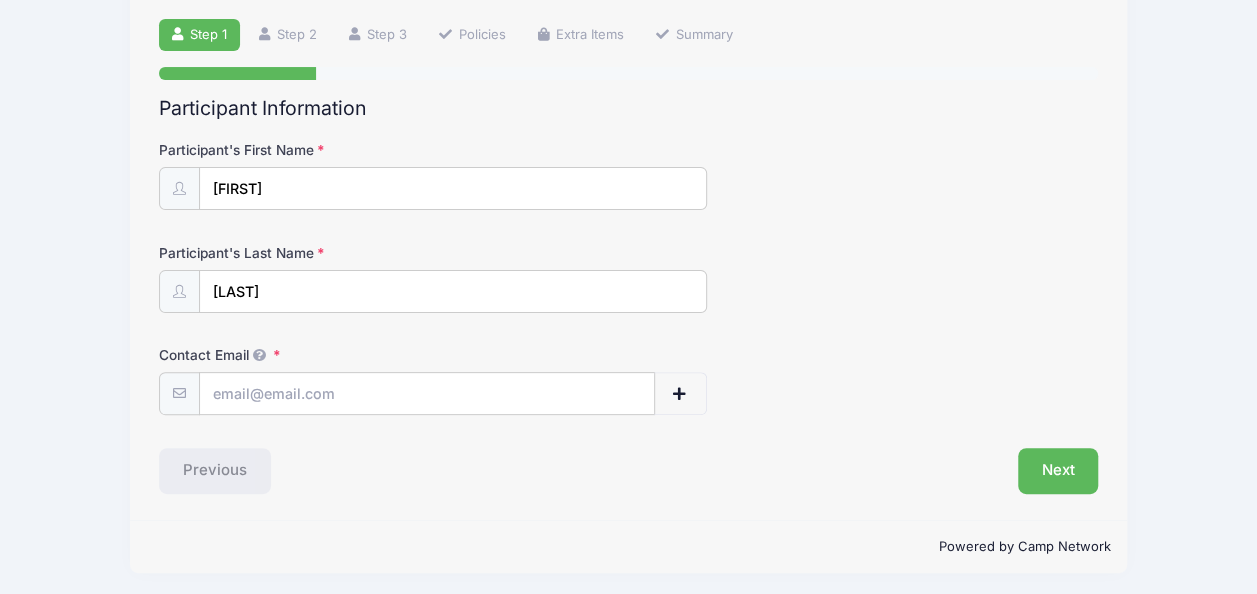 scroll, scrollTop: 134, scrollLeft: 0, axis: vertical 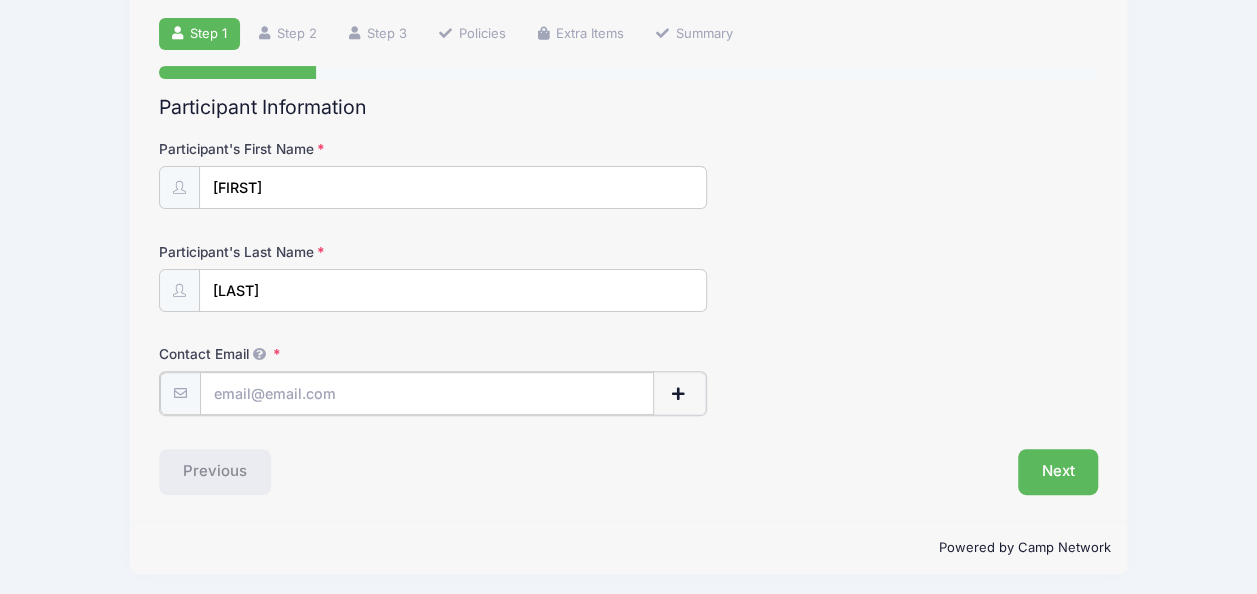 click on "Contact Email" at bounding box center [427, 393] 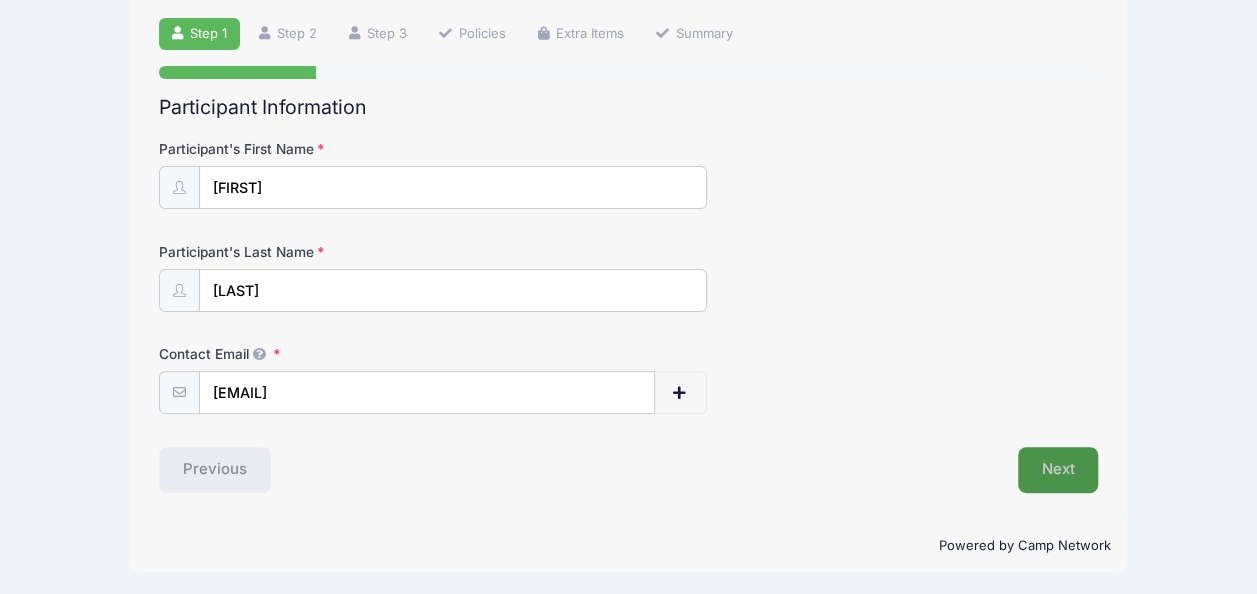 click on "Next" at bounding box center [1058, 470] 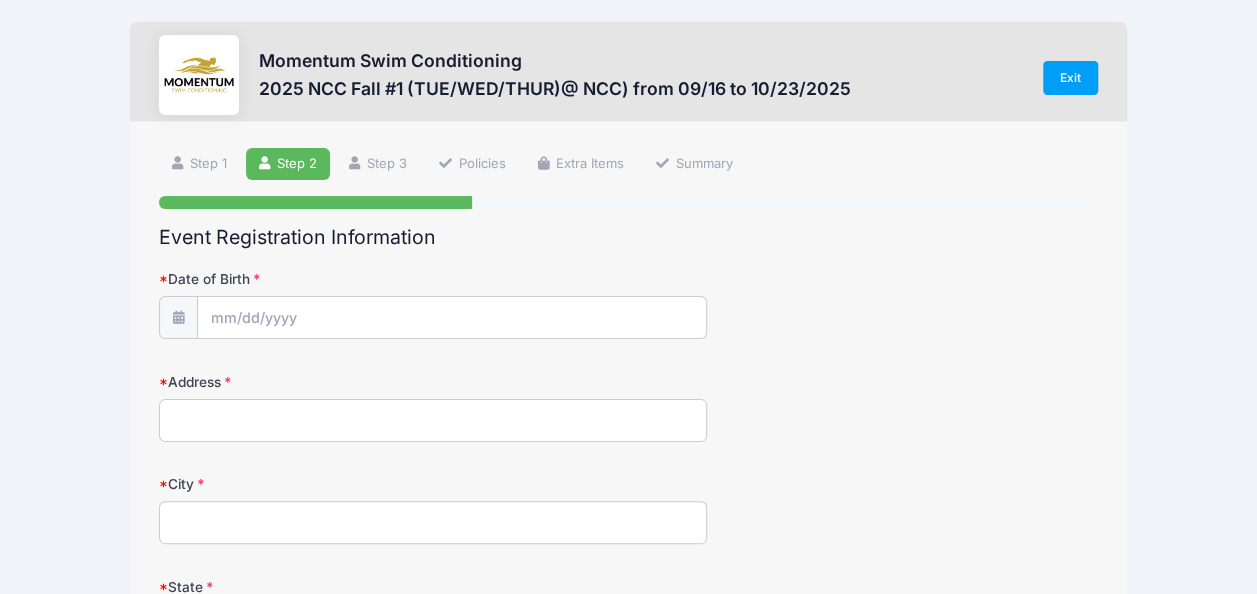 scroll, scrollTop: 0, scrollLeft: 0, axis: both 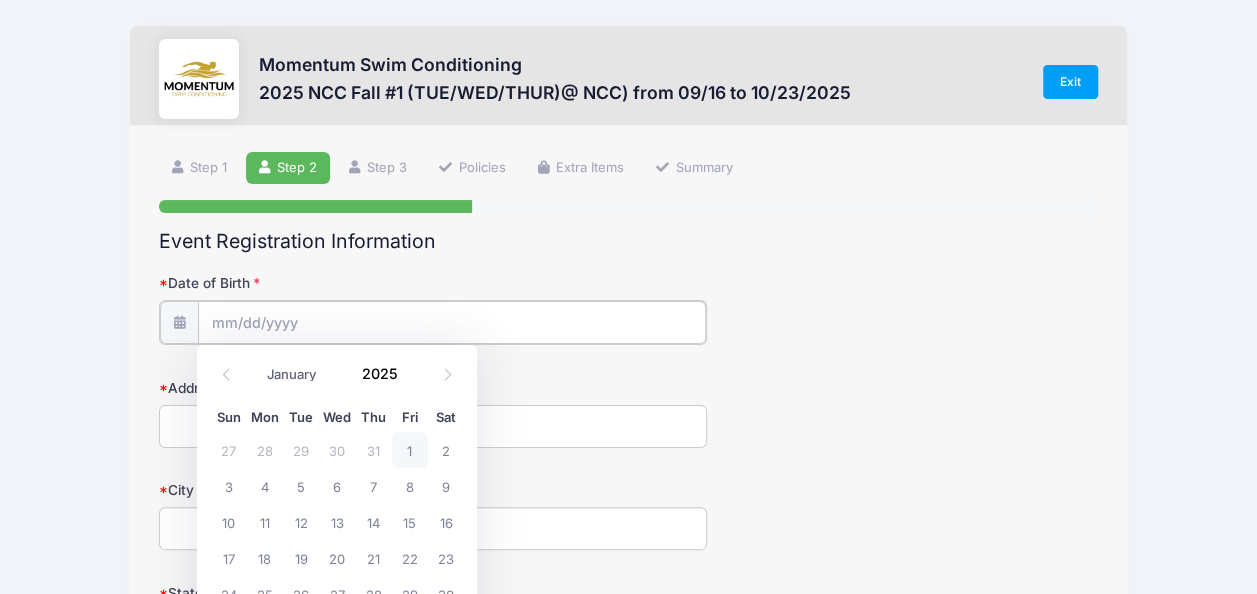 click on "Date of Birth" at bounding box center [452, 322] 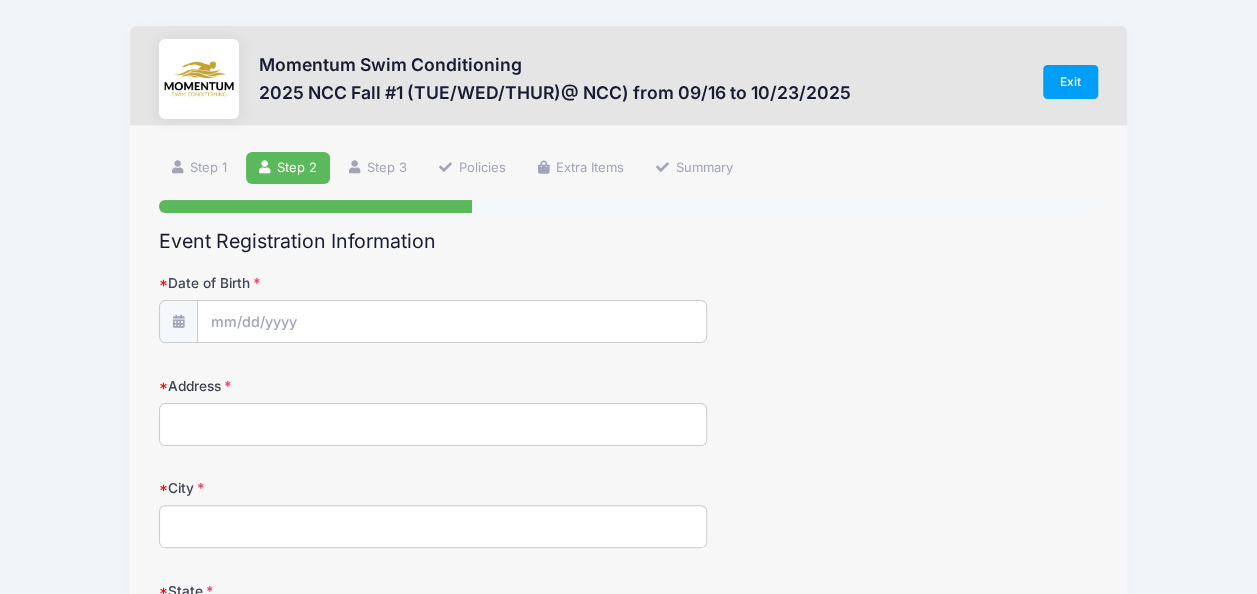 click on "Date of Birth" at bounding box center (628, 308) 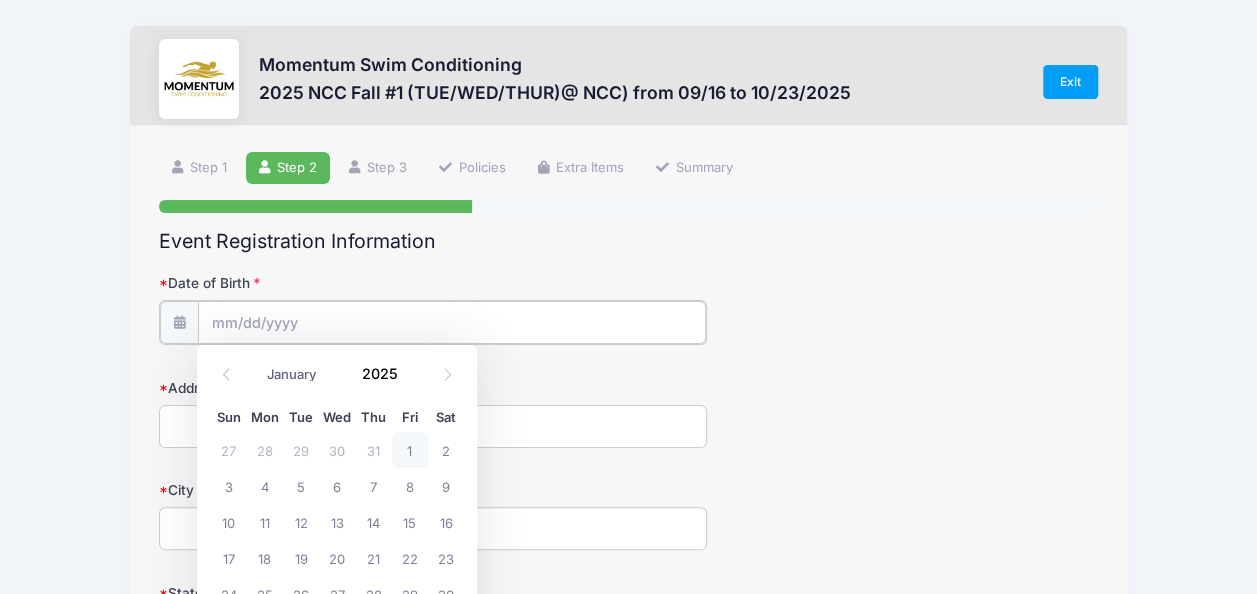 click on "Date of Birth" at bounding box center [452, 322] 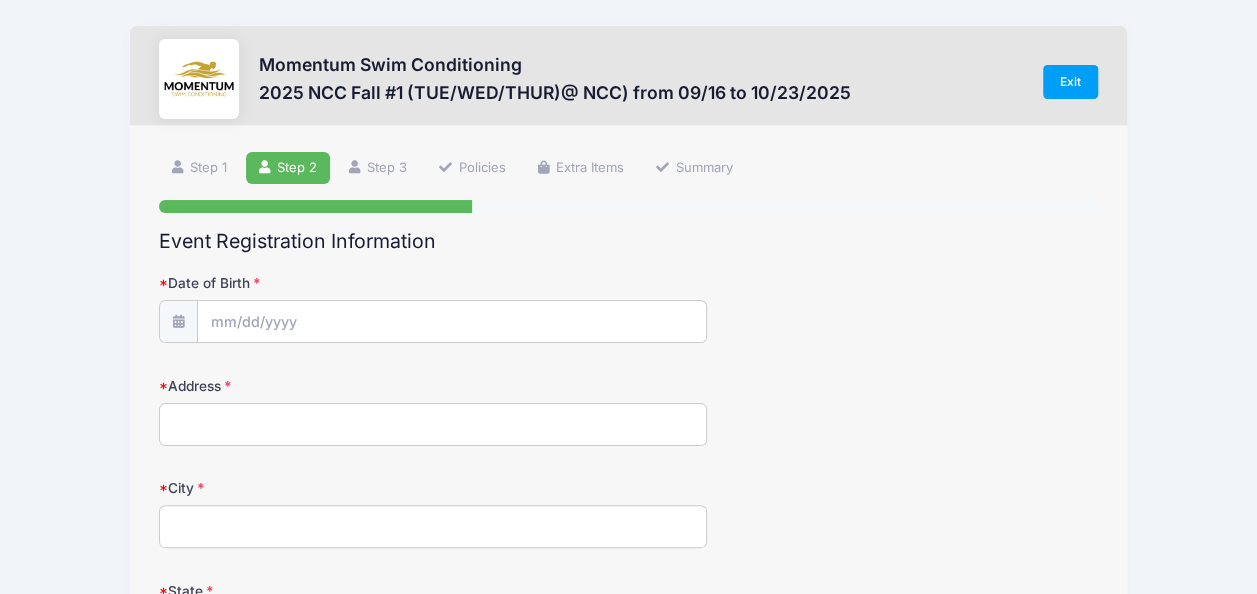 click at bounding box center (178, 321) 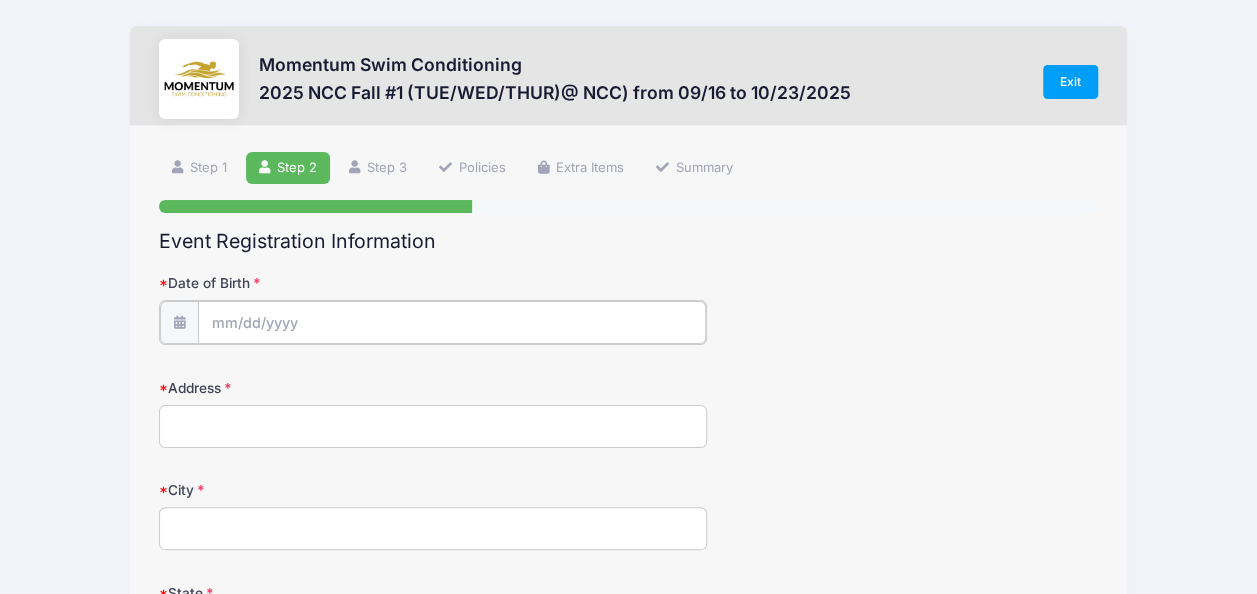 click on "Date of Birth" at bounding box center [452, 322] 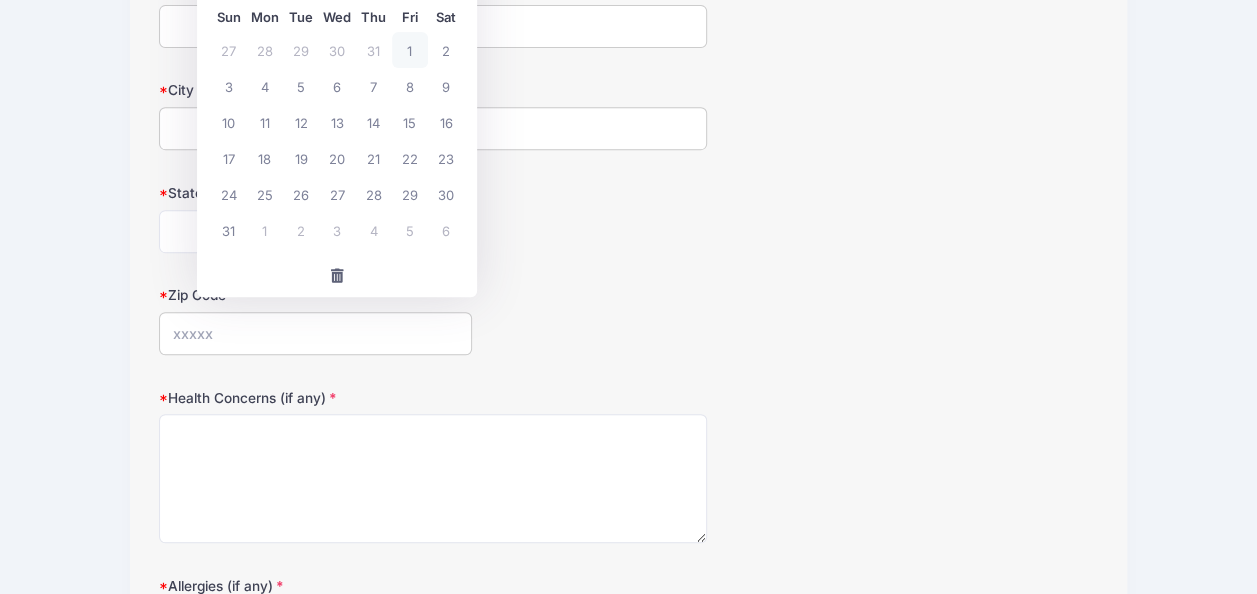 scroll, scrollTop: 200, scrollLeft: 0, axis: vertical 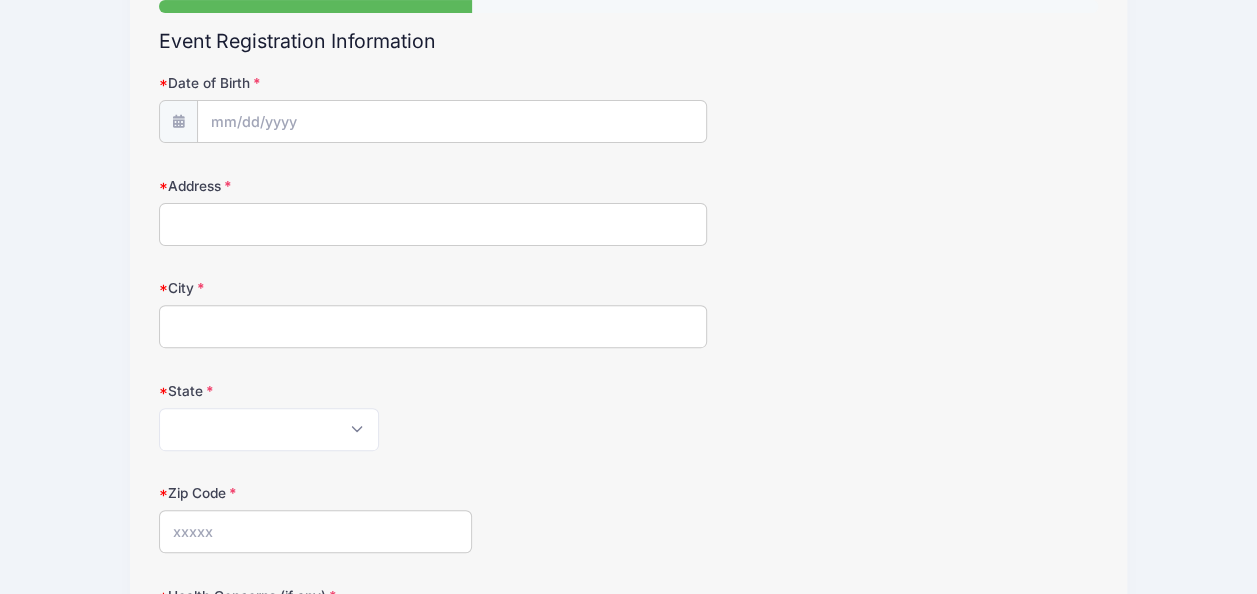 click on "Alabama Alaska American Samoa Arizona Arkansas Armed Forces Africa Armed Forces Americas Armed Forces Canada Armed Forces Europe Armed Forces Middle East Armed Forces Pacific California Colorado Connecticut Delaware District of Columbia Federated States Of Micronesia Florida Georgia Guam Hawaii Idaho Illinois Indiana Iowa Kansas Kentucky Louisiana Maine Marshall Islands Maryland Massachusetts Michigan Minnesota Mississippi Missouri Montana Nebraska Nevada New Hampshire New Jersey New Mexico New York North Carolina North Dakota Northern Mariana Islands Ohio Oklahoma Oregon Palau Pennsylvania Puerto Rico Rhode Island South Carolina South Dakota Tennessee Texas Utah Vermont Virgin Islands Virginia Washington West Virginia Wisconsin Wyoming Other-Canada Other" at bounding box center [433, 429] 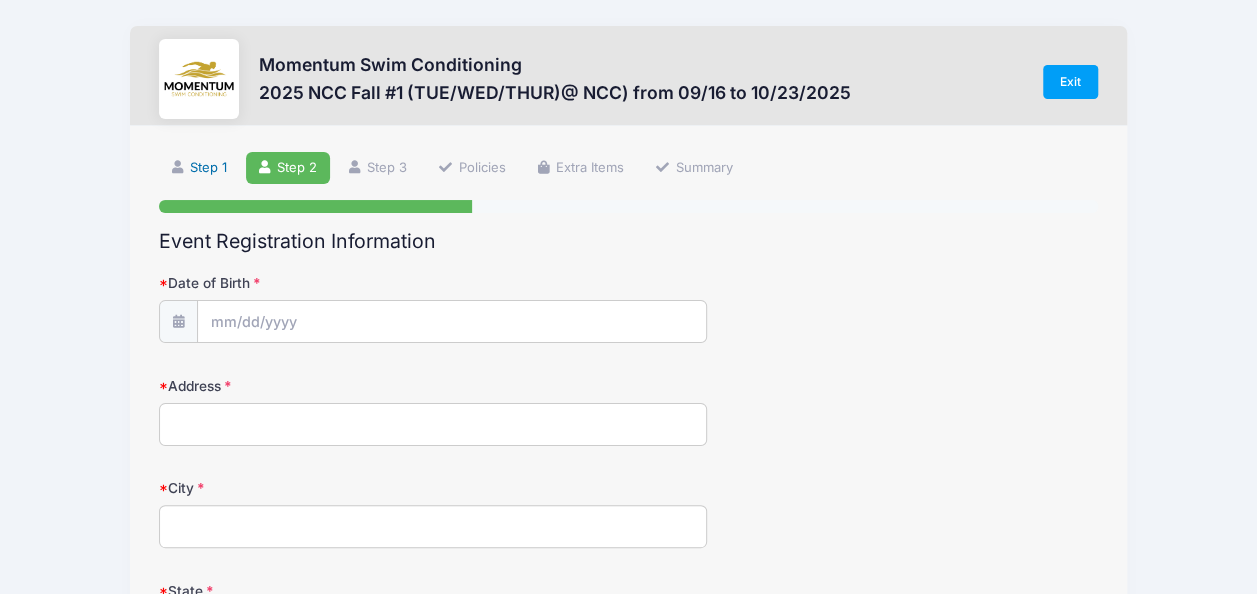 click on "Step 1" at bounding box center (199, 168) 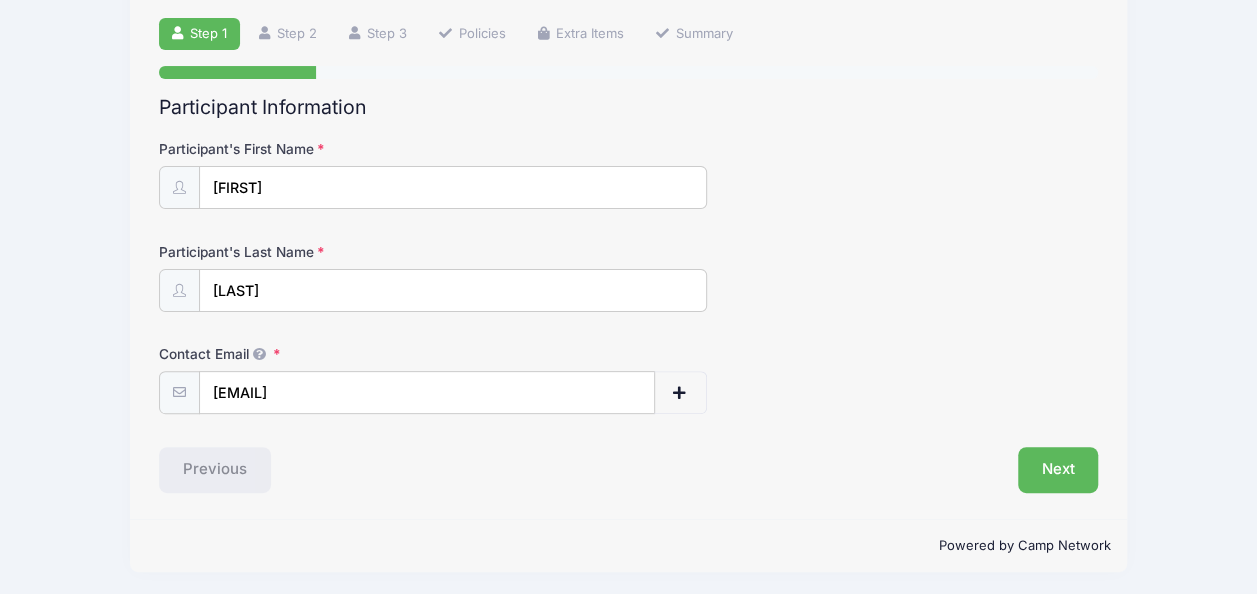 scroll, scrollTop: 134, scrollLeft: 0, axis: vertical 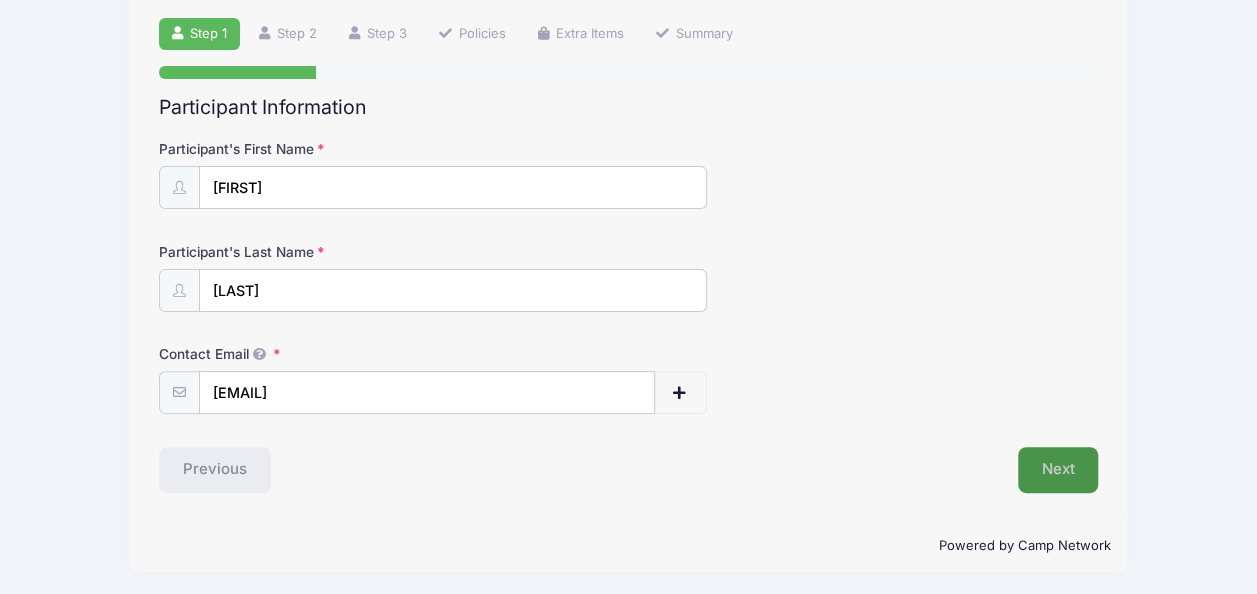 click on "Next" at bounding box center [1058, 470] 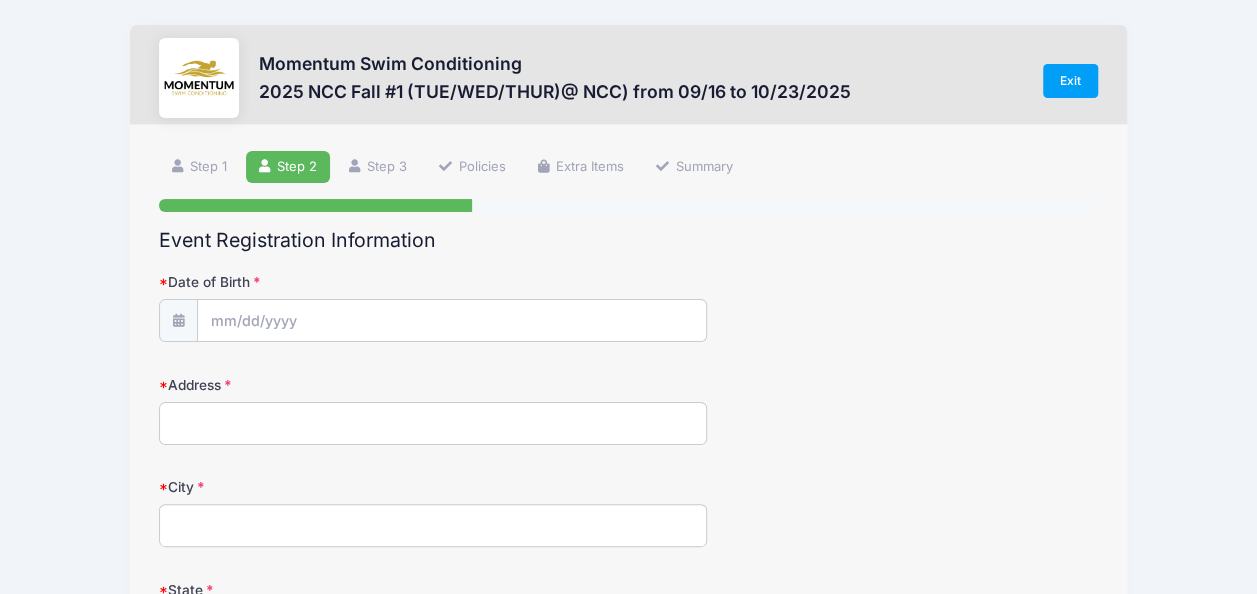scroll, scrollTop: 0, scrollLeft: 0, axis: both 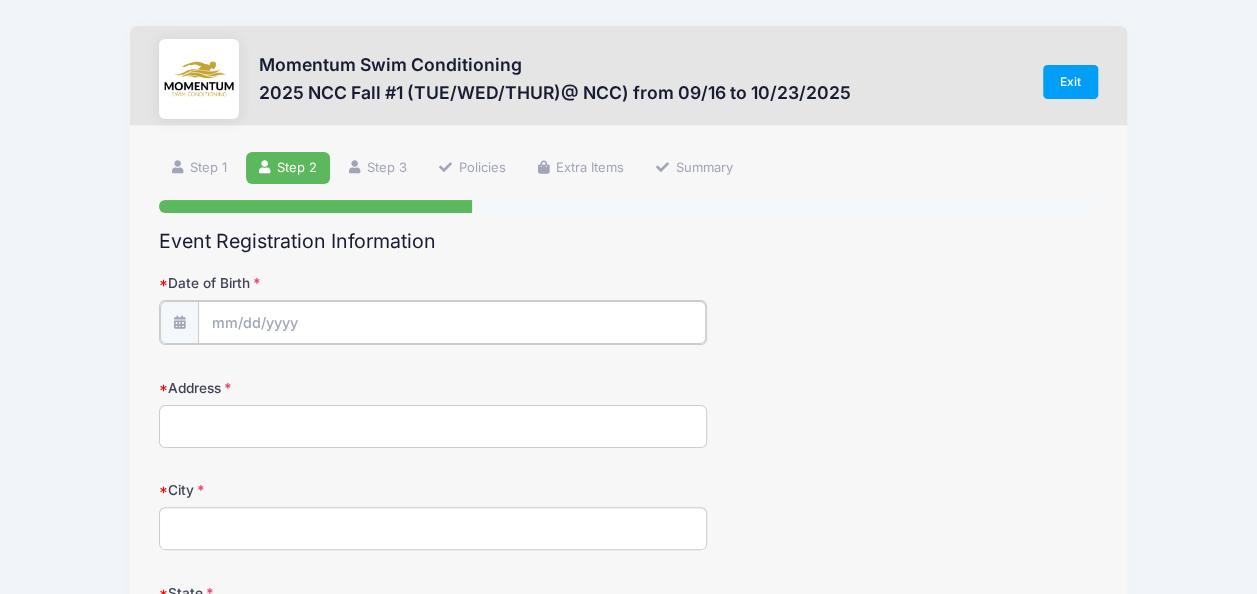 click on "Date of Birth" at bounding box center (452, 322) 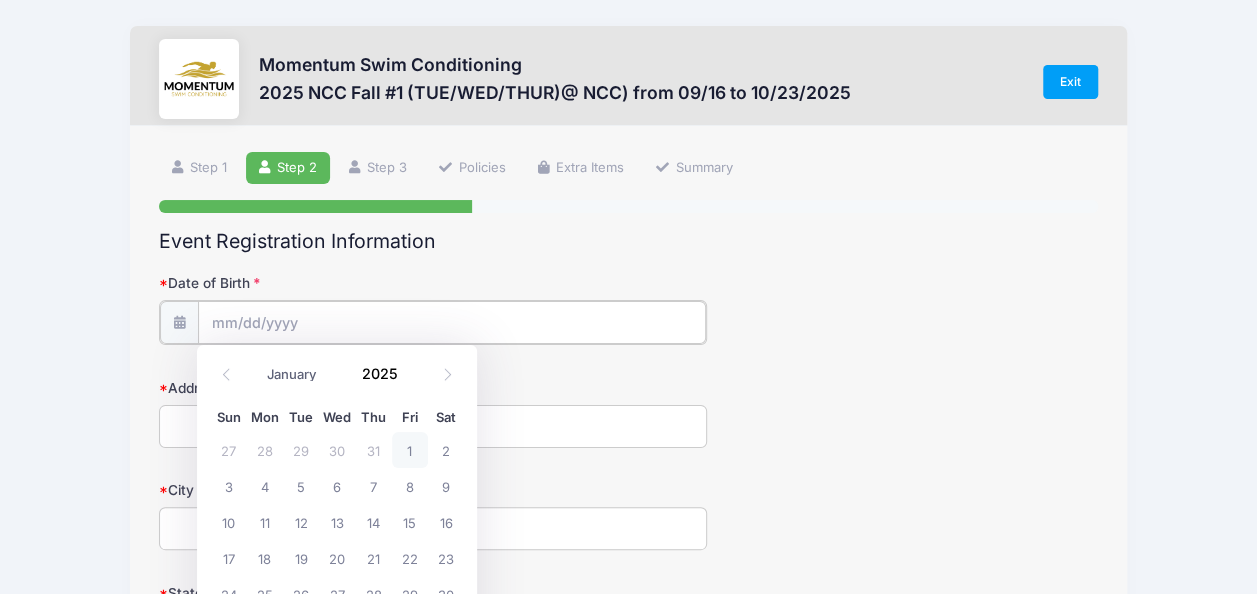 click on "Date of Birth" at bounding box center [452, 322] 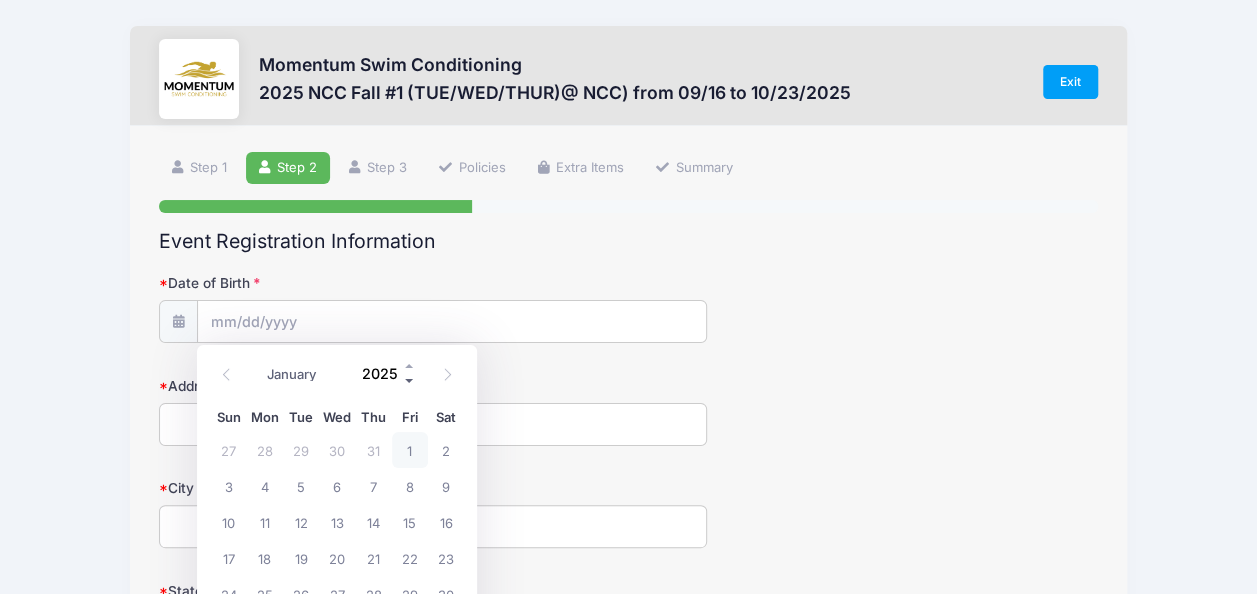 click at bounding box center [410, 381] 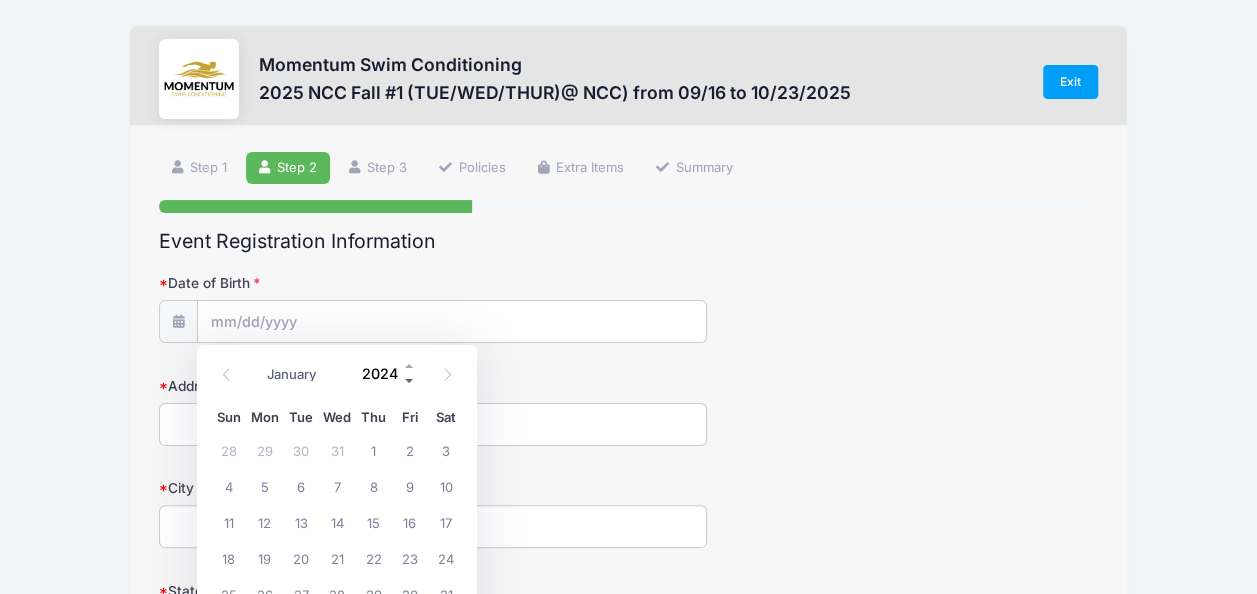click at bounding box center [410, 381] 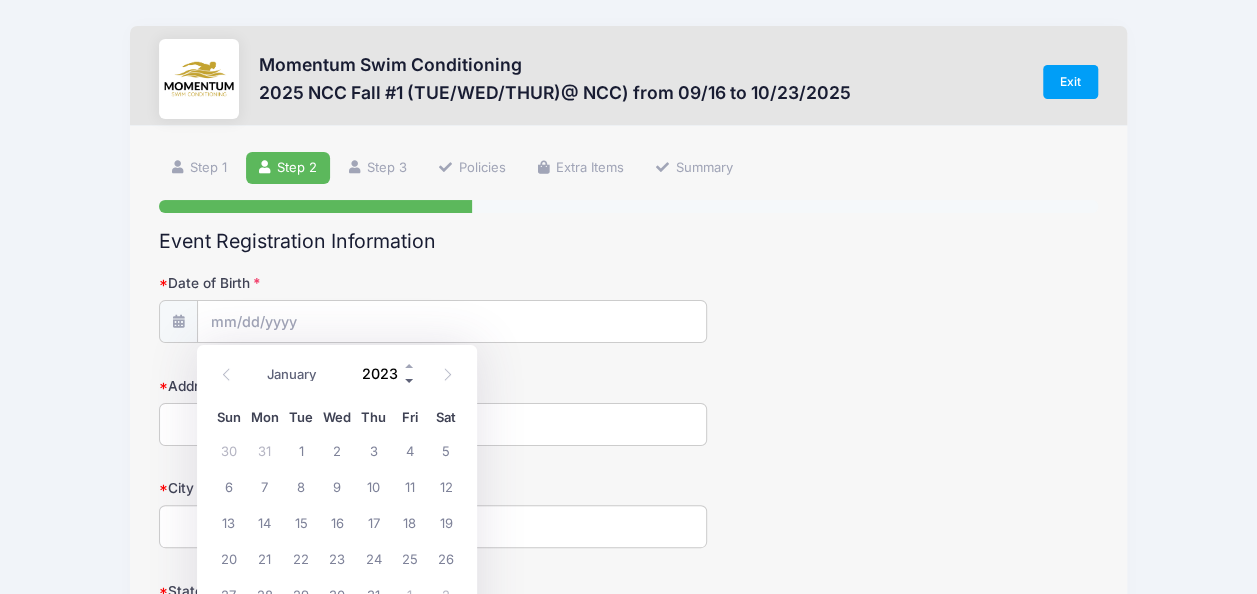 click at bounding box center [410, 381] 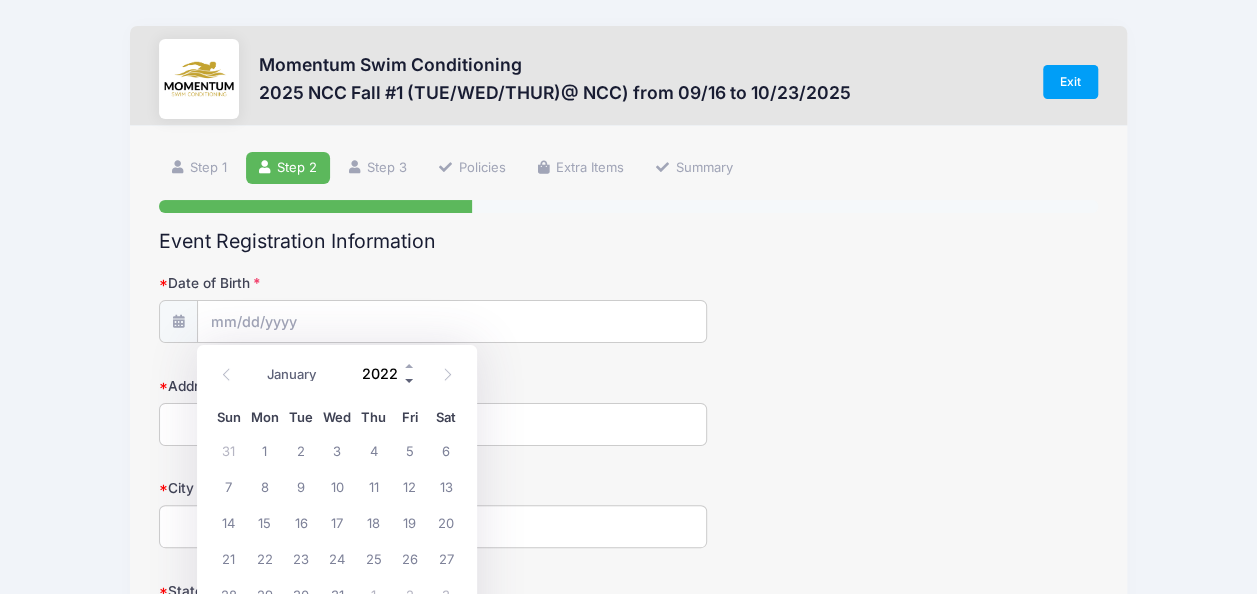 click at bounding box center (410, 381) 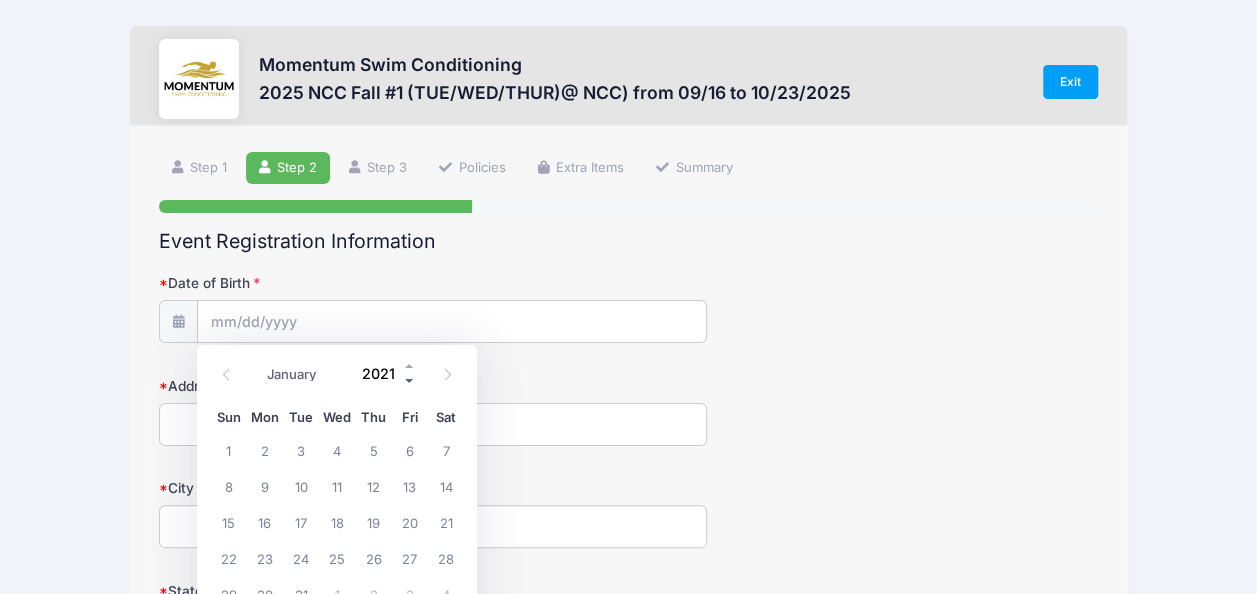 click at bounding box center (410, 381) 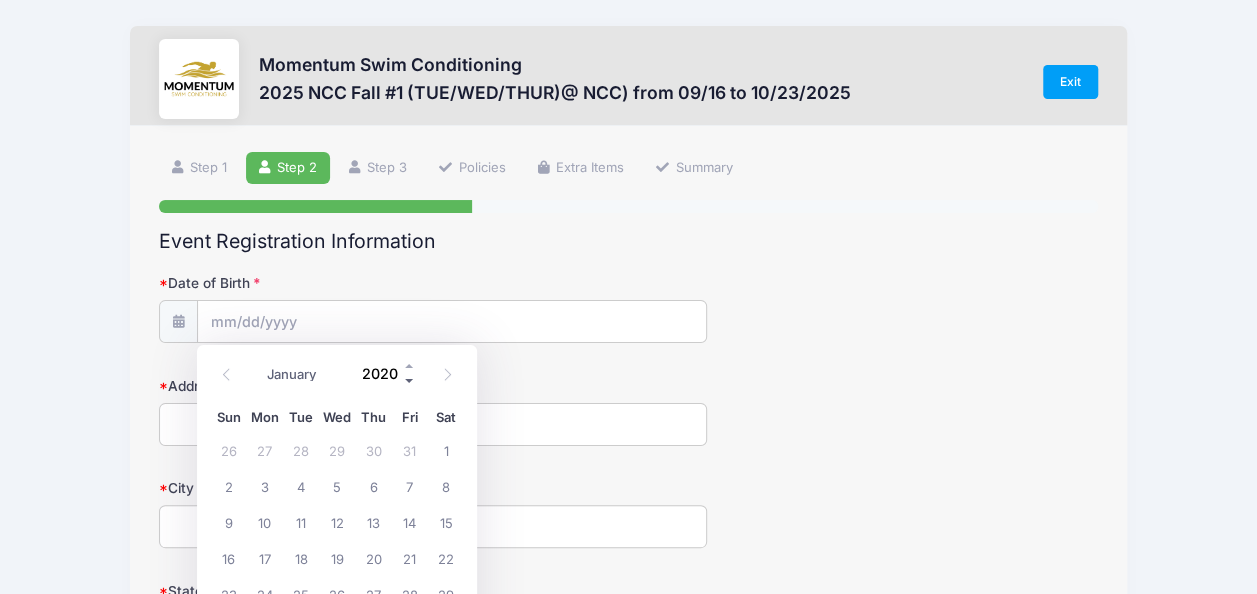 click at bounding box center (410, 381) 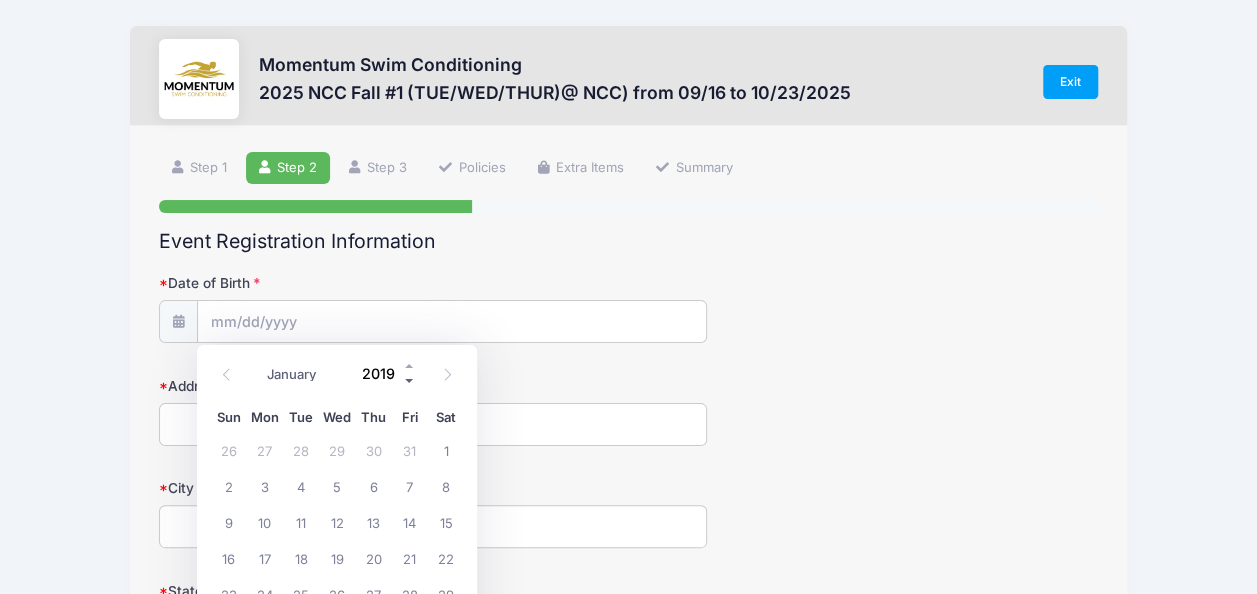 click at bounding box center [410, 381] 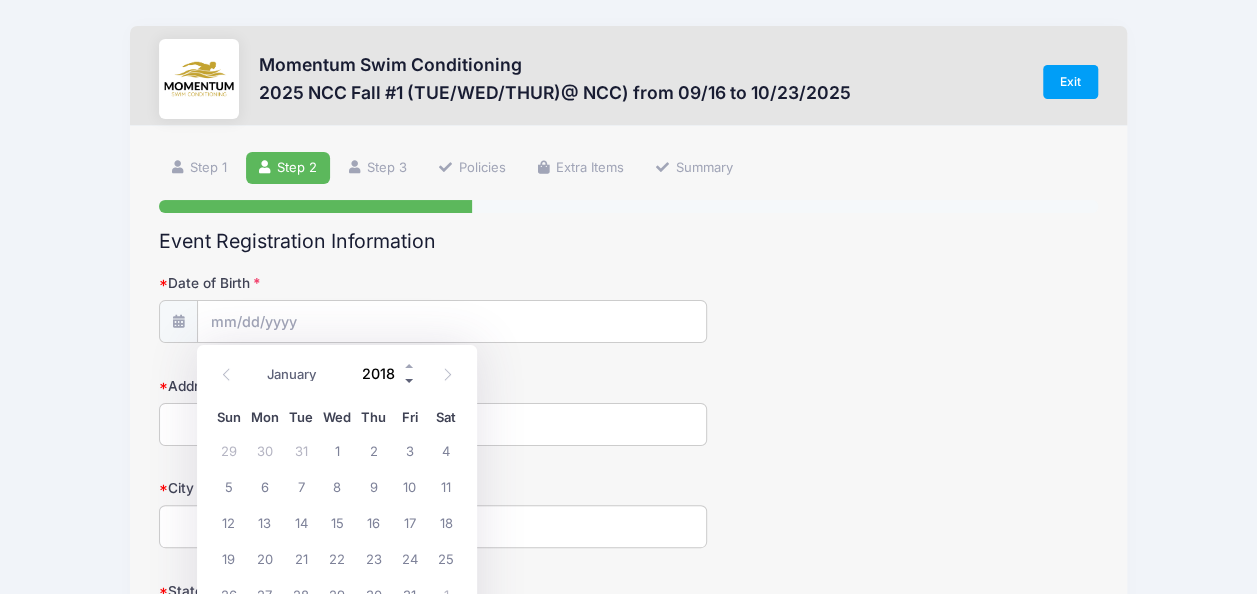 click at bounding box center [410, 381] 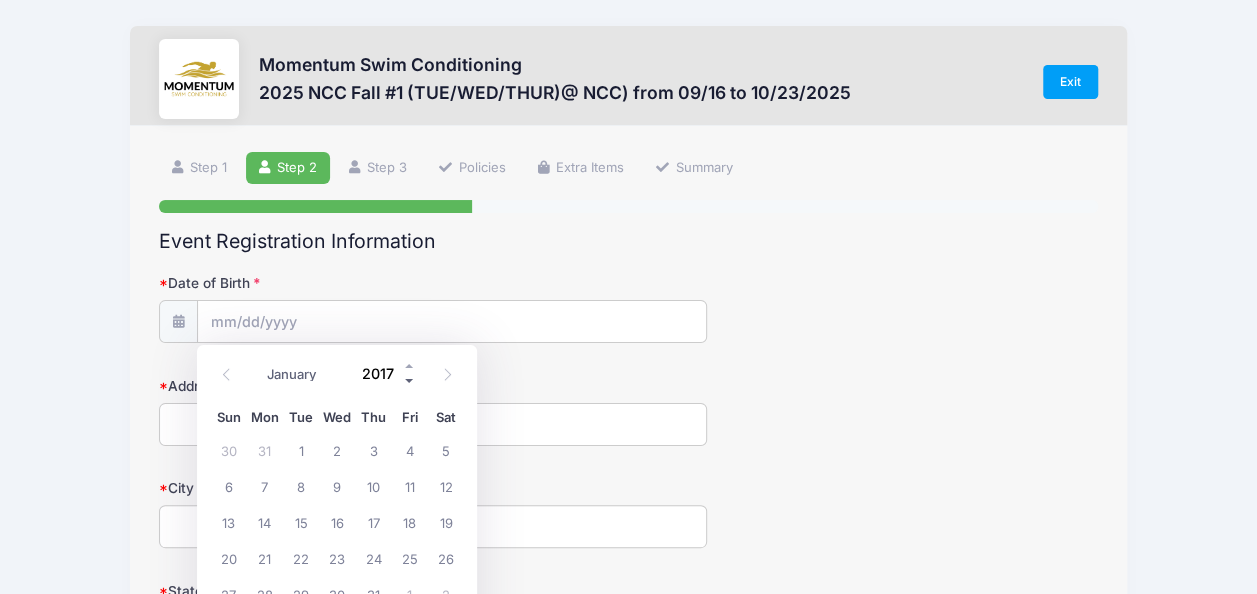 click at bounding box center [410, 381] 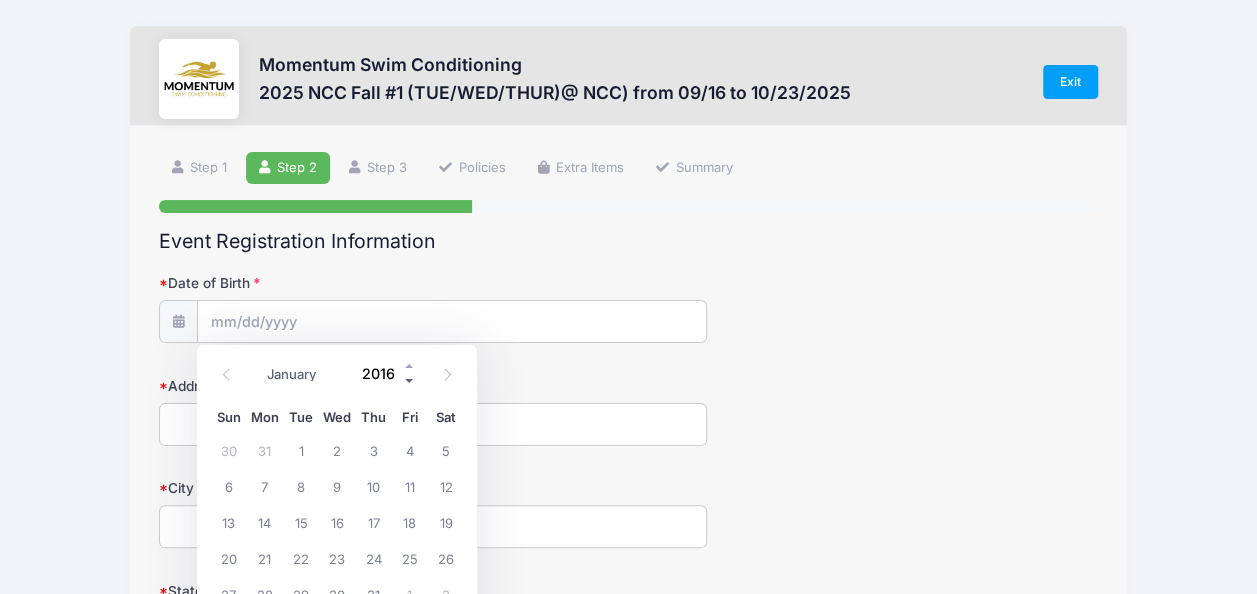 click at bounding box center (410, 381) 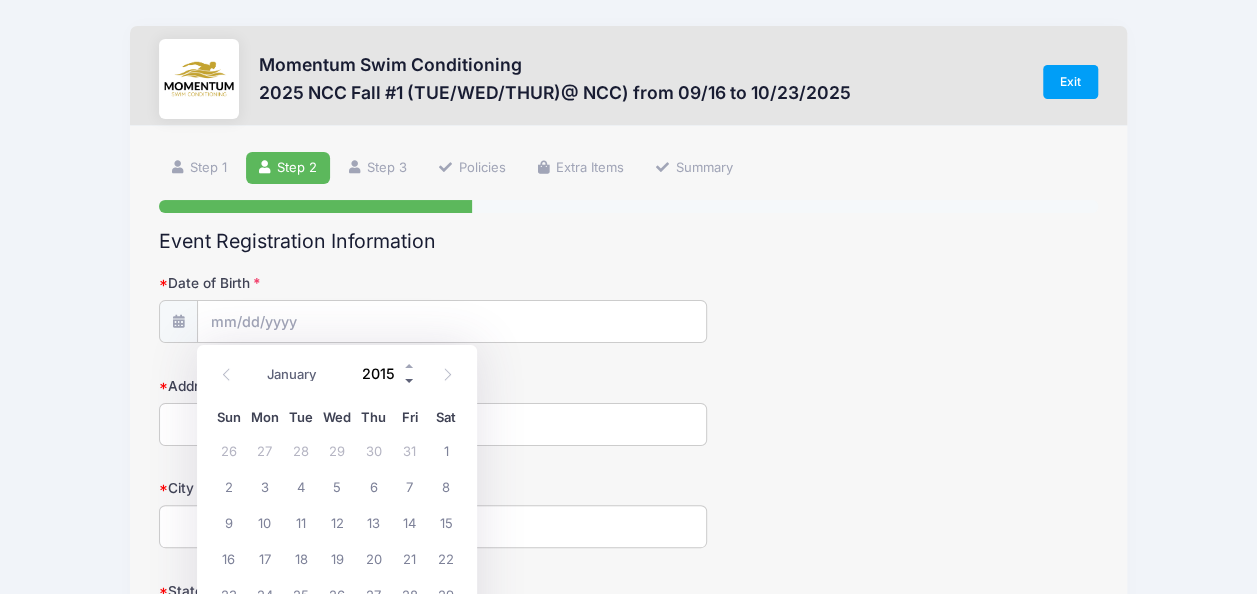 click at bounding box center (410, 381) 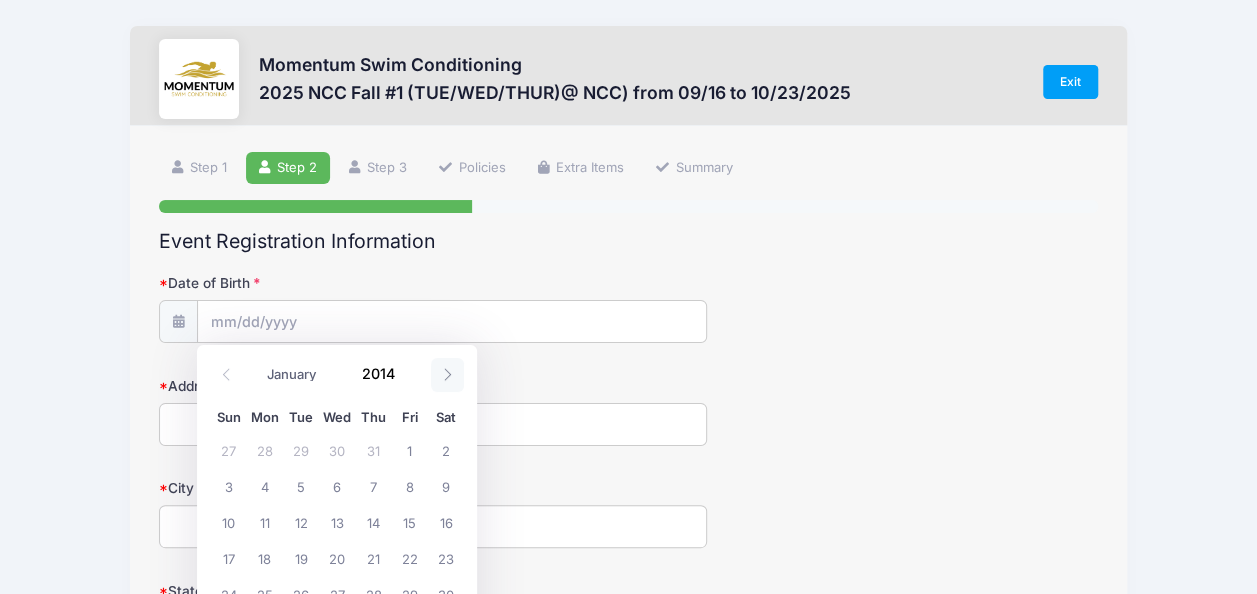 click 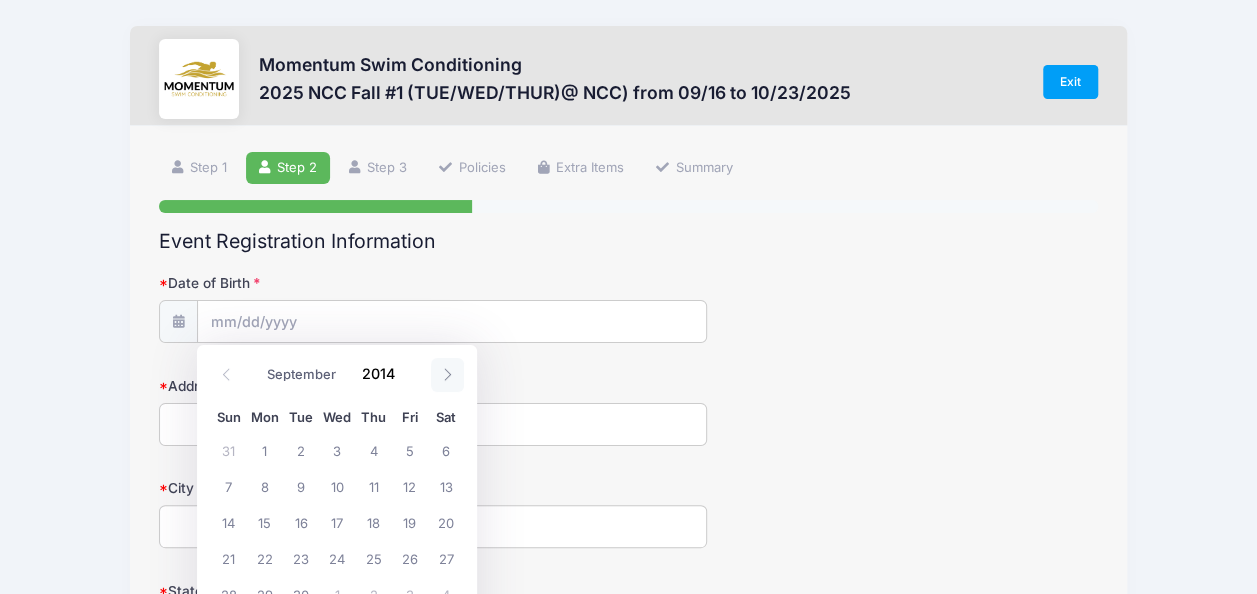 click 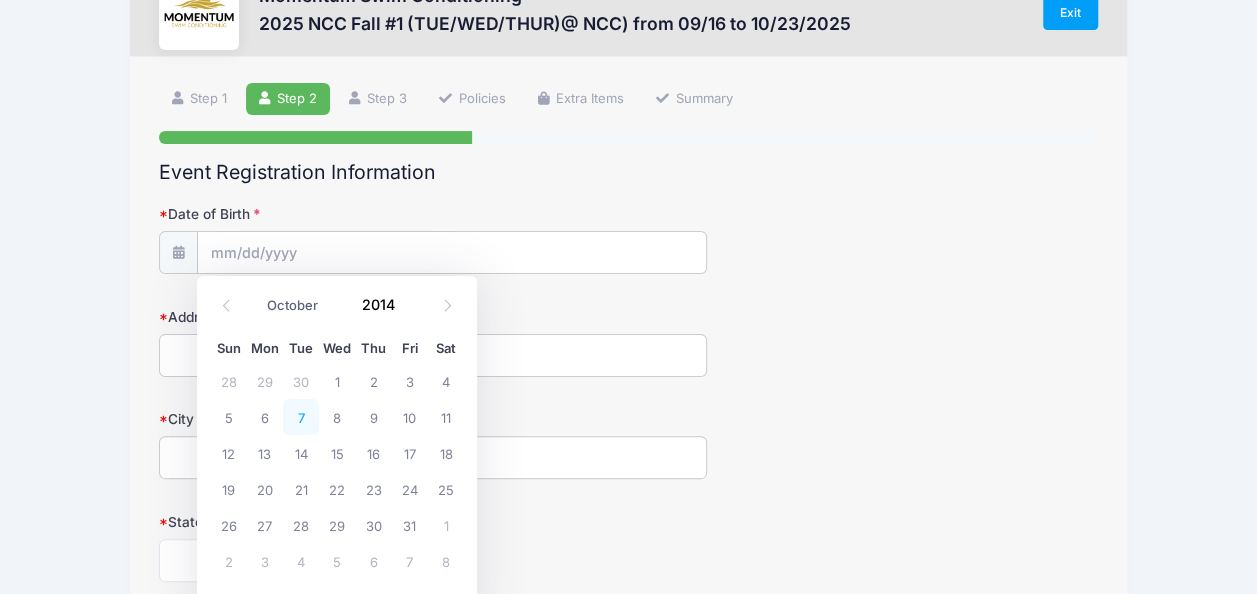 scroll, scrollTop: 100, scrollLeft: 0, axis: vertical 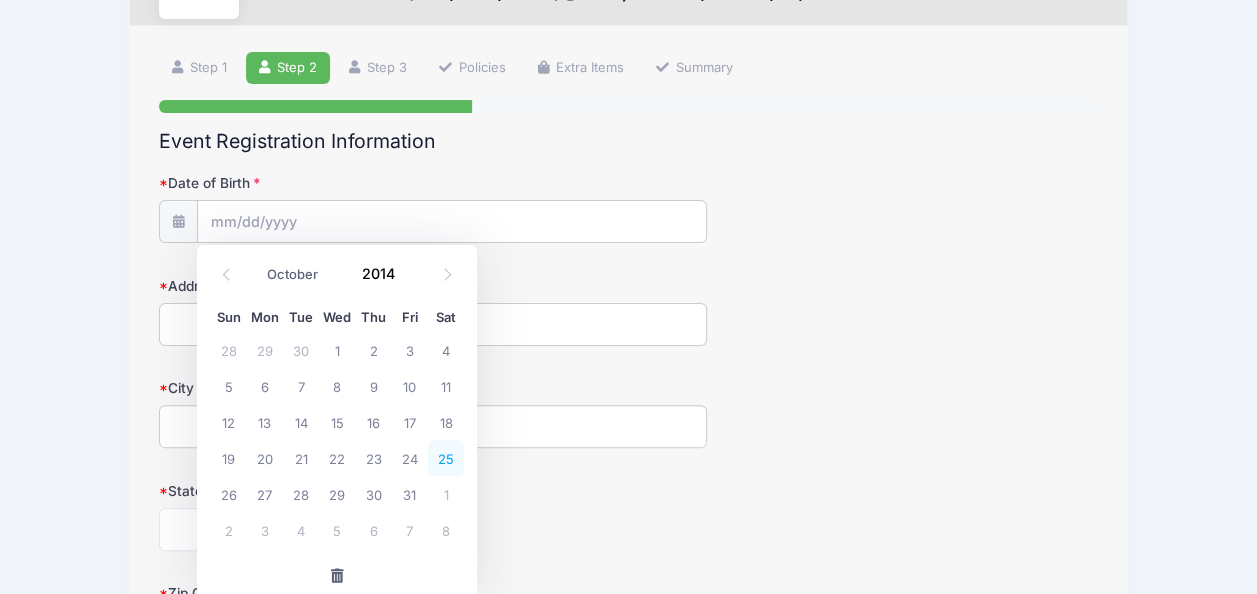 click on "25" at bounding box center (446, 458) 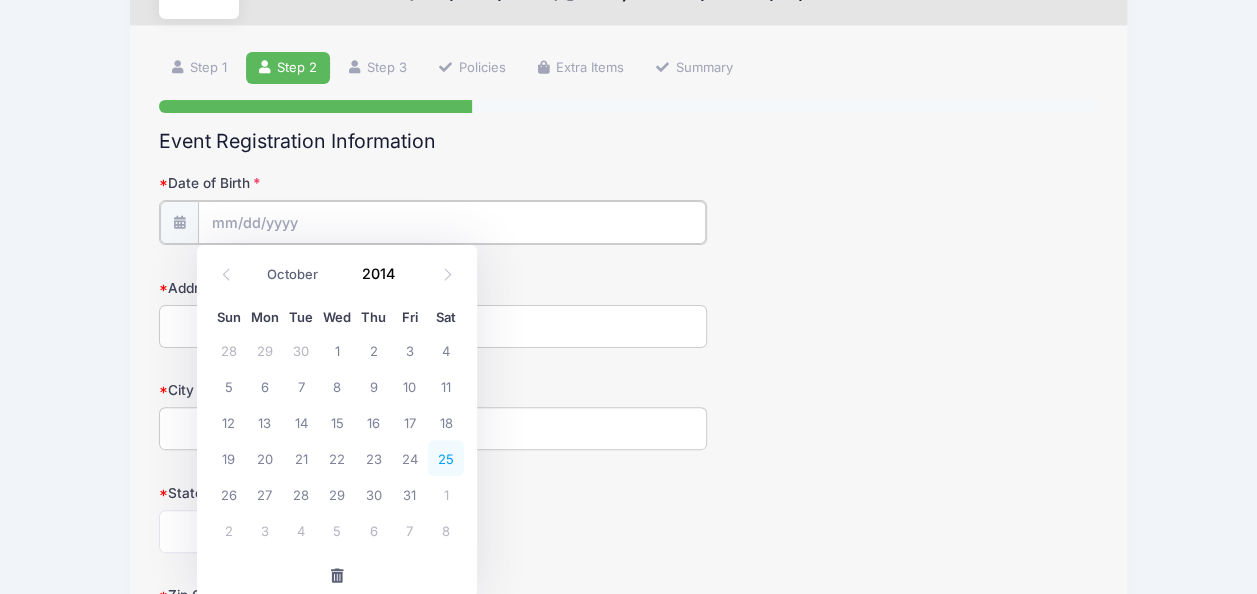type on "[MONTH]/[DAY]/[YEAR]" 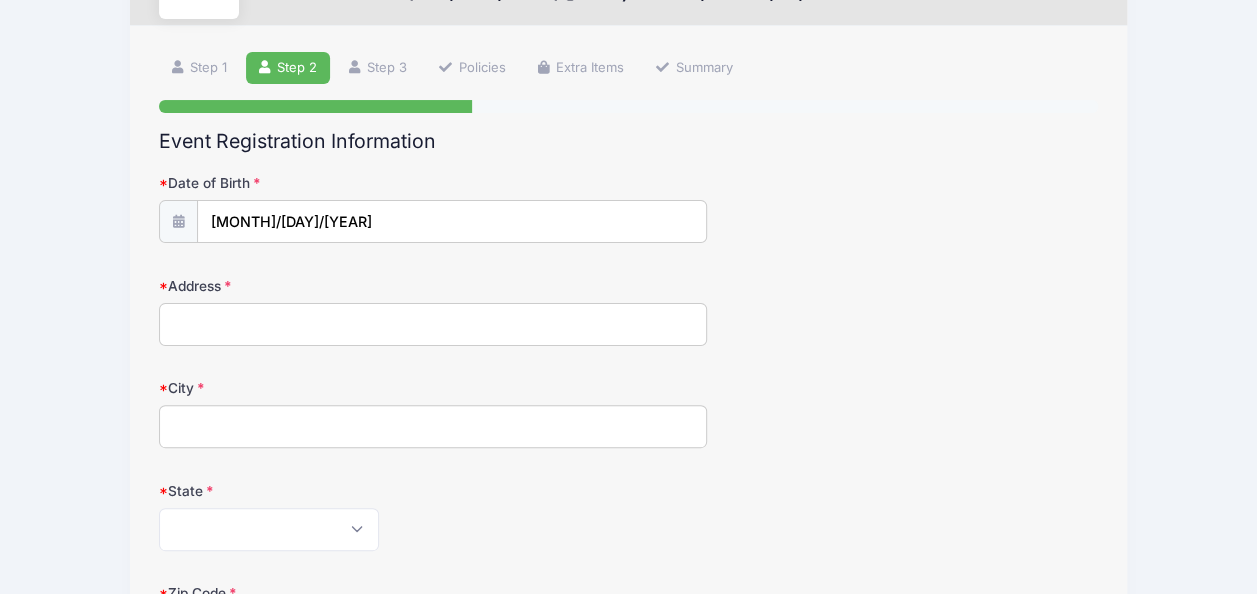 click on "Address" at bounding box center (433, 324) 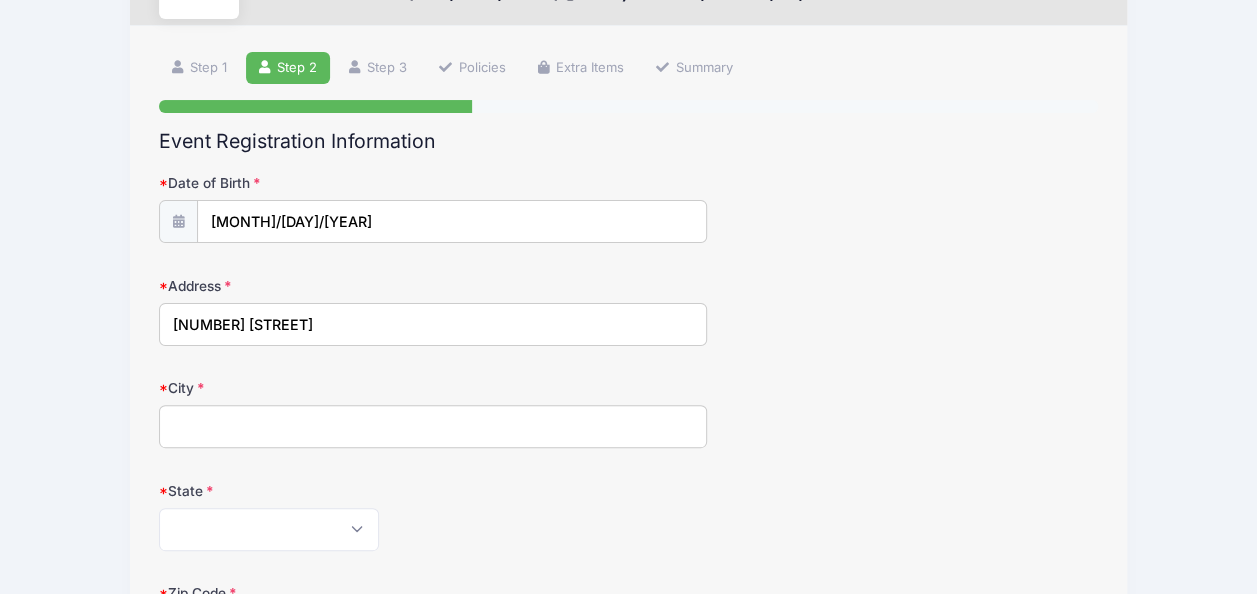 type on "Naperville" 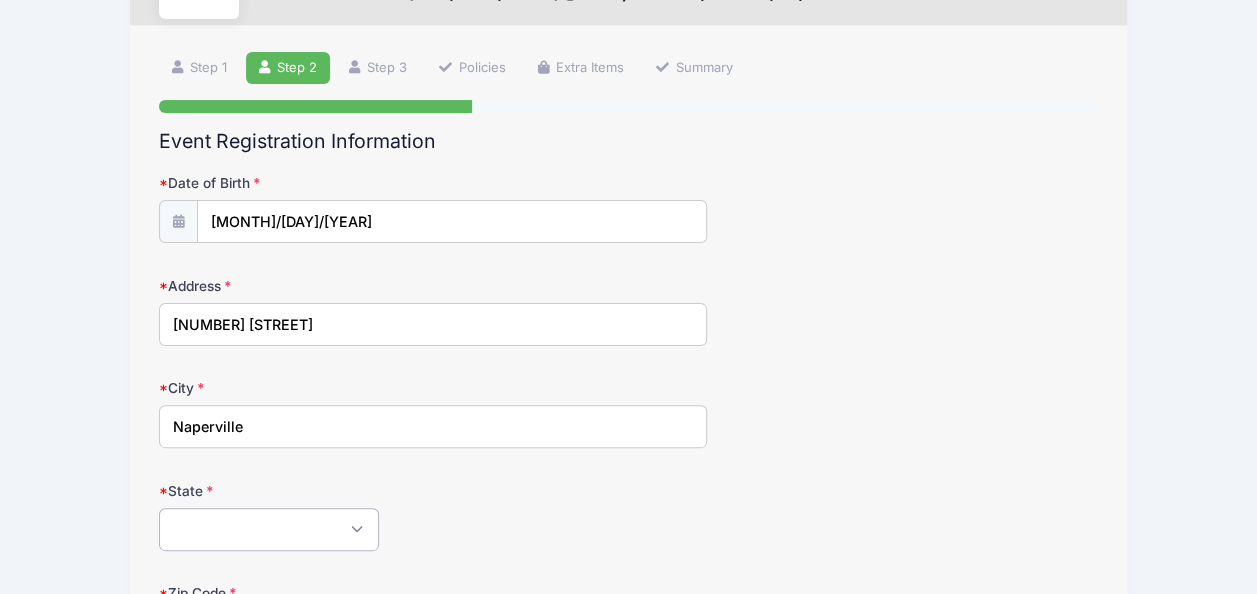 select on "PA" 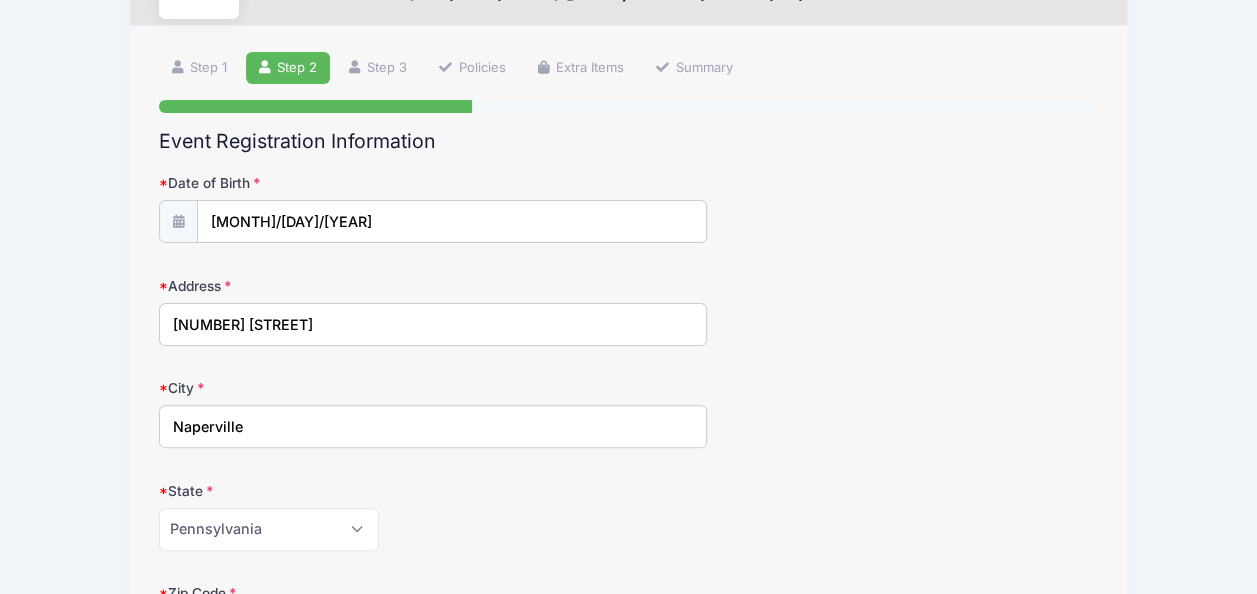 type on "[POSTAL_CODE]" 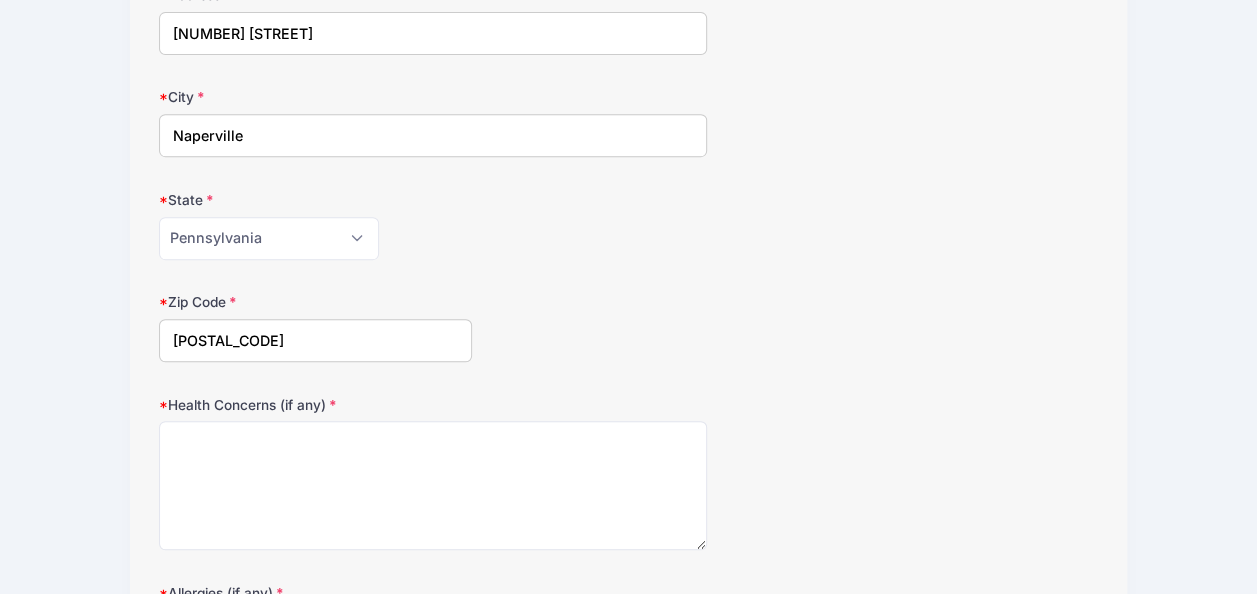 scroll, scrollTop: 400, scrollLeft: 0, axis: vertical 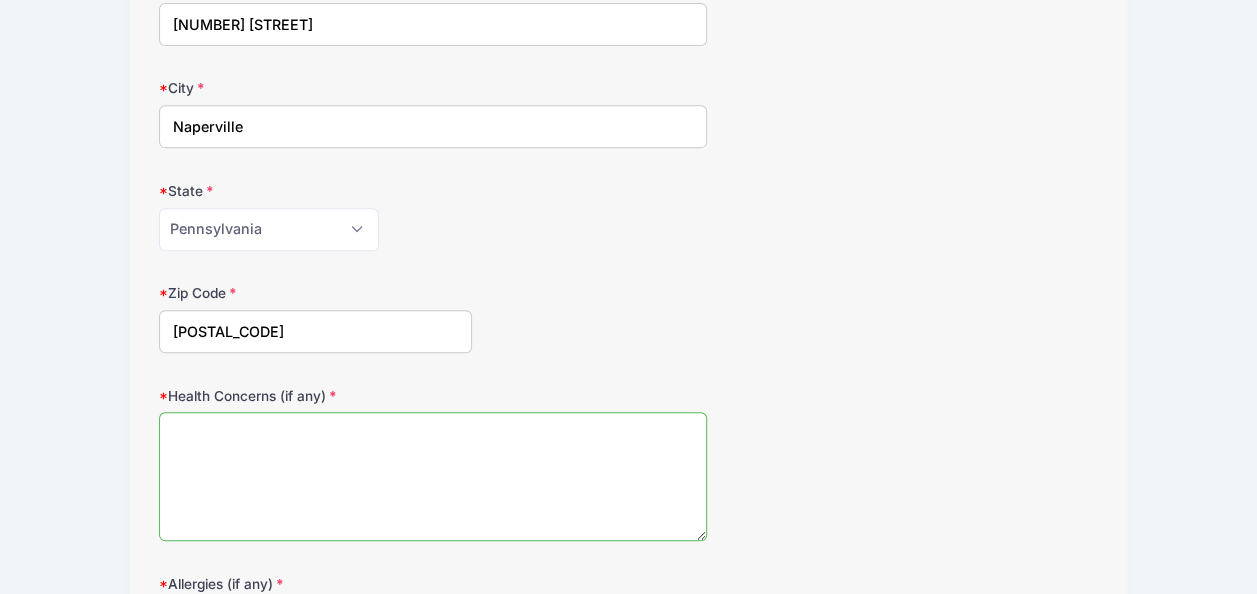 click on "Health Concerns (if any)" at bounding box center [433, 476] 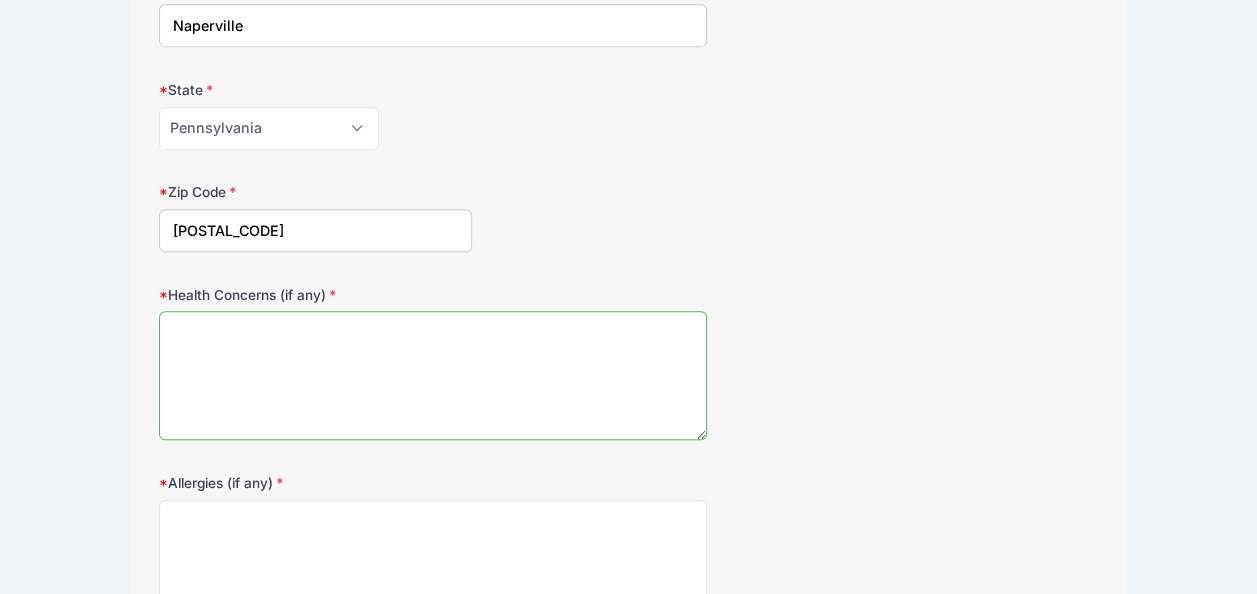 scroll, scrollTop: 600, scrollLeft: 0, axis: vertical 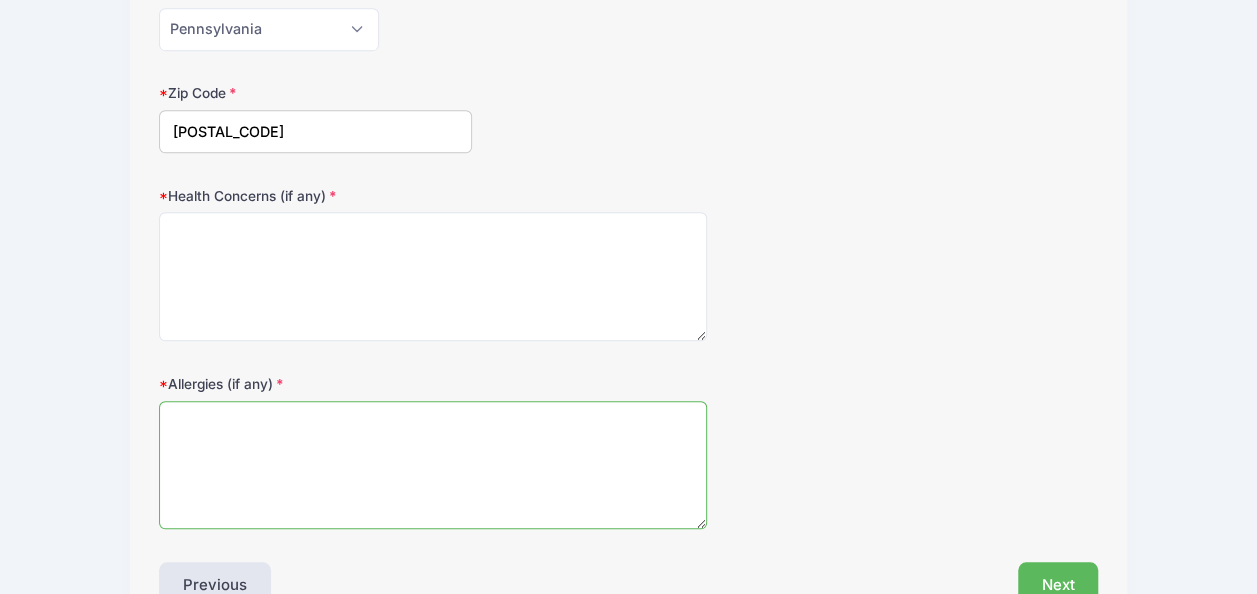 click on "Allergies (if any)" at bounding box center (433, 465) 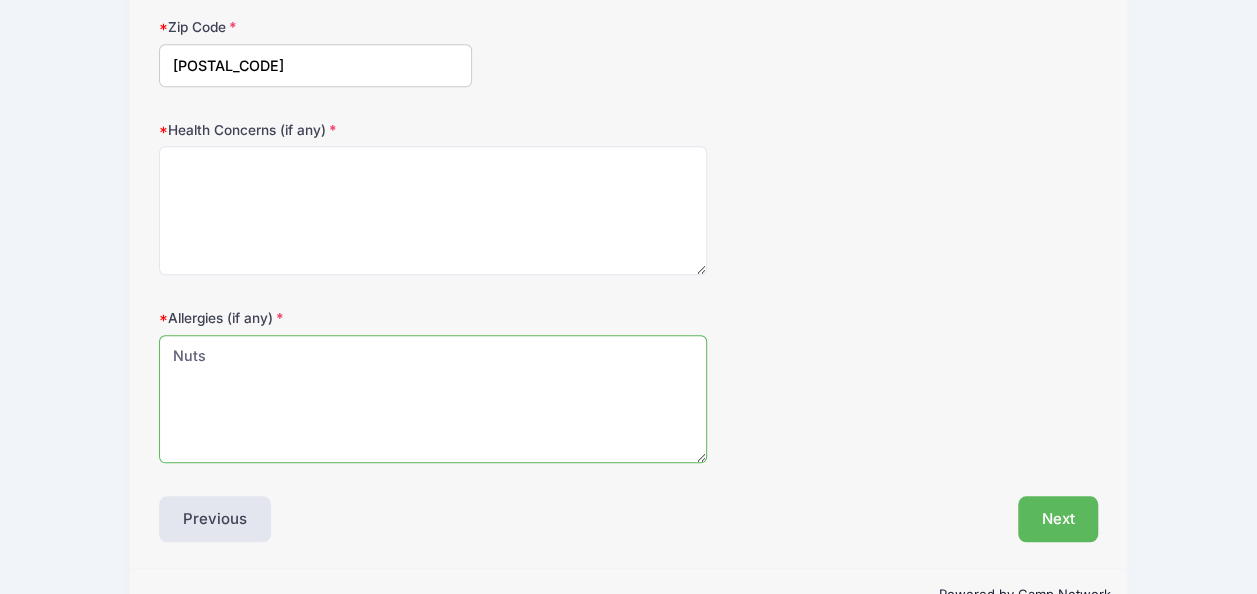 scroll, scrollTop: 713, scrollLeft: 0, axis: vertical 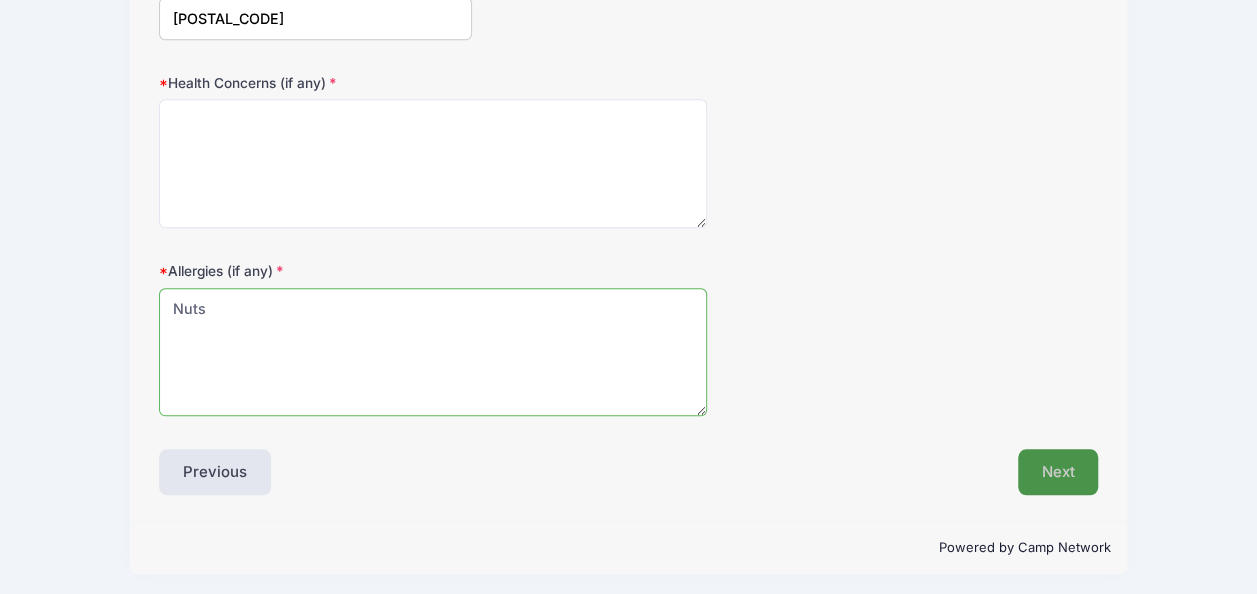 type on "Nuts" 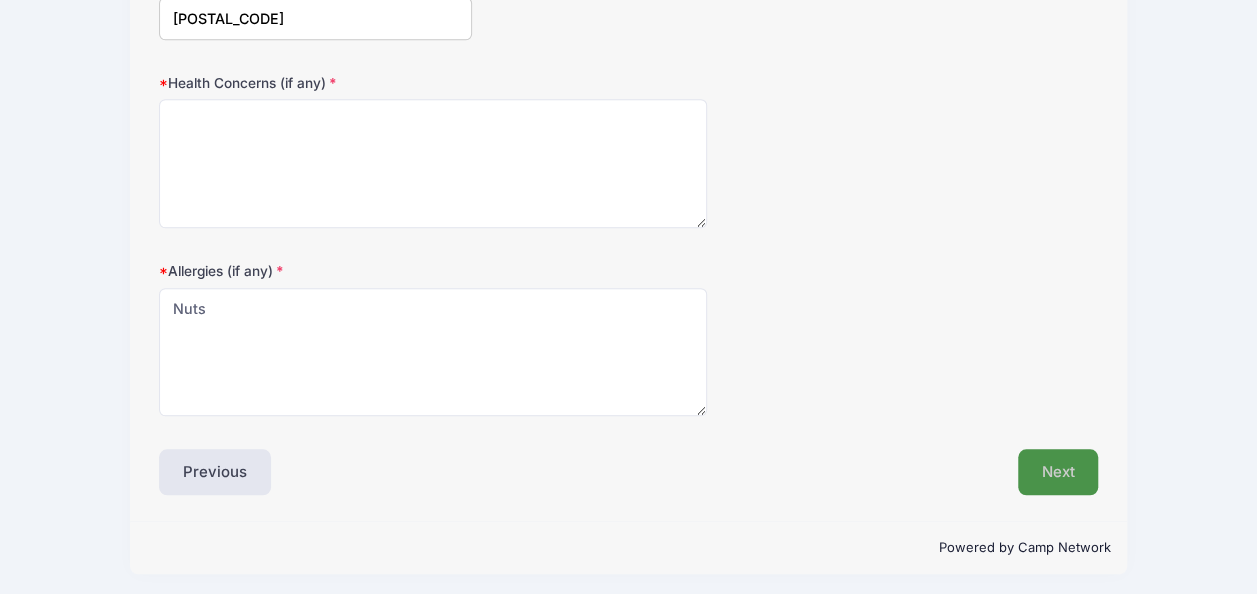 click on "Next" at bounding box center (1058, 472) 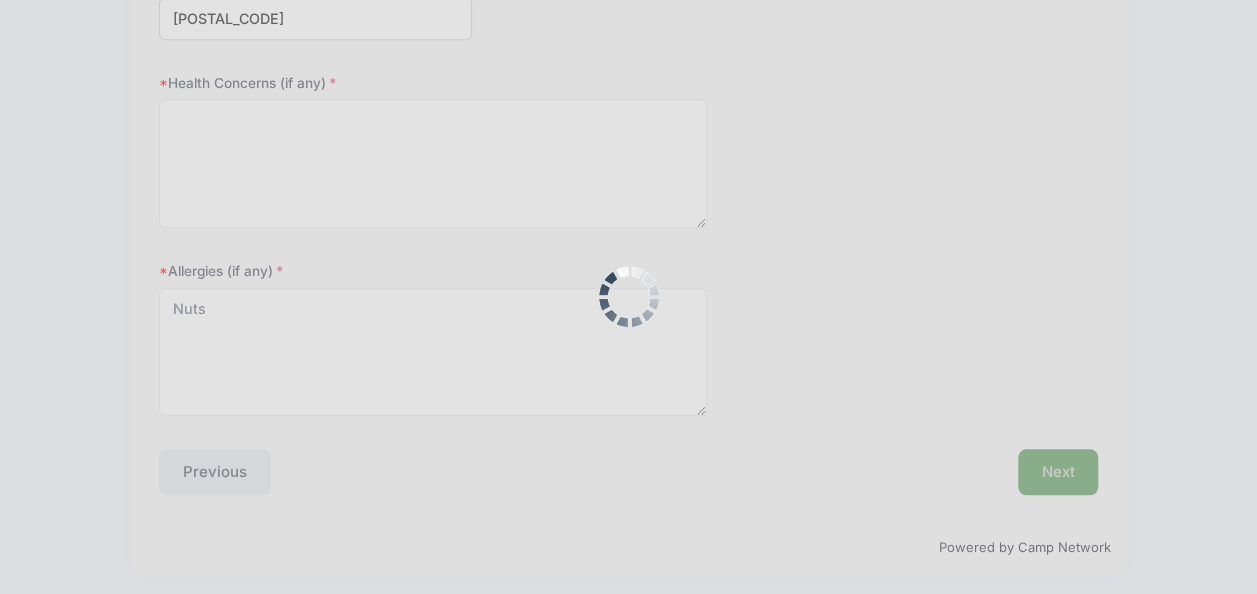 scroll, scrollTop: 0, scrollLeft: 0, axis: both 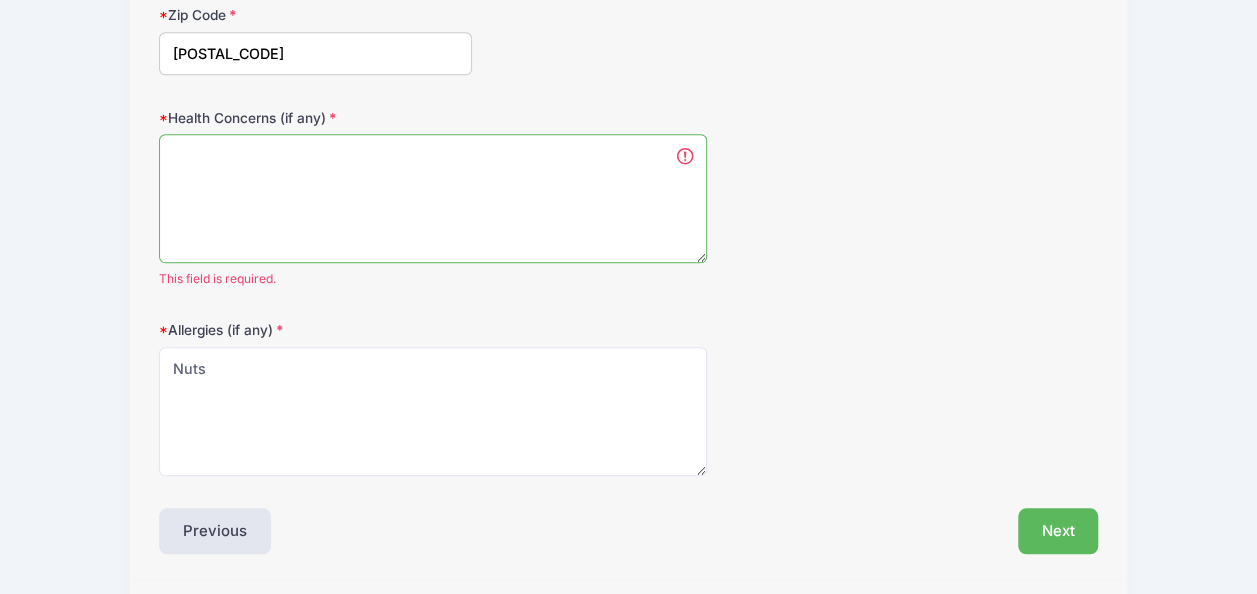 click on "Health Concerns (if any)" at bounding box center [433, 198] 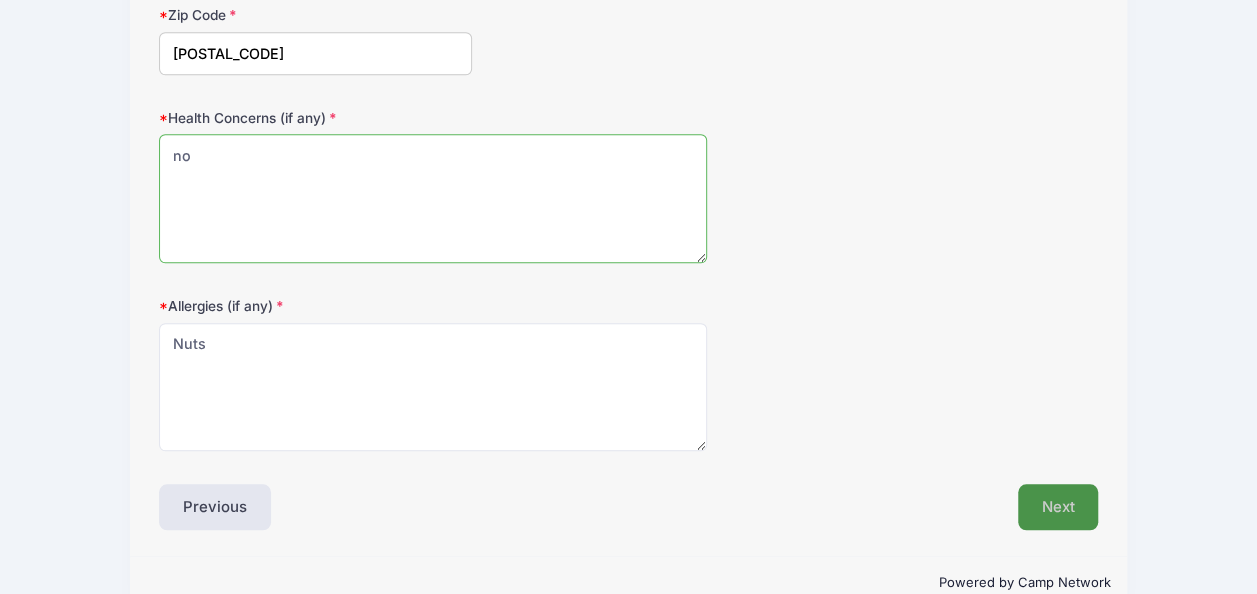 type on "no" 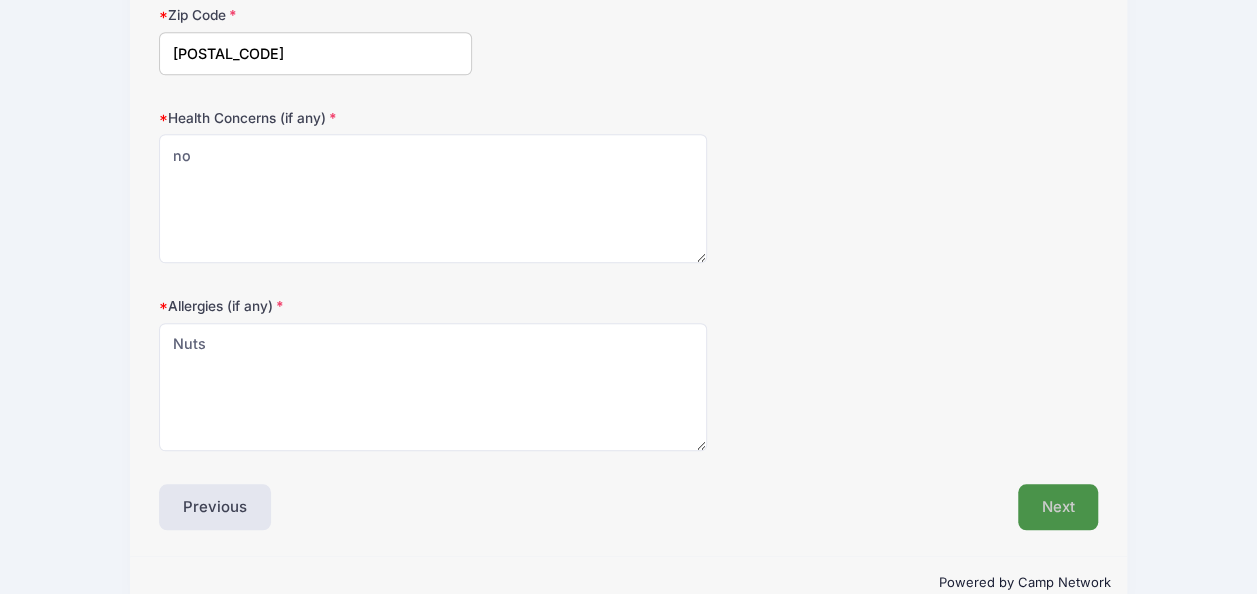 click on "Next" at bounding box center [1058, 507] 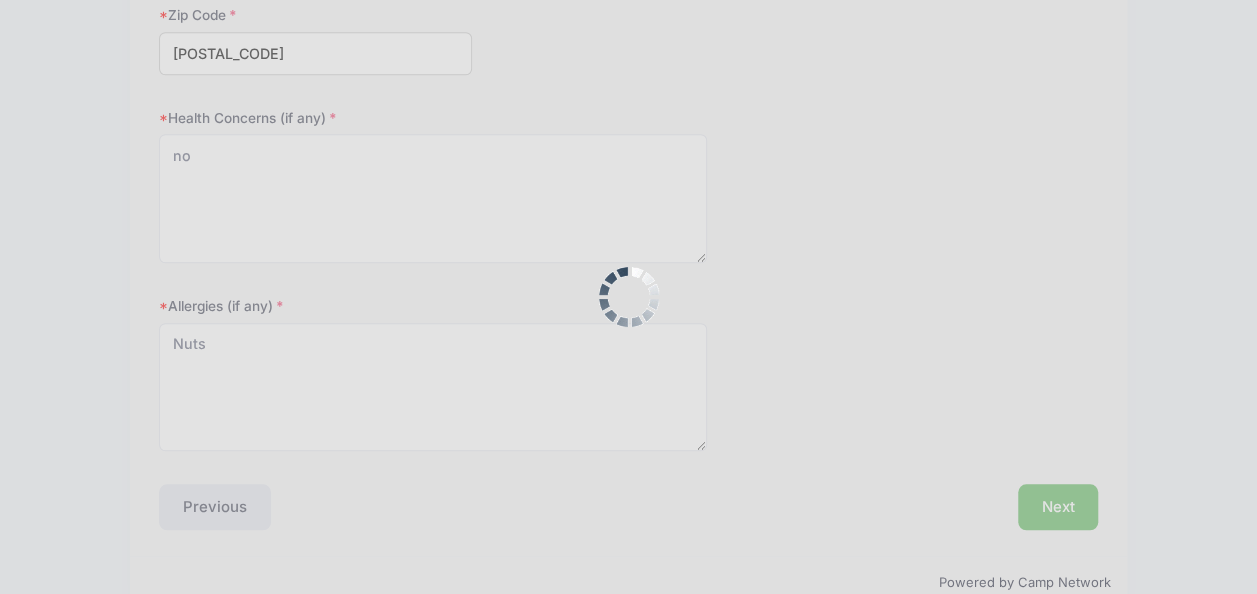 scroll, scrollTop: 0, scrollLeft: 0, axis: both 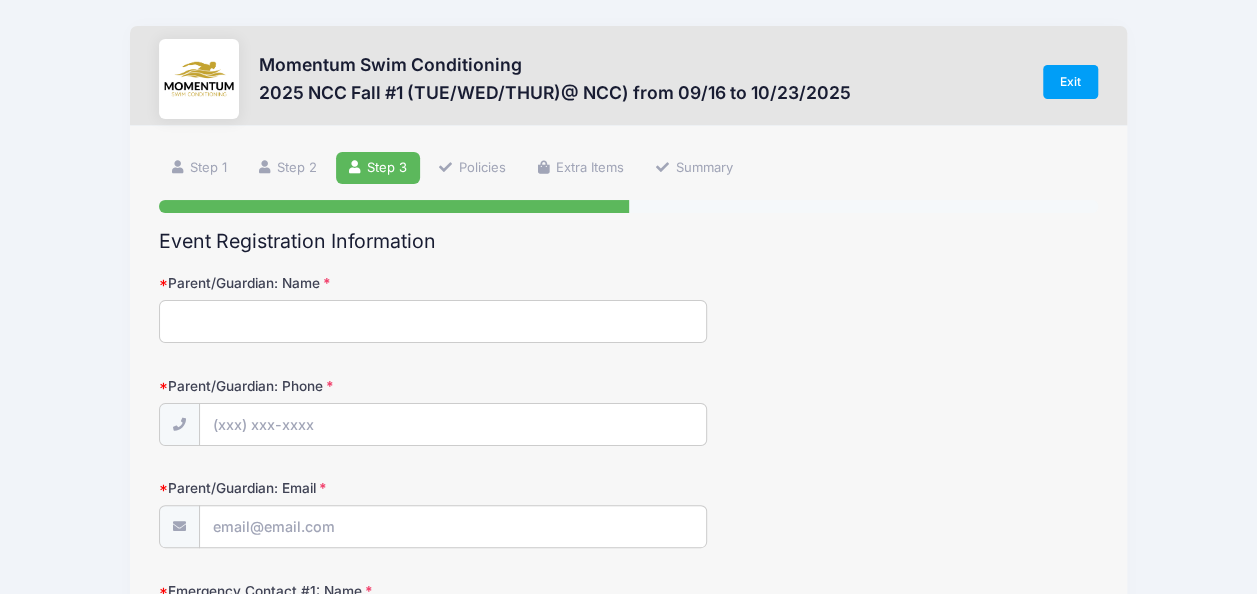 click on "Parent/Guardian: Name" at bounding box center [433, 321] 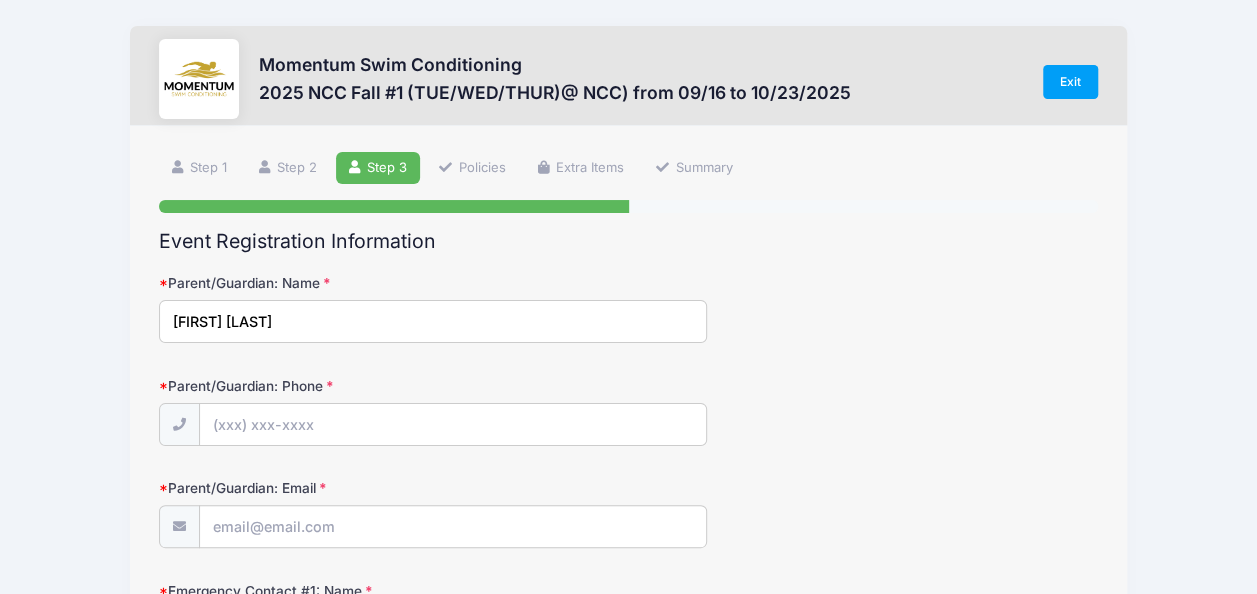 type on "[FIRST] [LAST]" 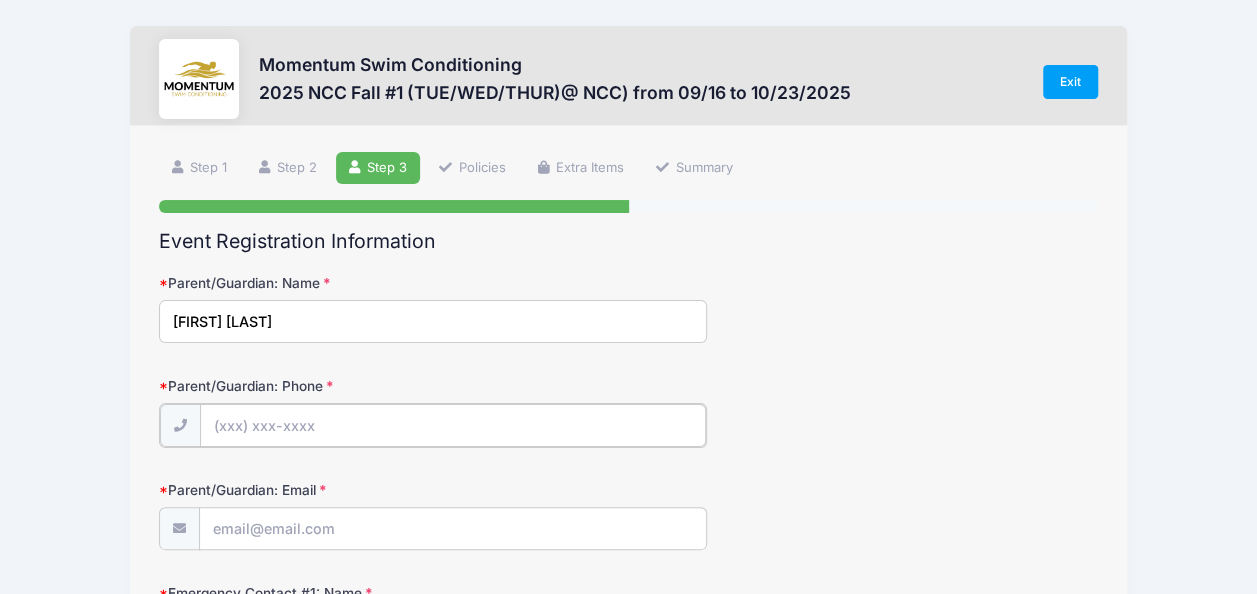 click on "Parent/Guardian: Phone" at bounding box center (453, 425) 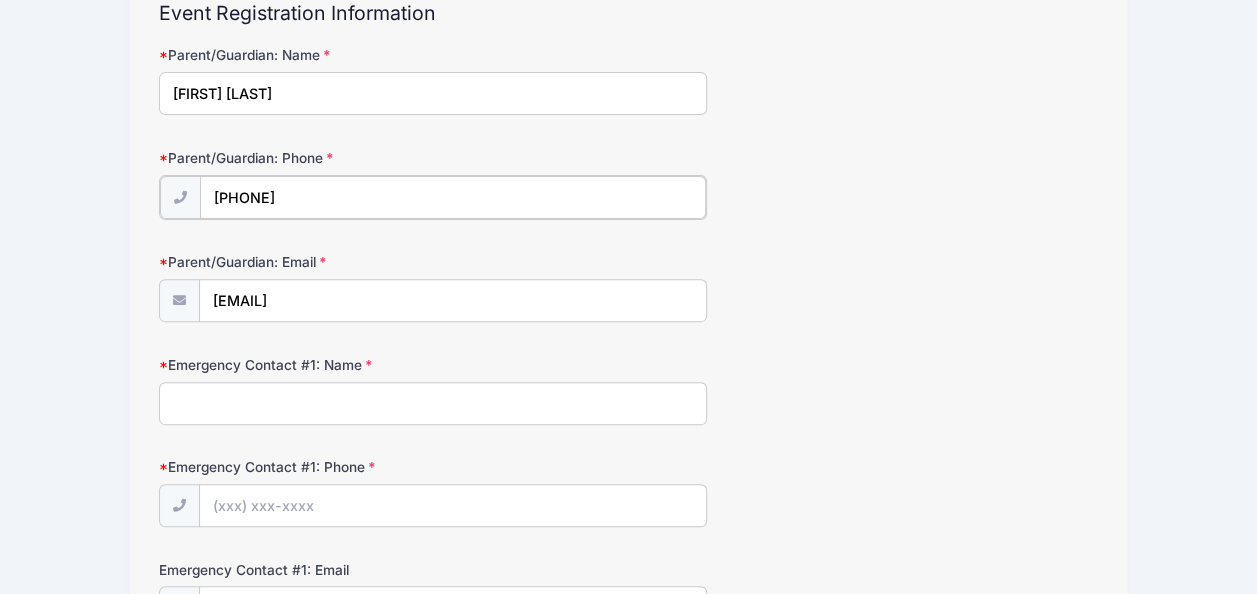 scroll, scrollTop: 300, scrollLeft: 0, axis: vertical 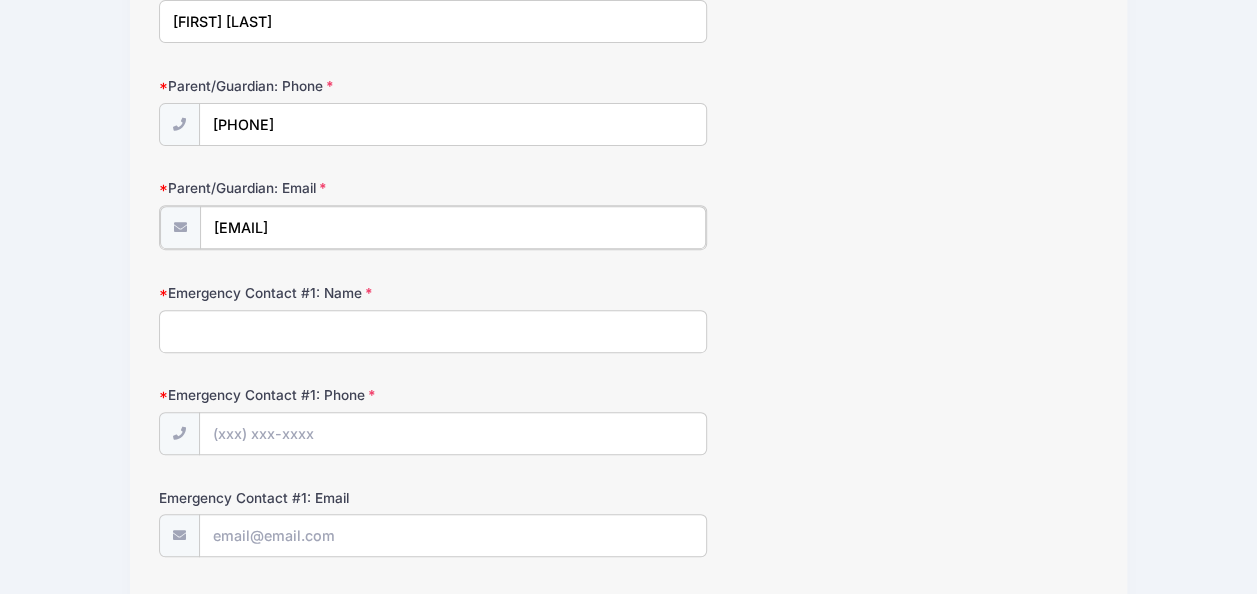 drag, startPoint x: 379, startPoint y: 223, endPoint x: 164, endPoint y: 228, distance: 215.05814 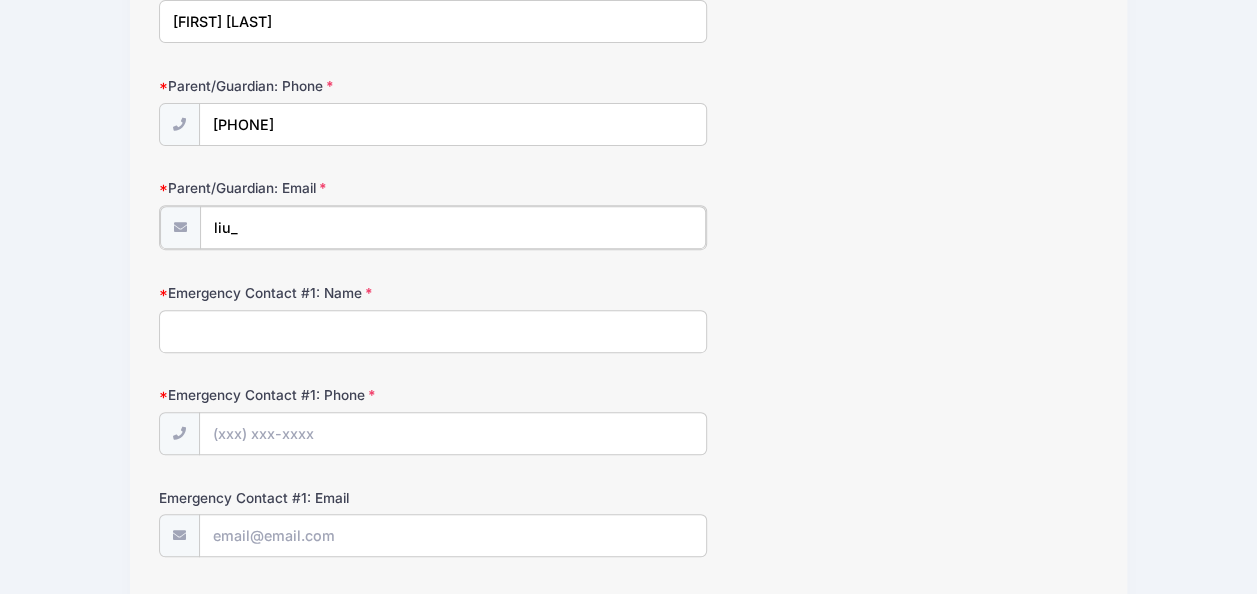 type on "[USERNAME]@[EXAMPLE_DOMAIN]" 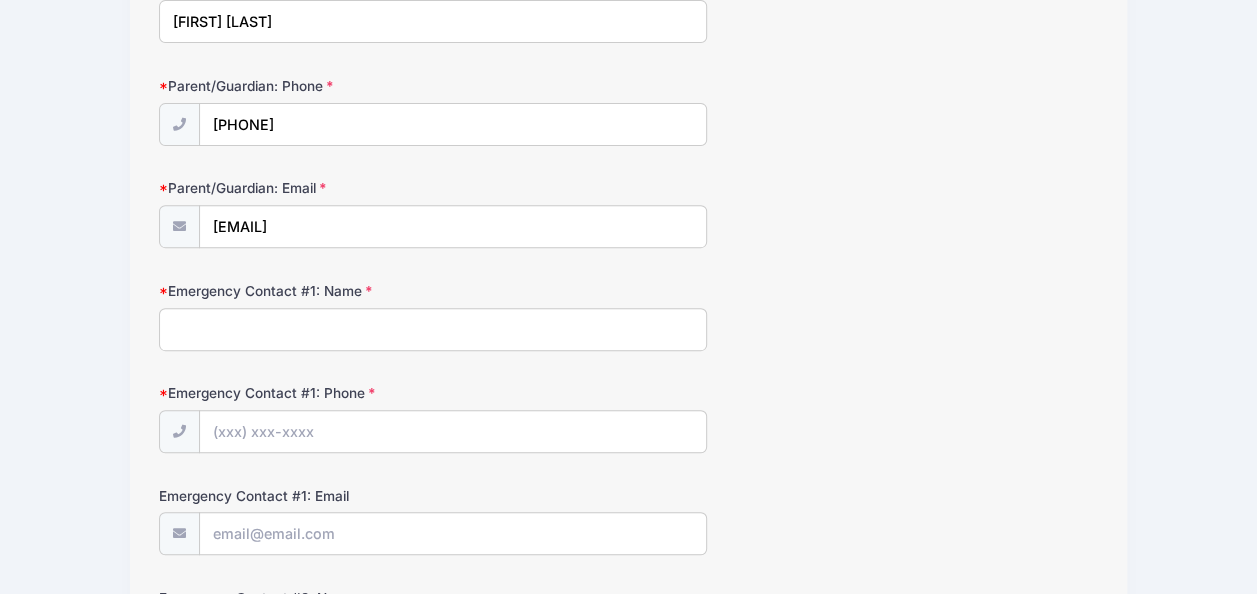 click on "Emergency Contact #1: Name" at bounding box center [433, 329] 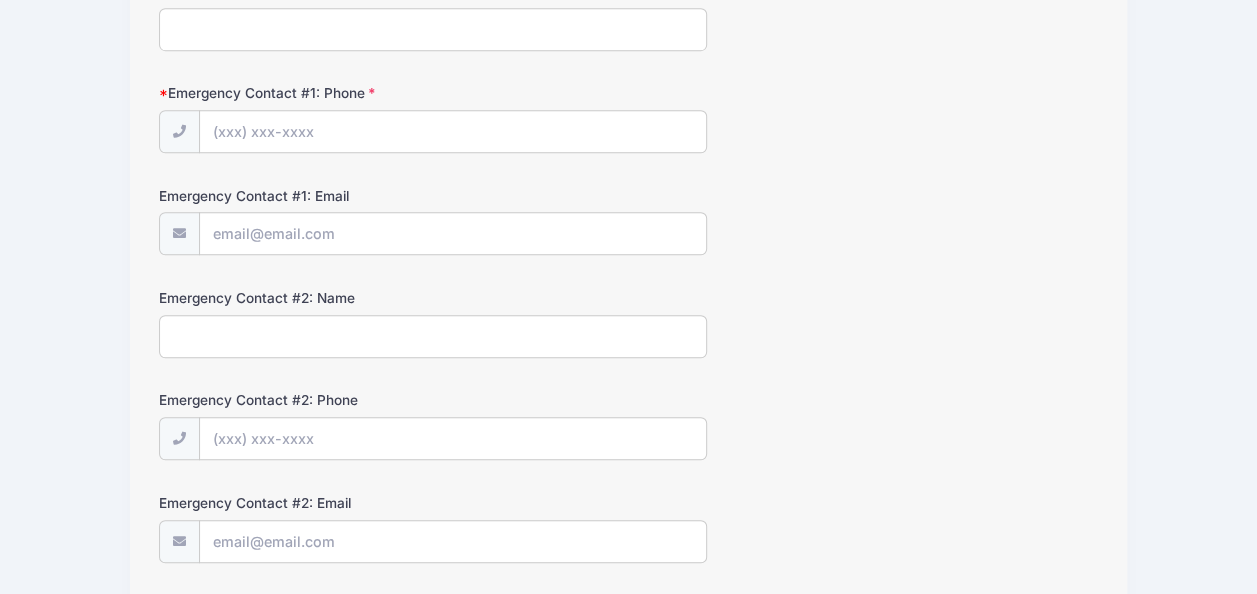 scroll, scrollTop: 400, scrollLeft: 0, axis: vertical 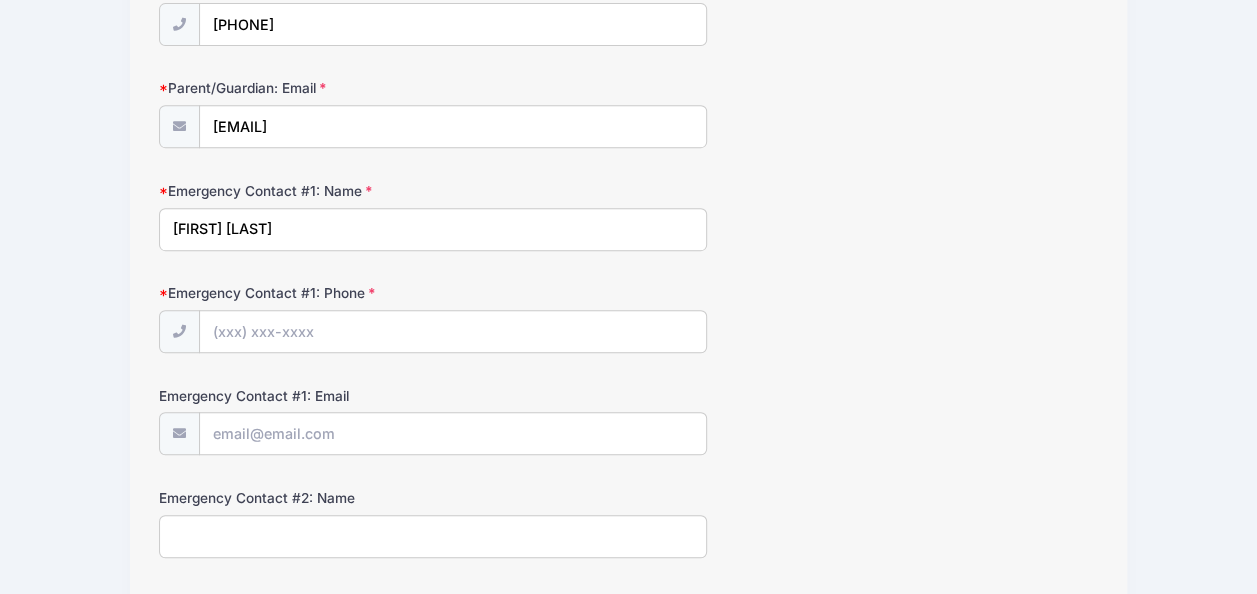 type on "[FIRST] [LAST]" 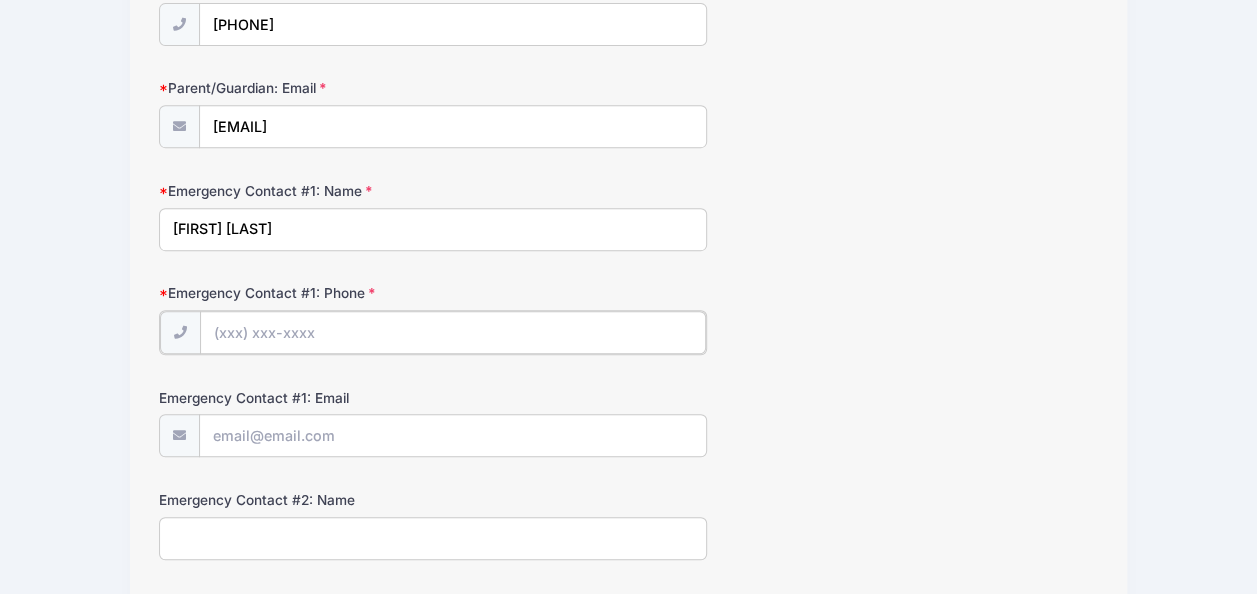 click on "Emergency Contact #1: Phone" at bounding box center [453, 332] 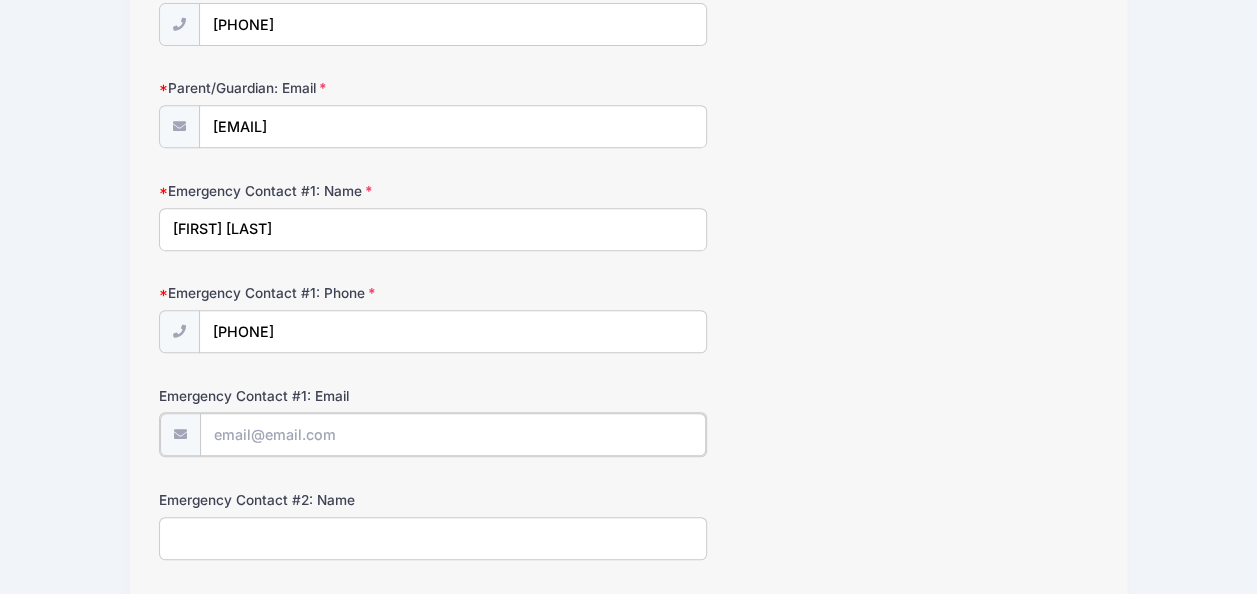 click on "Emergency Contact #1: Email" at bounding box center (453, 434) 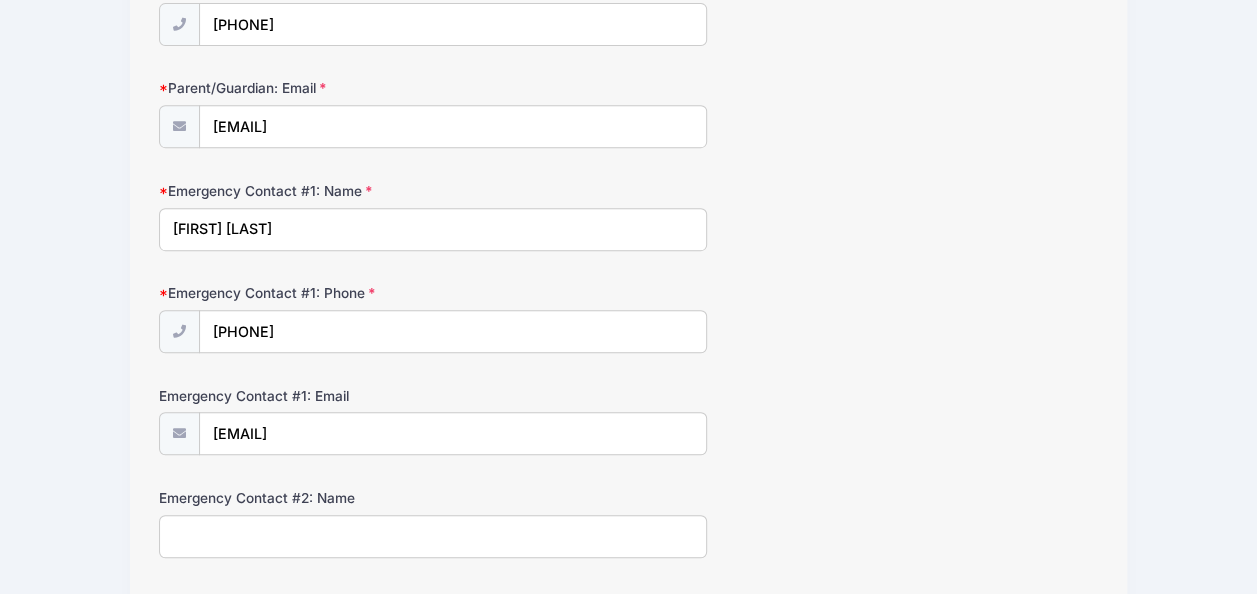 type on "[PHONE]" 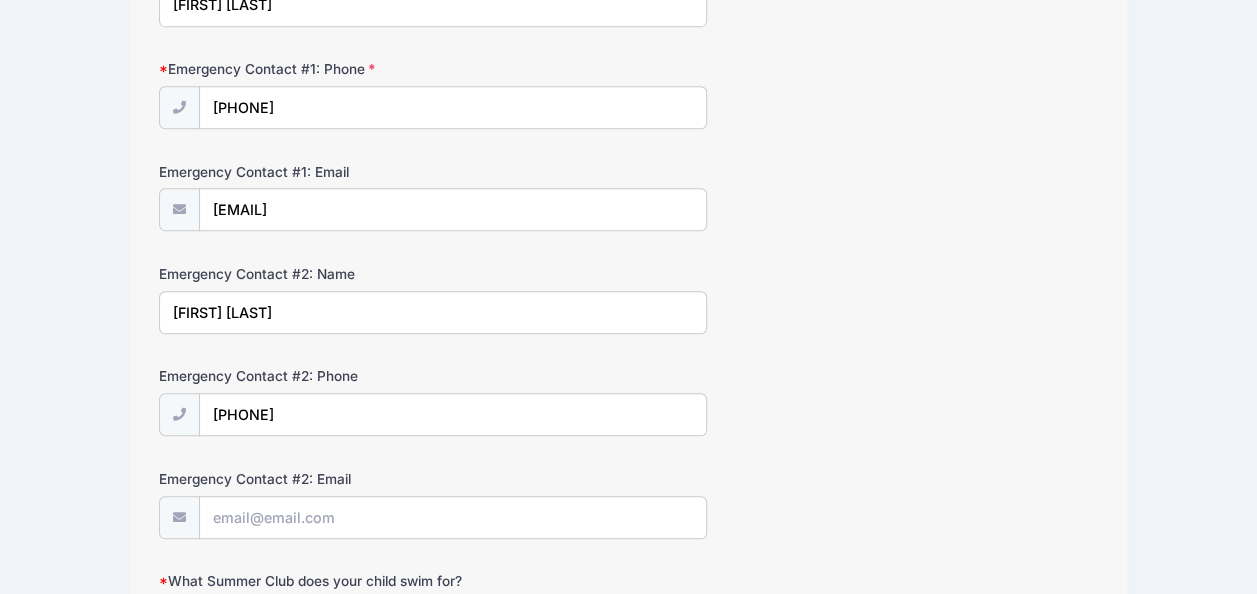 scroll, scrollTop: 700, scrollLeft: 0, axis: vertical 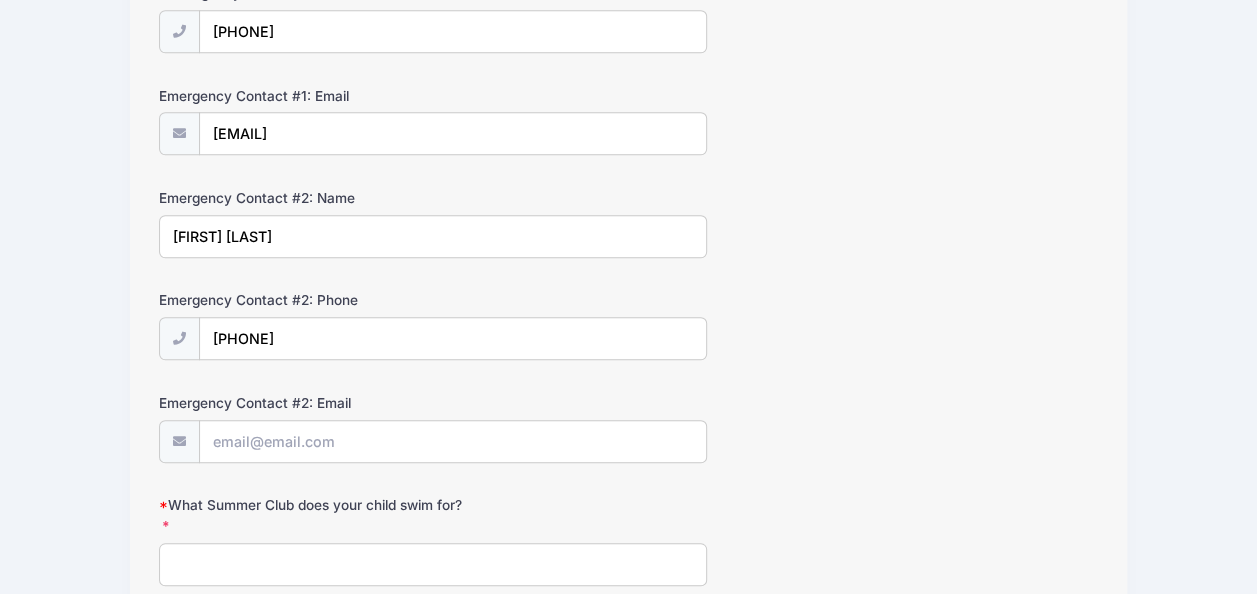 type on "[FIRST] [LAST]" 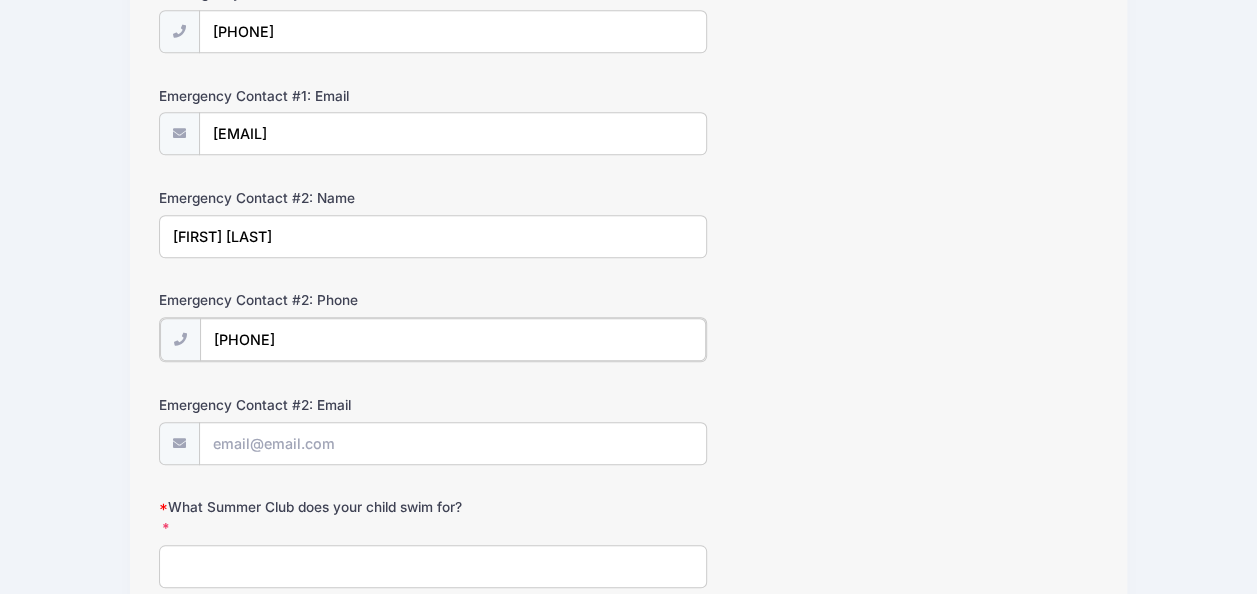 click on "[PHONE]" at bounding box center [453, 339] 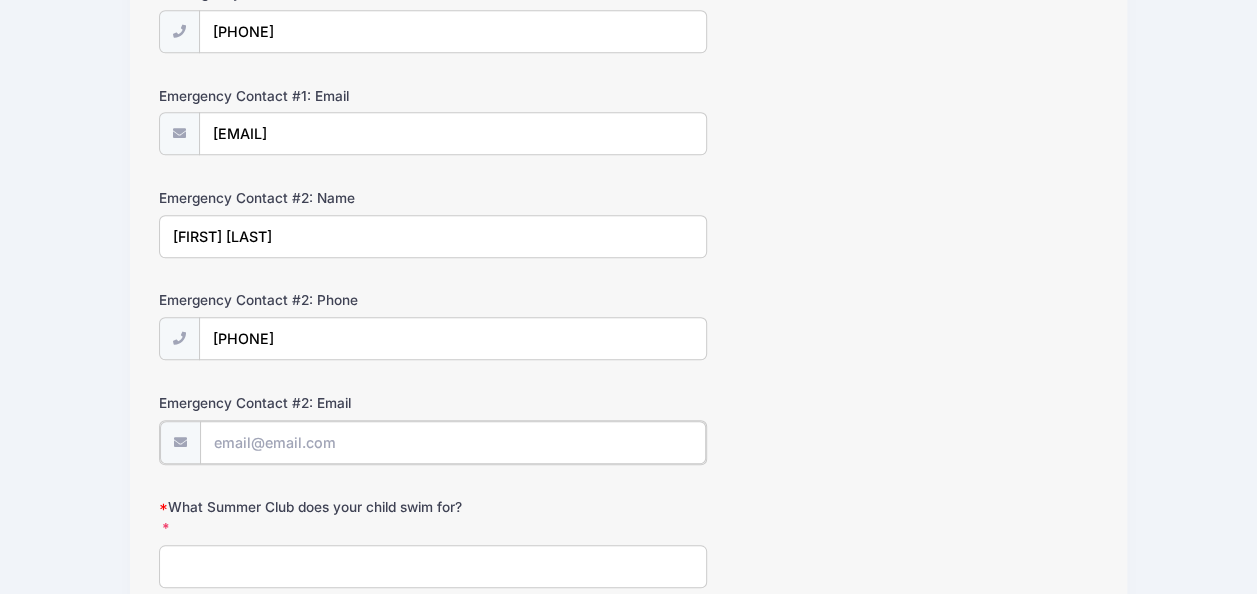 click on "Emergency Contact #2: Email" at bounding box center [453, 442] 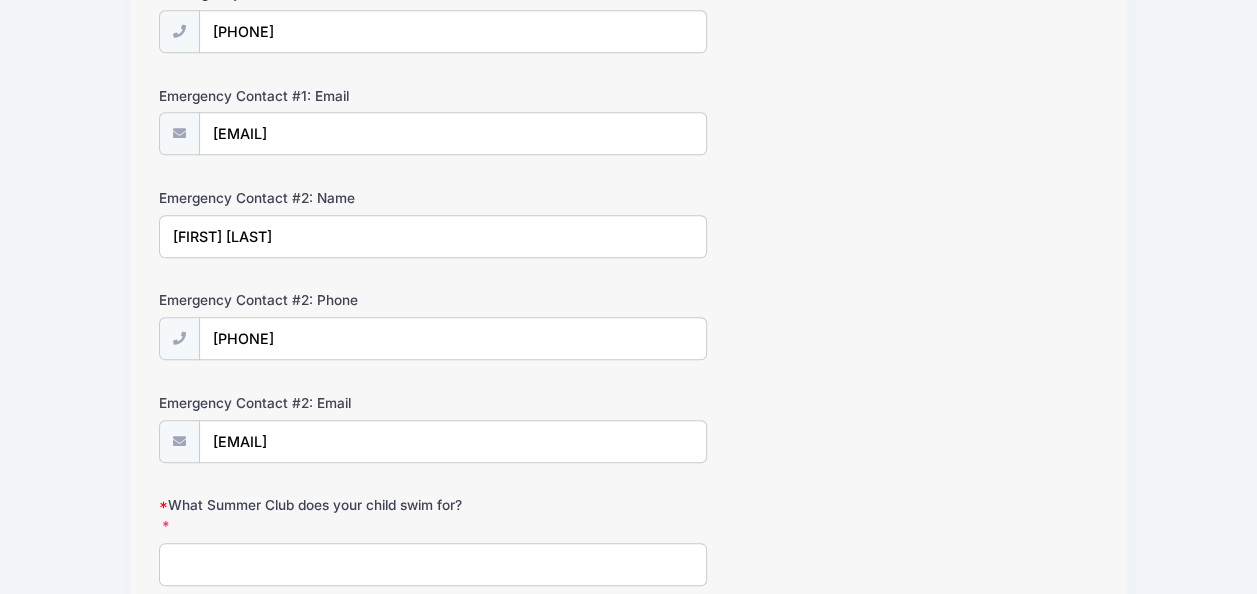 type on "N HUNTINGDON" 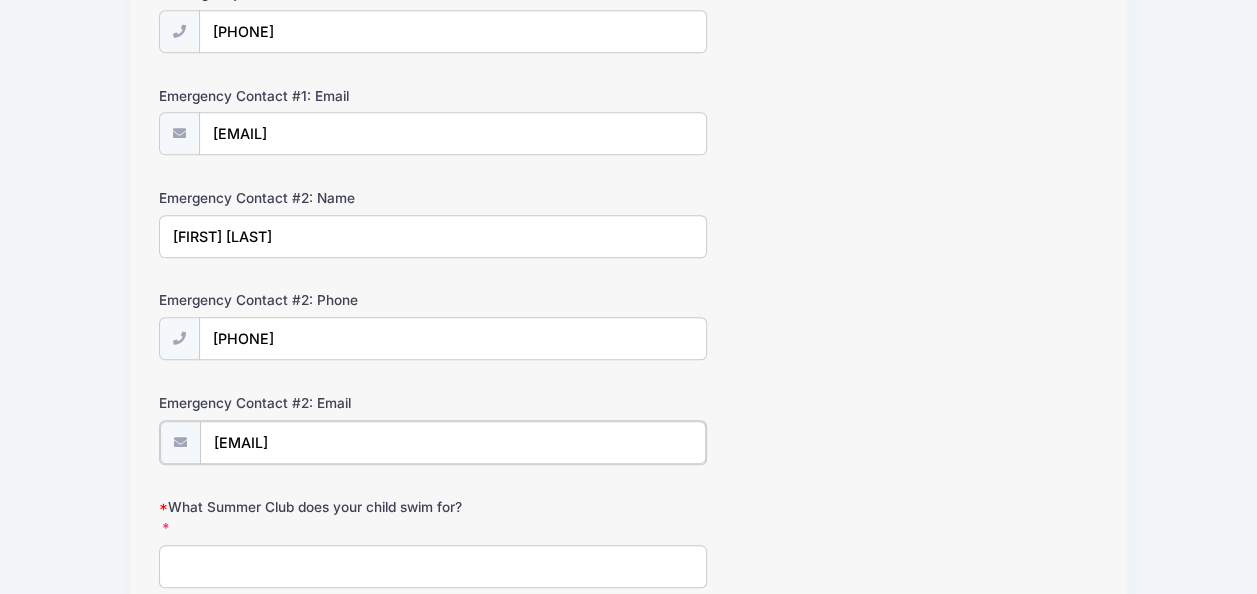 scroll, scrollTop: 800, scrollLeft: 0, axis: vertical 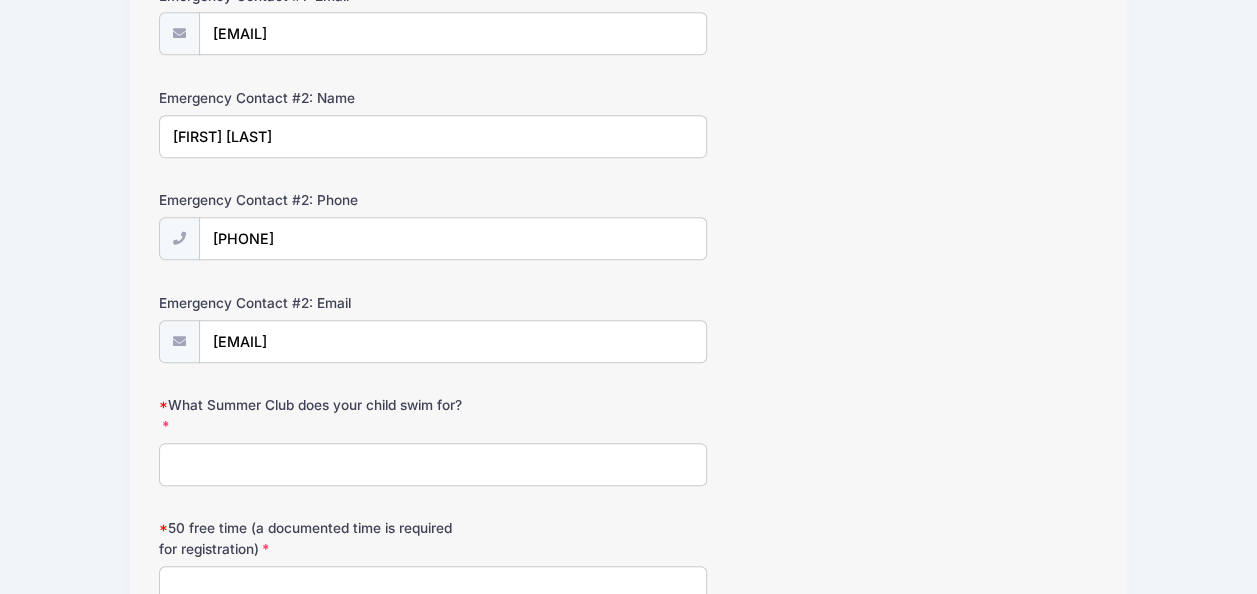 click on "What Summer Club does your child swim for?" at bounding box center [433, 464] 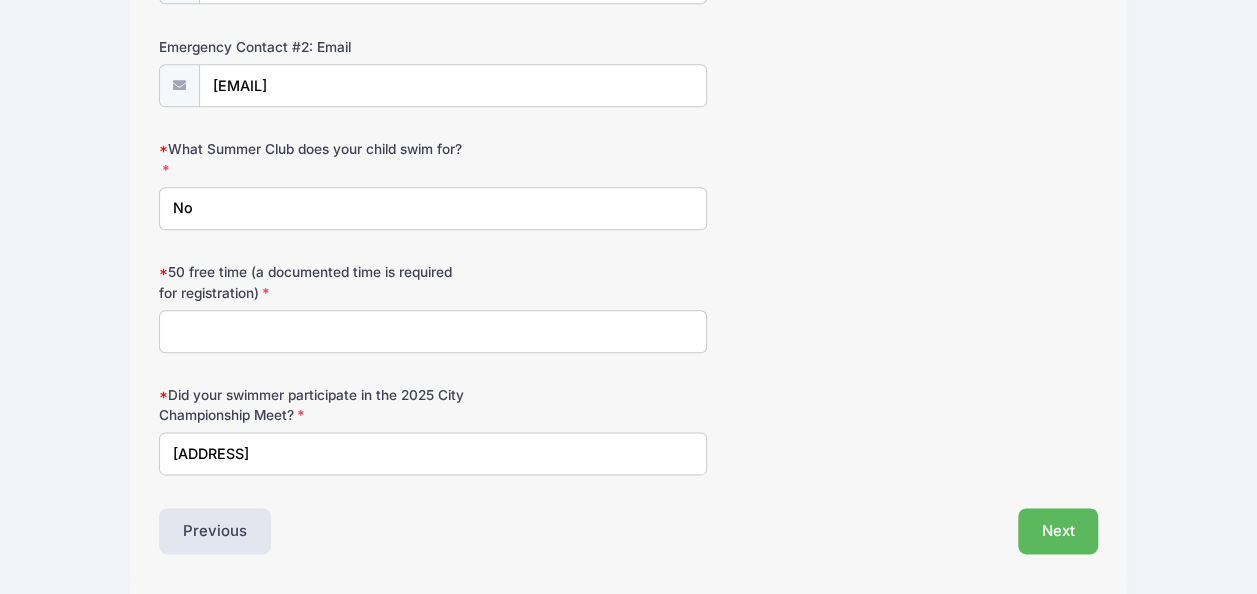 scroll, scrollTop: 1100, scrollLeft: 0, axis: vertical 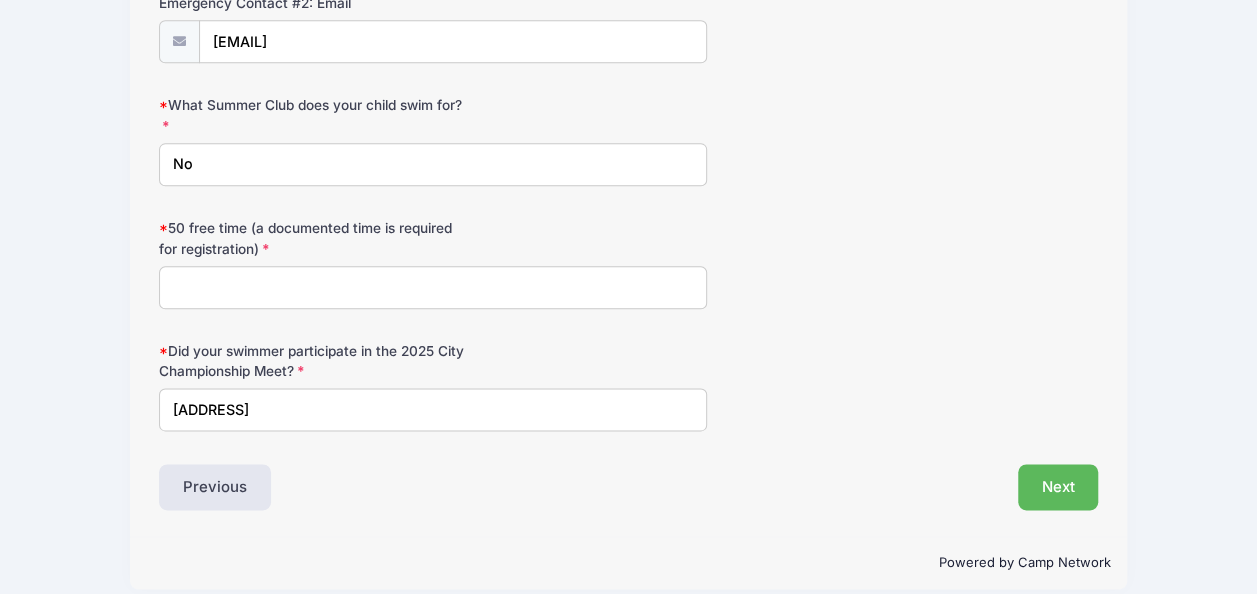 type on "No" 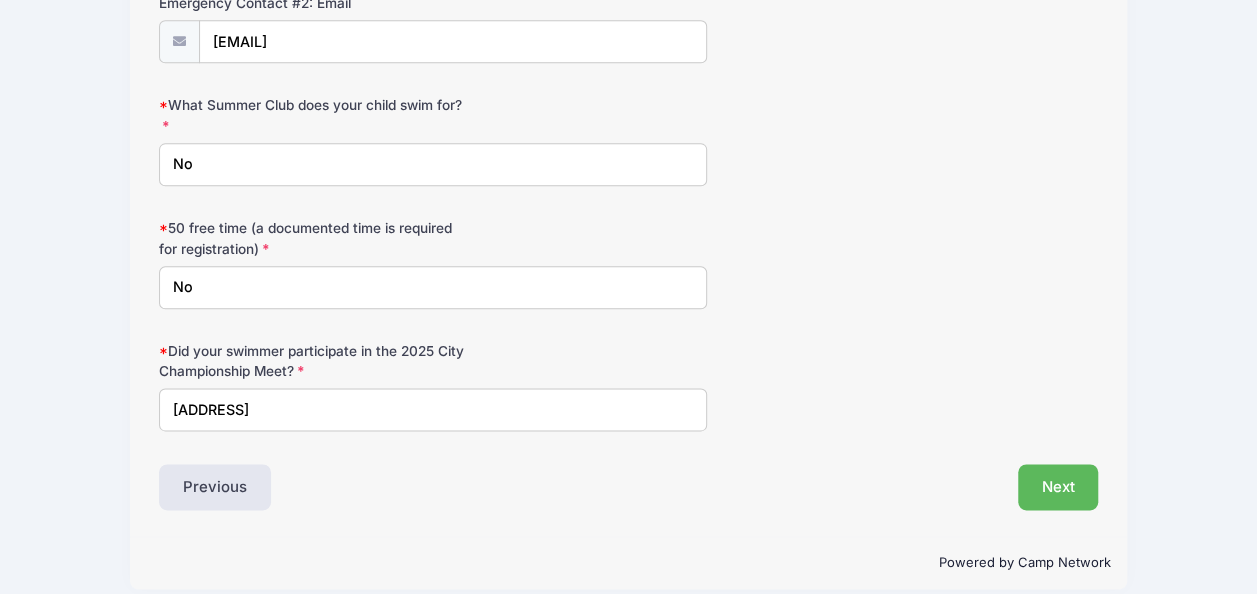 type on "N" 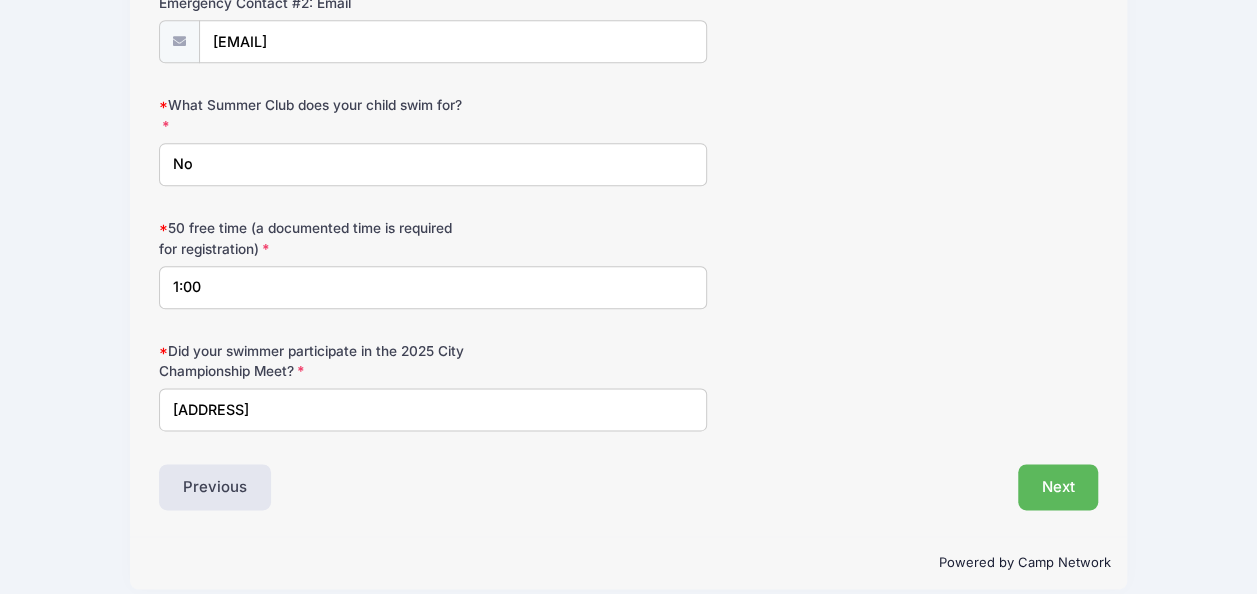type on "1:00" 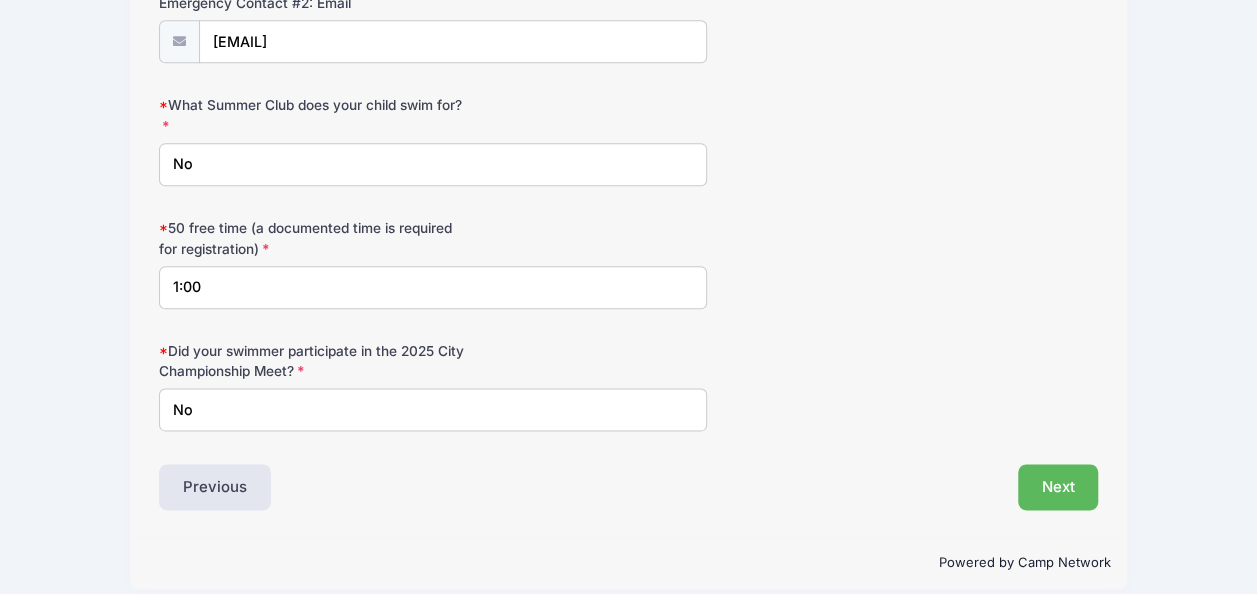 type on "No" 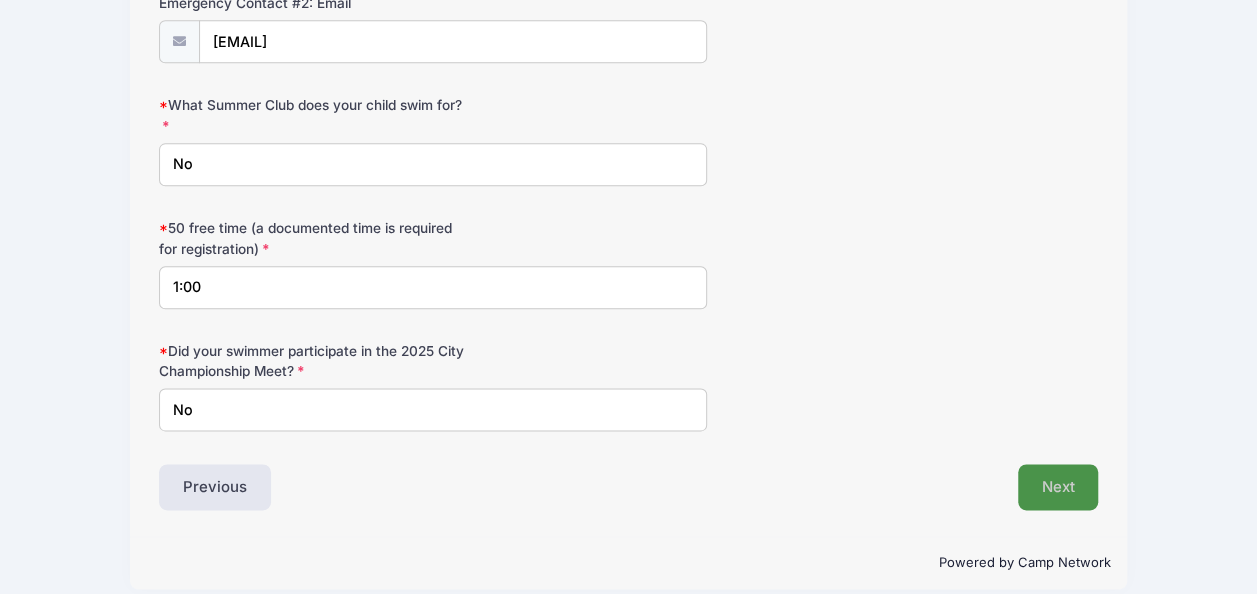 click on "Next" at bounding box center [1058, 487] 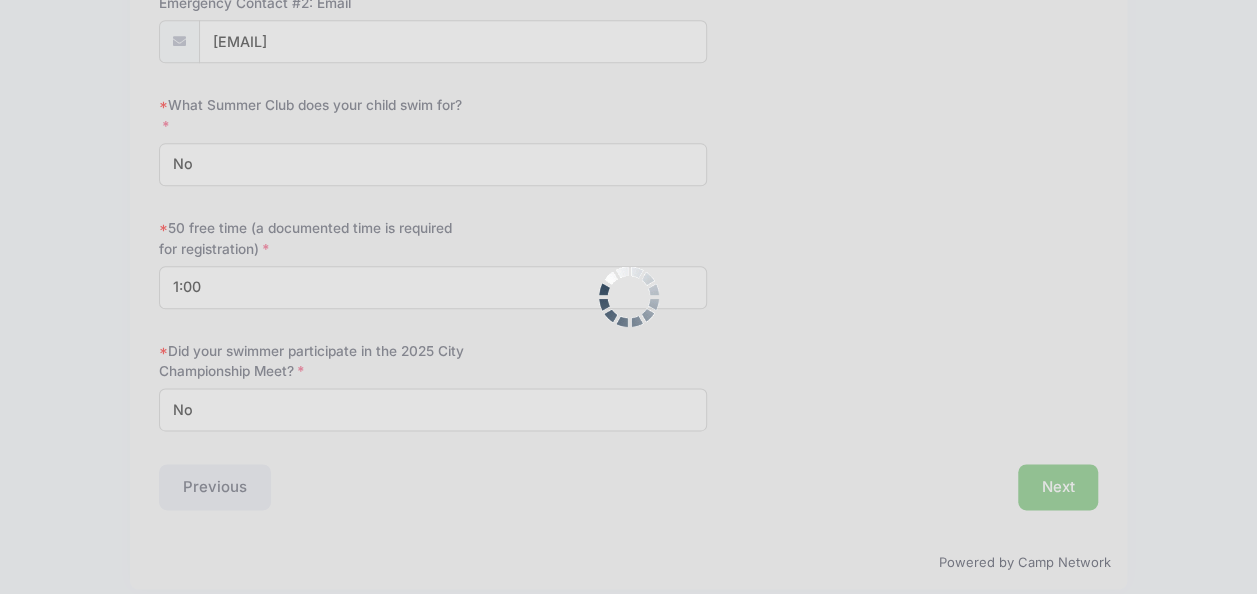 scroll, scrollTop: 19, scrollLeft: 0, axis: vertical 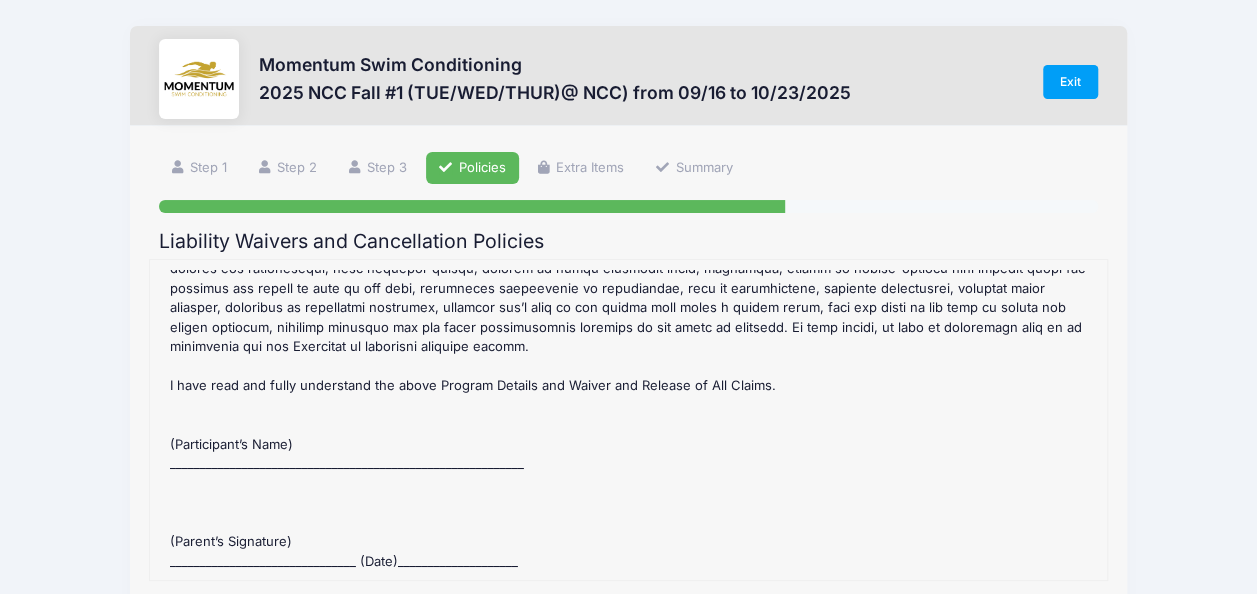 click on "2025 NCC Fall #1 (TUE/WED/THUR)@ NCC) Refund Policy :
CANCELLATION/REFUND POLICY
MOMENTUM SWIM has formed a firm NO REFUND POLICY concerning swimming fees for those registered with our program.  Our financial commitments involve annual contracts, based on swimmer registrations. We are obligated to fulfill these contracts regardless of the number of swimmers we have in the water at any time.
A confirmation email will be sent once registration is completed and payment is received. NO REFUNDS will be issued for any reason 5 days before  the start of a session.
Understandably many of our registered swimmers will experience, at some time during the season, illness, injury, over-commitment, decreased interest or problems that may take them out of the water. While we regret these problems, NO REFUND OF FEES can be made for swimmers who are out of the water.
2025 NCC Fall #1 (TUE/WED/THUR)@ NCC) Waiver(s) :
MOMENTUM SWIM CONDITIONING
Program Waiver & Release of All Claims" at bounding box center [628, 420] 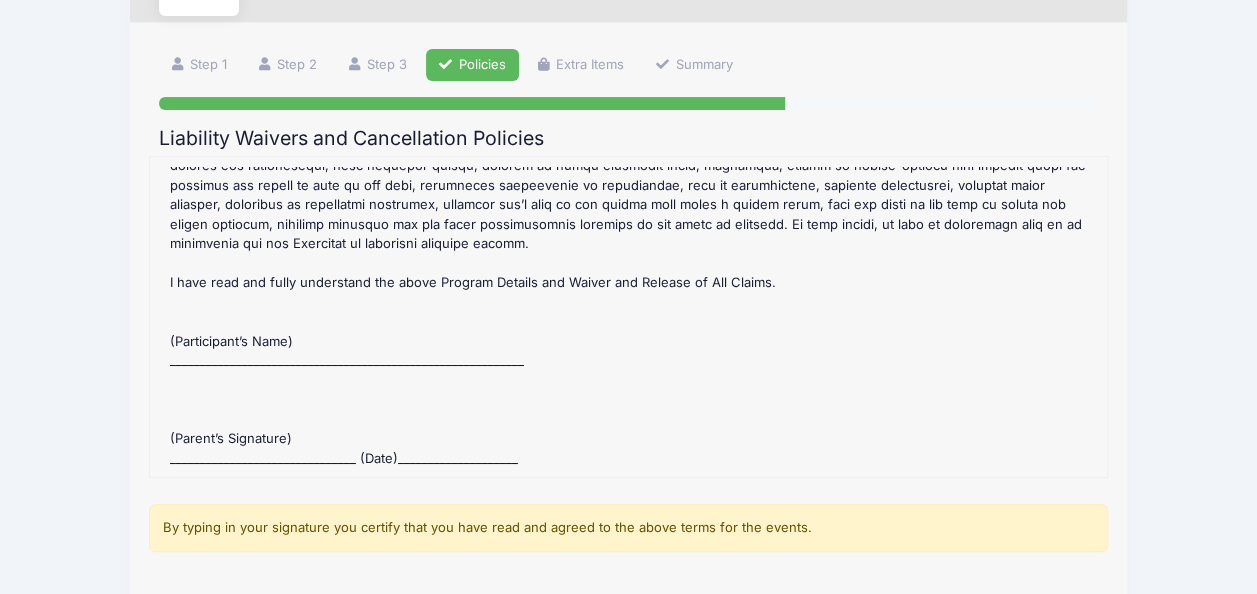 scroll, scrollTop: 300, scrollLeft: 0, axis: vertical 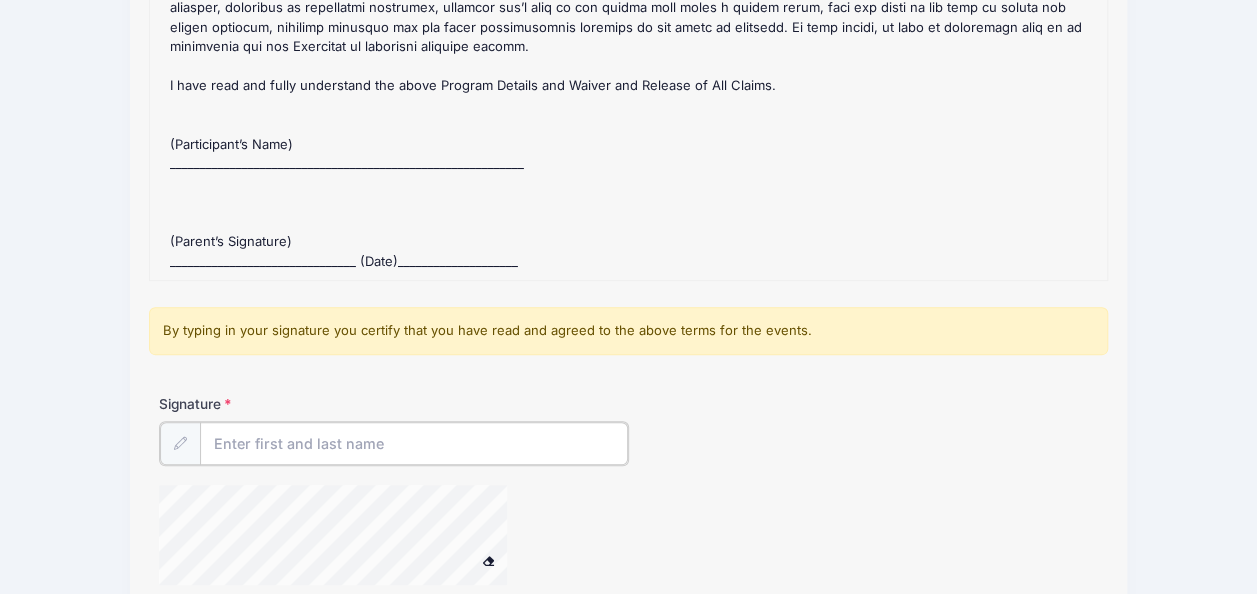 click on "Signature" at bounding box center [414, 443] 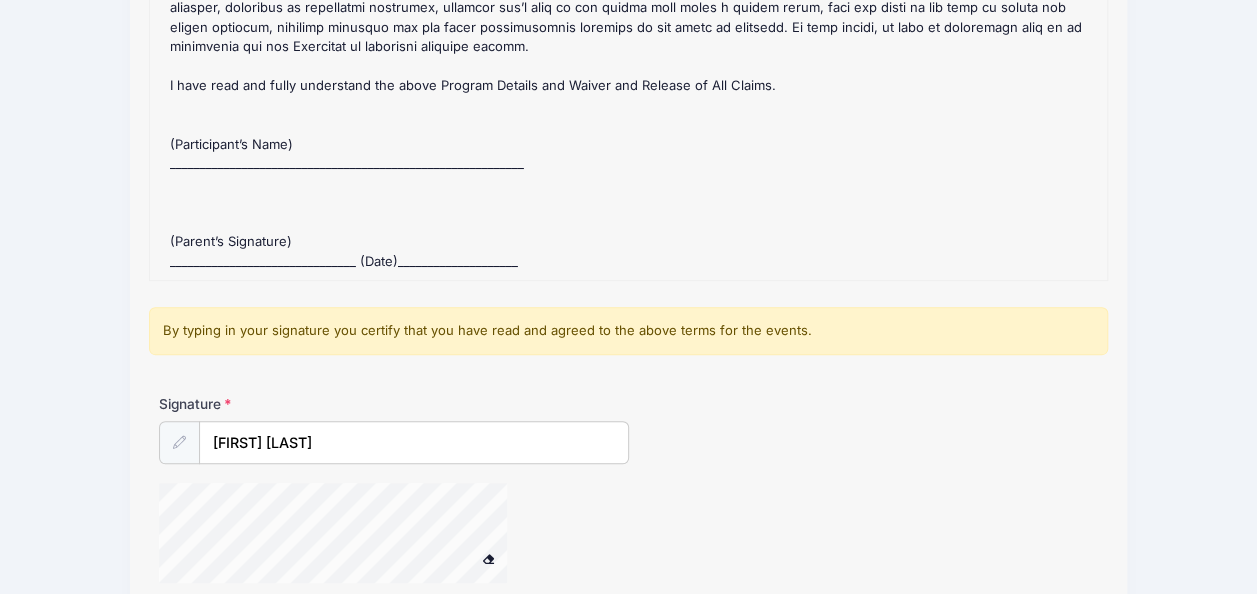 click on "2025 NCC Fall #1 (TUE/WED/THUR)@ NCC) Refund Policy :
CANCELLATION/REFUND POLICY
MOMENTUM SWIM has formed a firm NO REFUND POLICY concerning swimming fees for those registered with our program.  Our financial commitments involve annual contracts, based on swimmer registrations. We are obligated to fulfill these contracts regardless of the number of swimmers we have in the water at any time.
A confirmation email will be sent once registration is completed and payment is received. NO REFUNDS will be issued for any reason 5 days before  the start of a session.
Understandably many of our registered swimmers will experience, at some time during the season, illness, injury, over-commitment, decreased interest or problems that may take them out of the water. While we regret these problems, NO REFUND OF FEES can be made for swimmers who are out of the water.
2025 NCC Fall #1 (TUE/WED/THUR)@ NCC) Waiver(s) :
MOMENTUM SWIM CONDITIONING
Program Waiver & Release of All Claims" at bounding box center (628, 120) 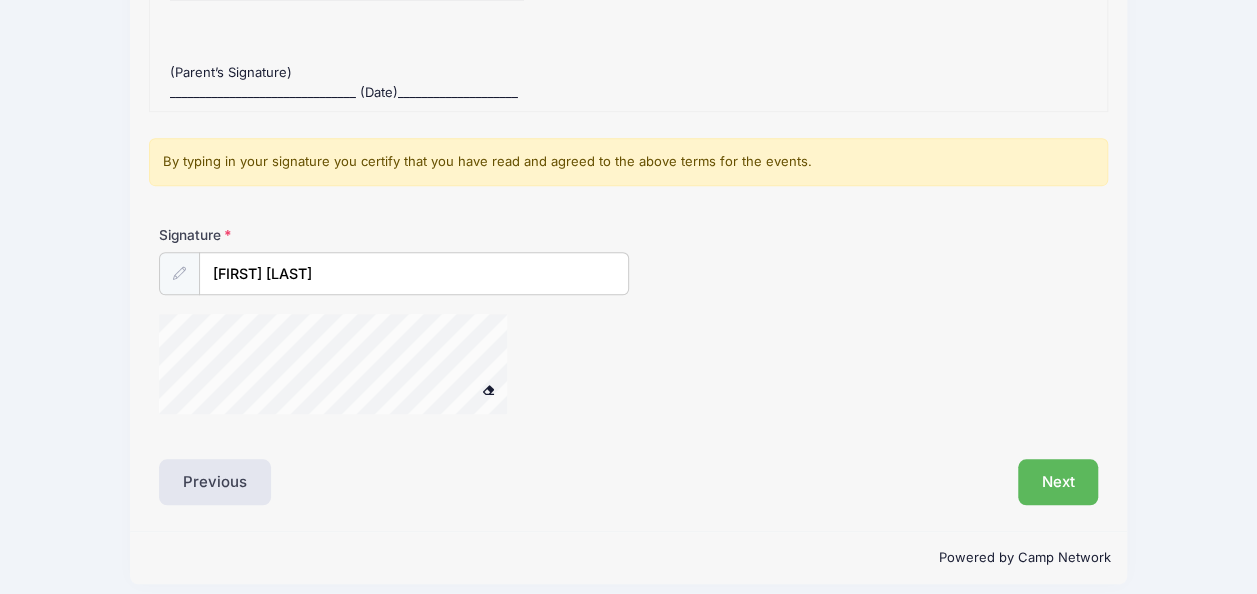 scroll, scrollTop: 482, scrollLeft: 0, axis: vertical 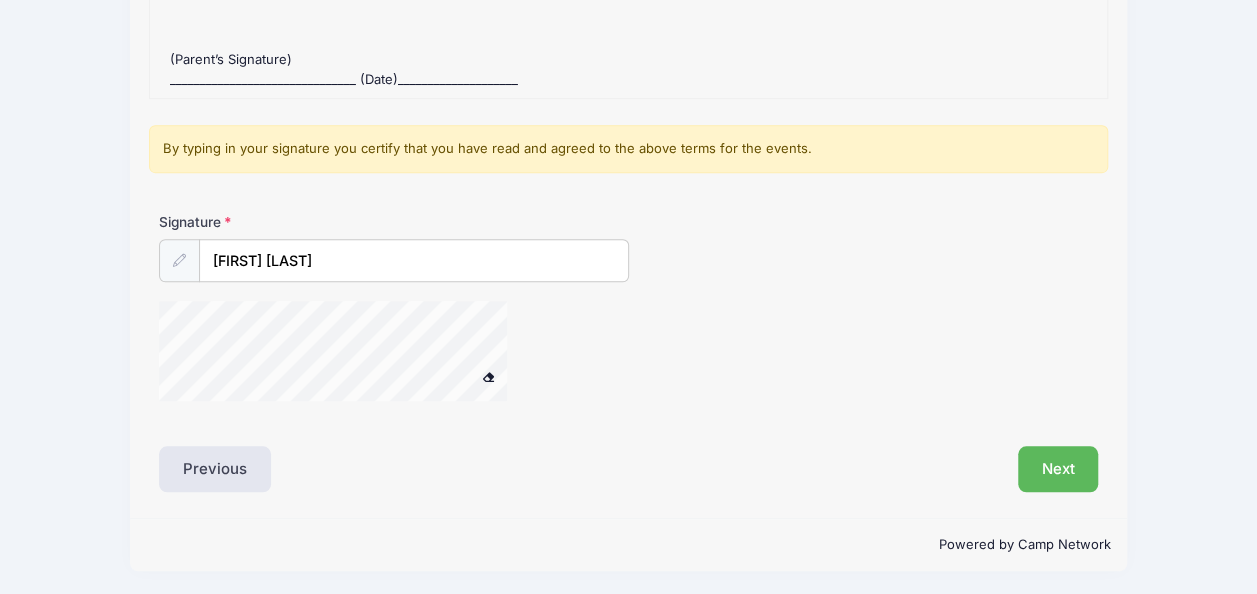click on "2025 NCC Fall #1 (TUE/WED/THUR)@ NCC) Refund Policy :
CANCELLATION/REFUND POLICY
MOMENTUM SWIM has formed a firm NO REFUND POLICY concerning swimming fees for those registered with our program.  Our financial commitments involve annual contracts, based on swimmer registrations. We are obligated to fulfill these contracts regardless of the number of swimmers we have in the water at any time.
A confirmation email will be sent once registration is completed and payment is received. NO REFUNDS will be issued for any reason 5 days before  the start of a session.
Understandably many of our registered swimmers will experience, at some time during the season, illness, injury, over-commitment, decreased interest or problems that may take them out of the water. While we regret these problems, NO REFUND OF FEES can be made for swimmers who are out of the water.
2025 NCC Fall #1 (TUE/WED/THUR)@ NCC) Waiver(s) :
MOMENTUM SWIM CONDITIONING
Program Waiver & Release of All Claims" at bounding box center (628, -62) 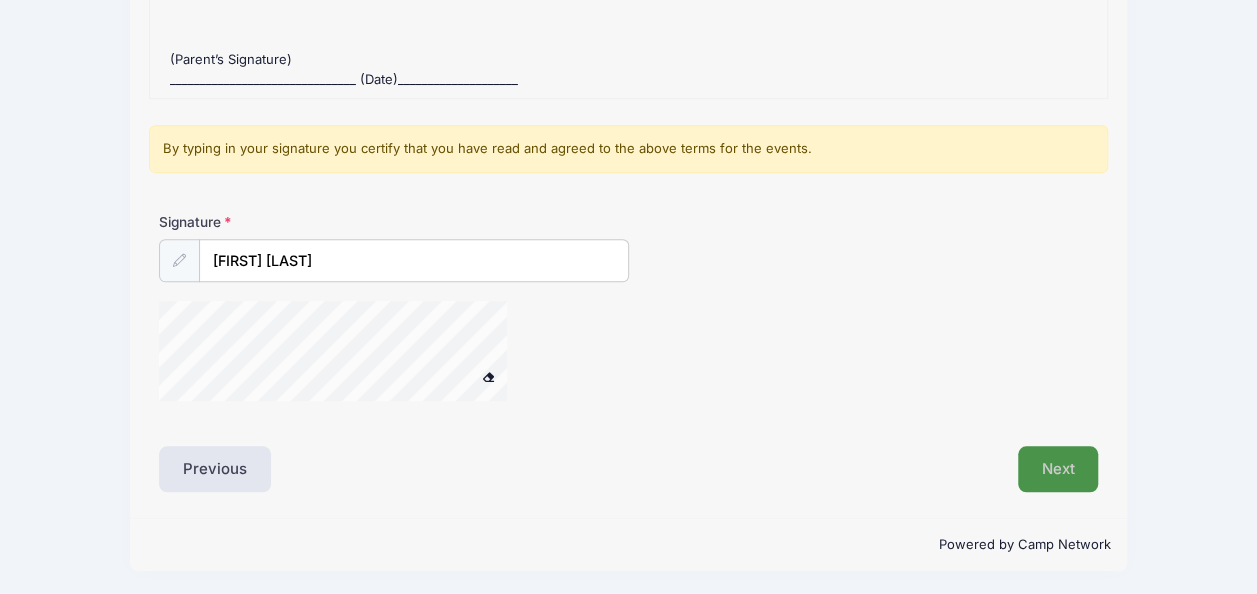 click on "Next" at bounding box center (1058, 469) 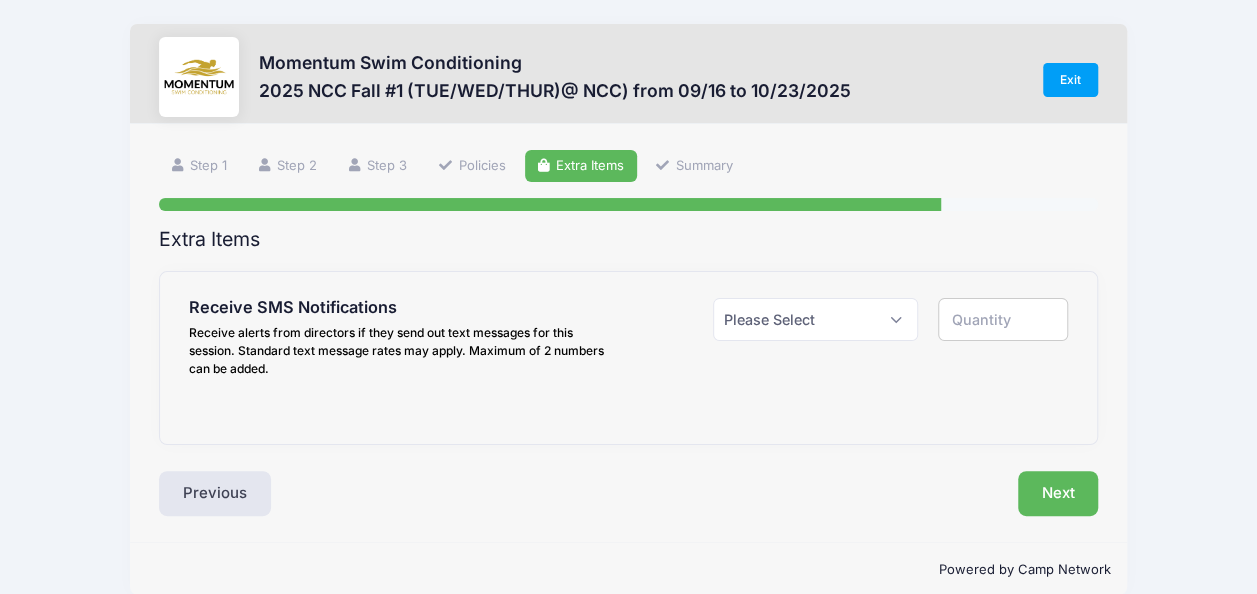 scroll, scrollTop: 0, scrollLeft: 0, axis: both 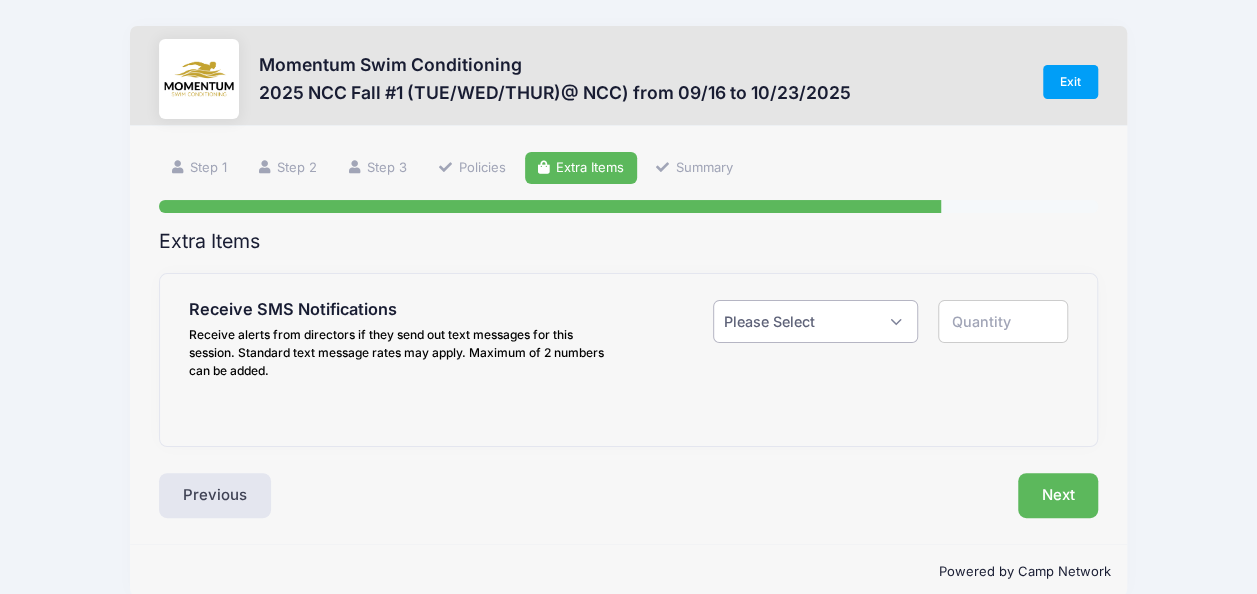 click on "Please Select Yes ($0.00)
No" at bounding box center [815, 321] 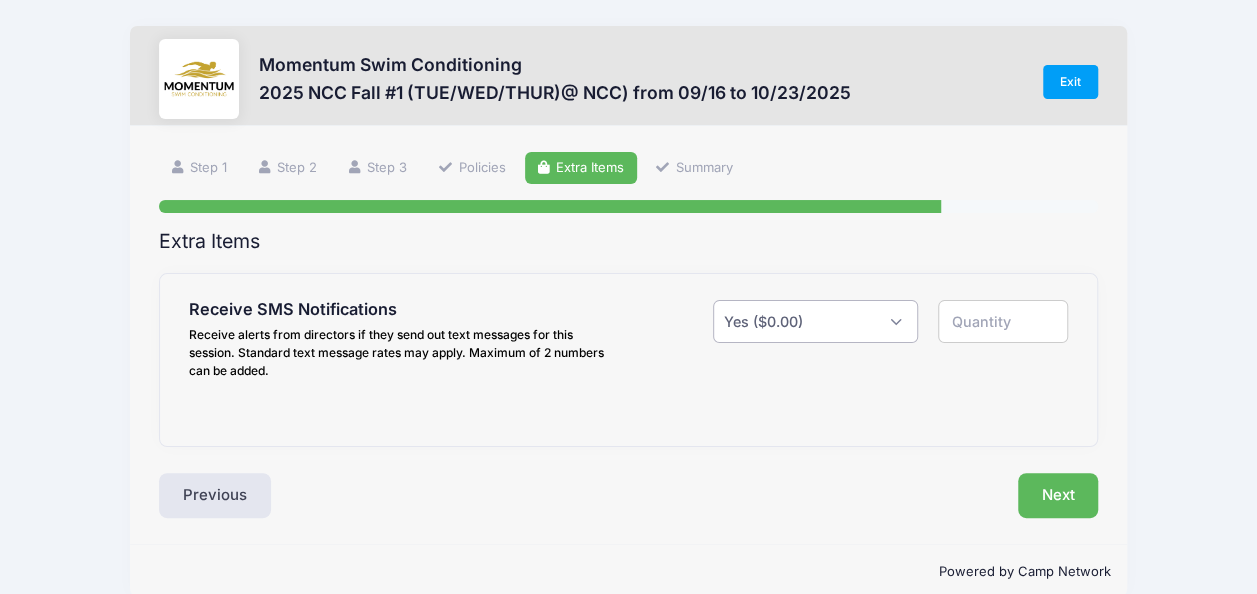 click on "Please Select Yes ($0.00)
No" at bounding box center (815, 321) 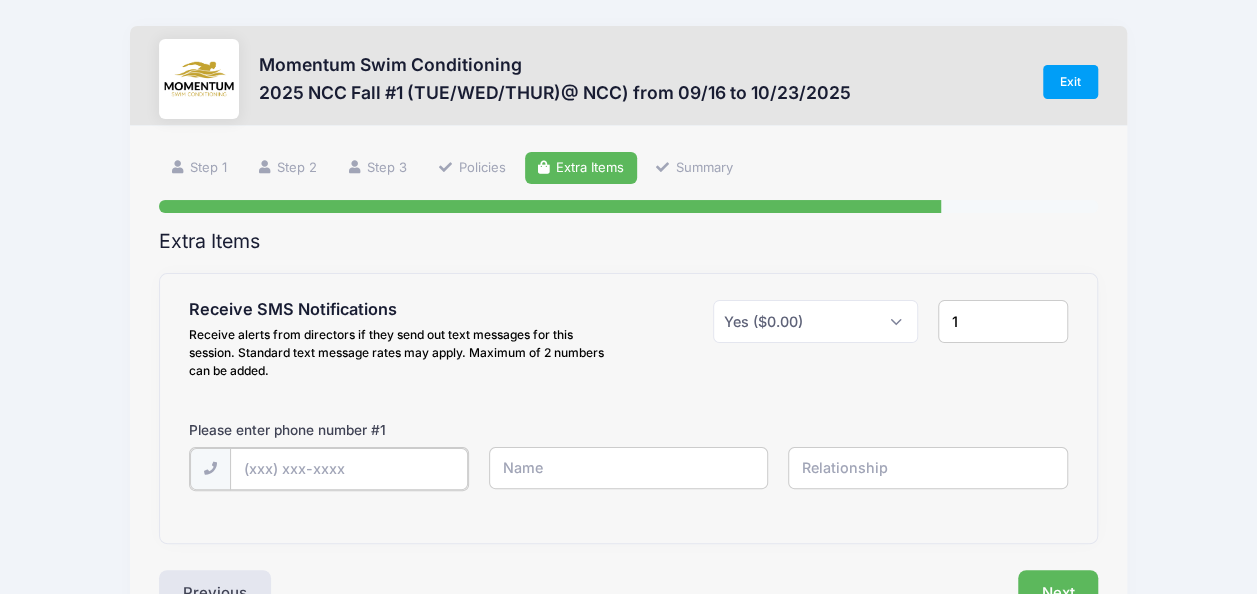 click at bounding box center (0, 0) 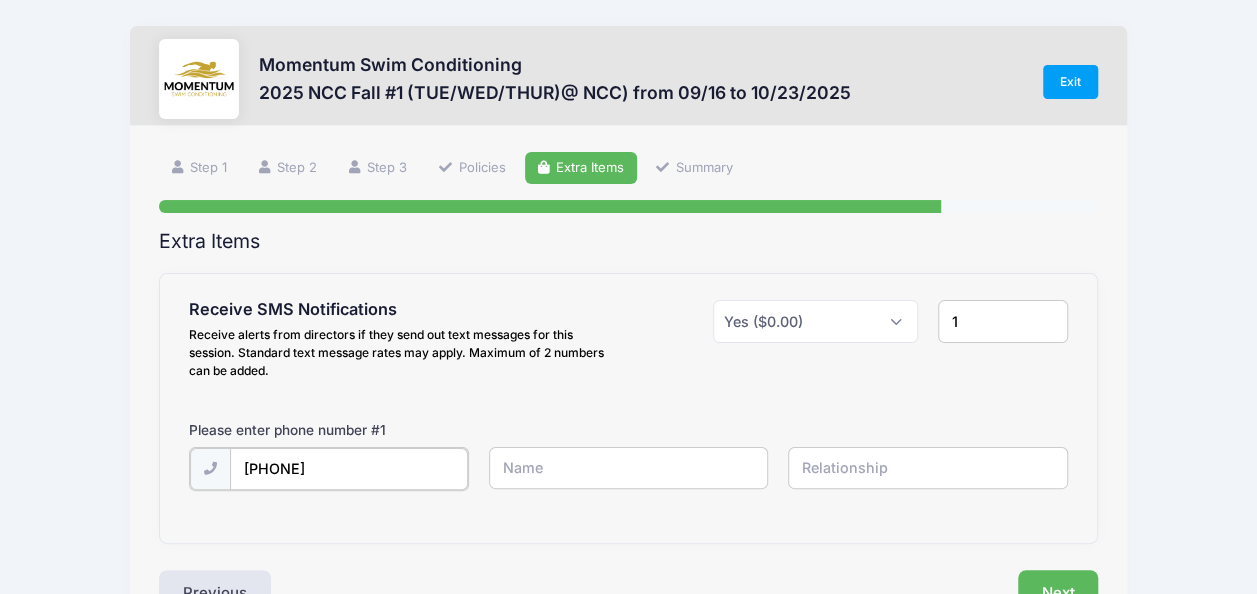 type on "[PHONE]" 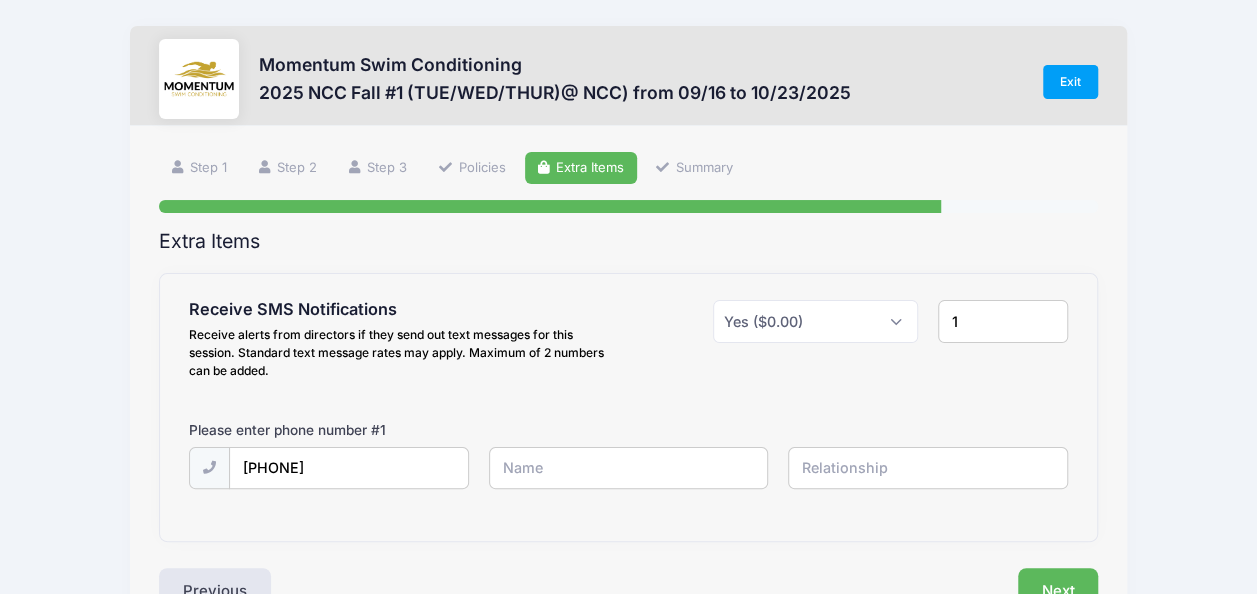 click at bounding box center [0, 0] 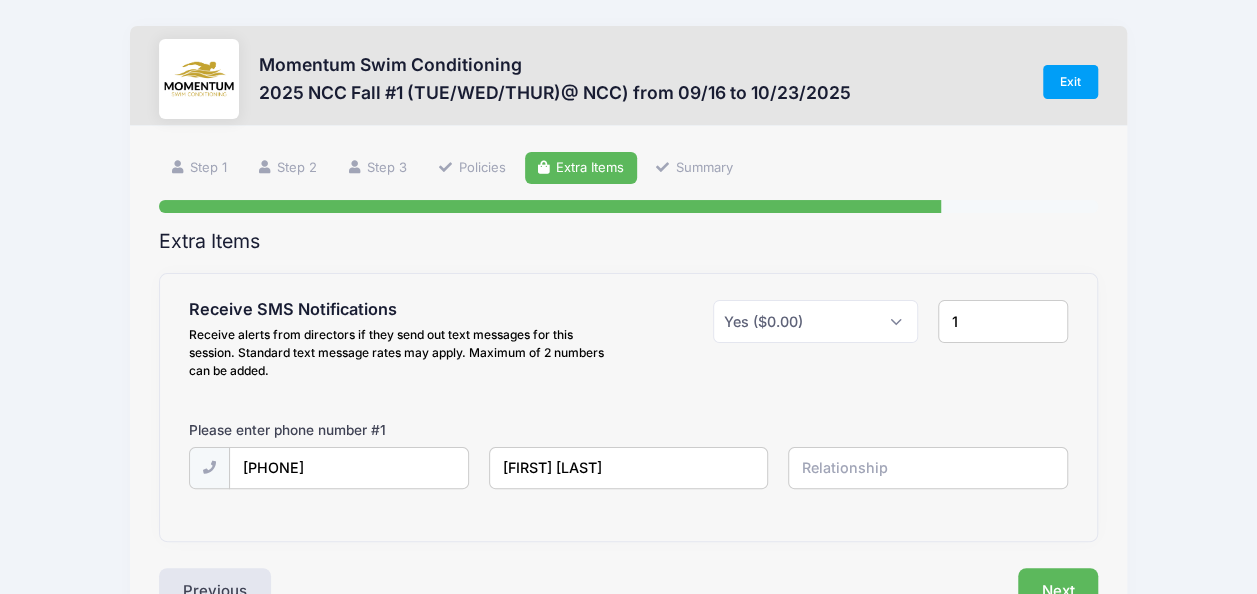 type on "[FIRST] [LAST]" 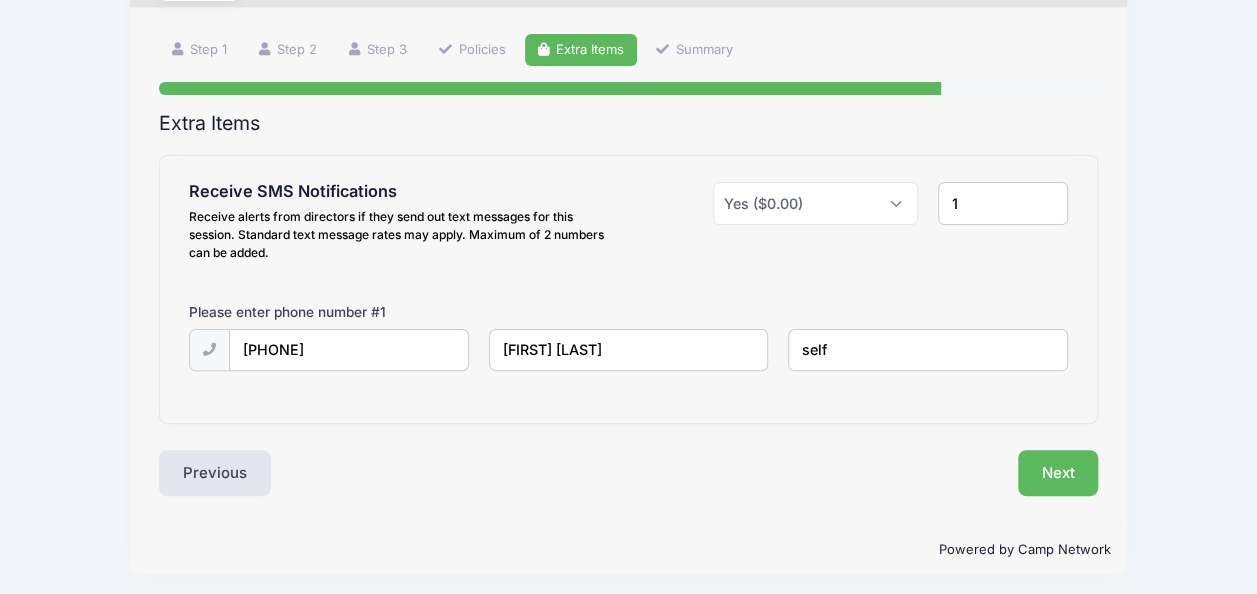 scroll, scrollTop: 123, scrollLeft: 0, axis: vertical 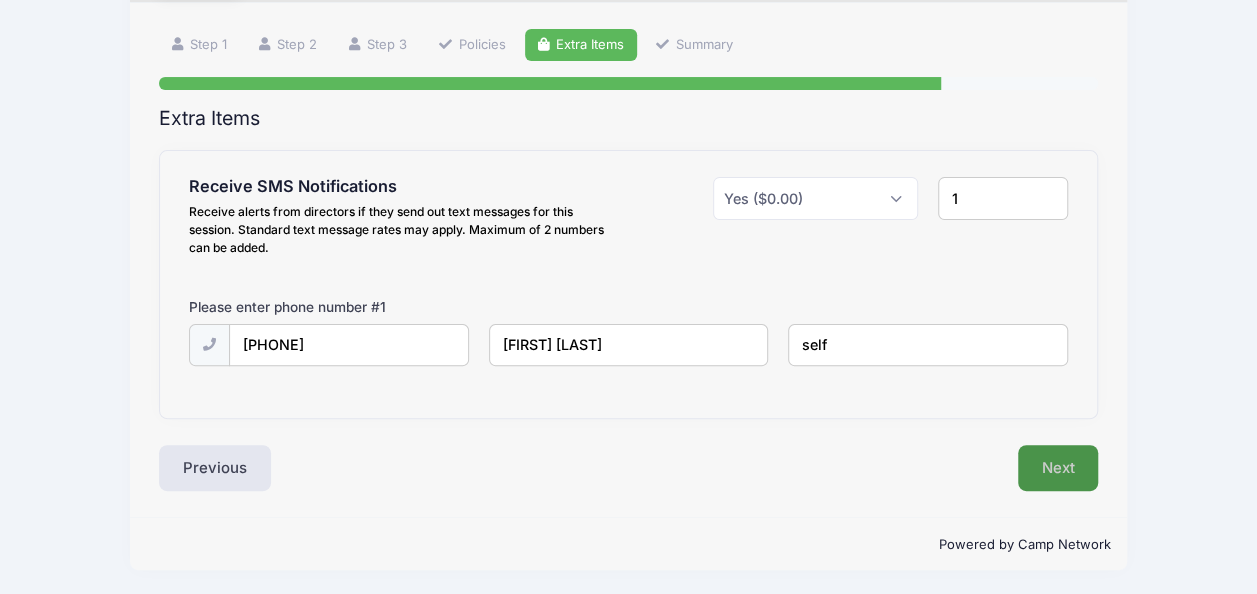 type on "self" 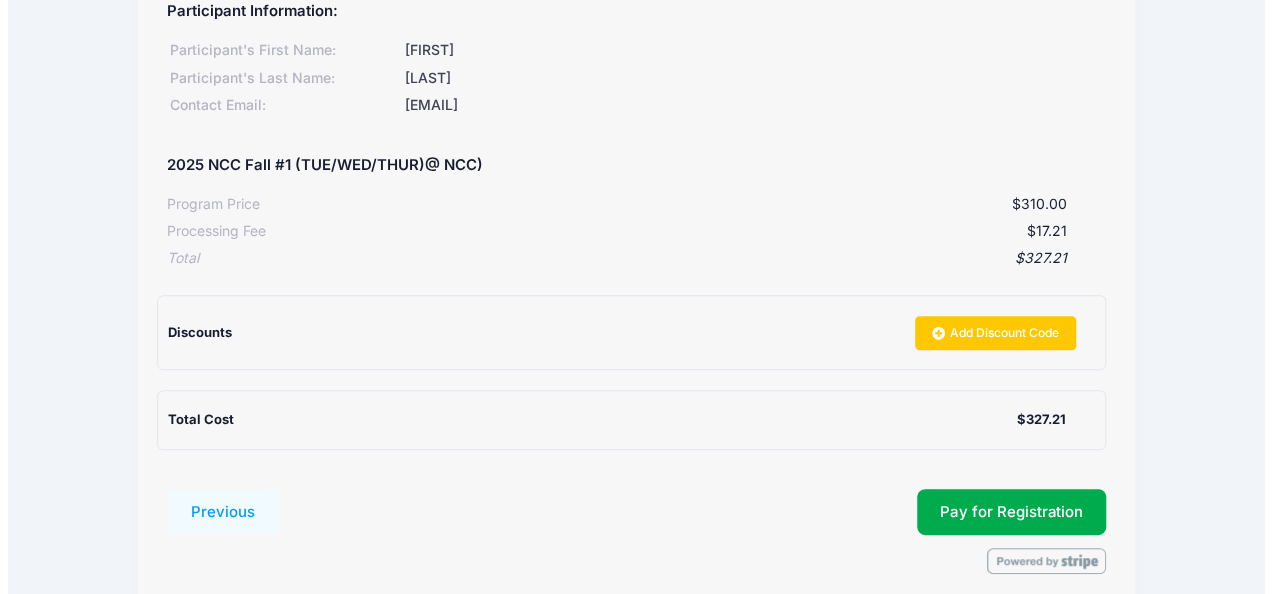 scroll, scrollTop: 300, scrollLeft: 0, axis: vertical 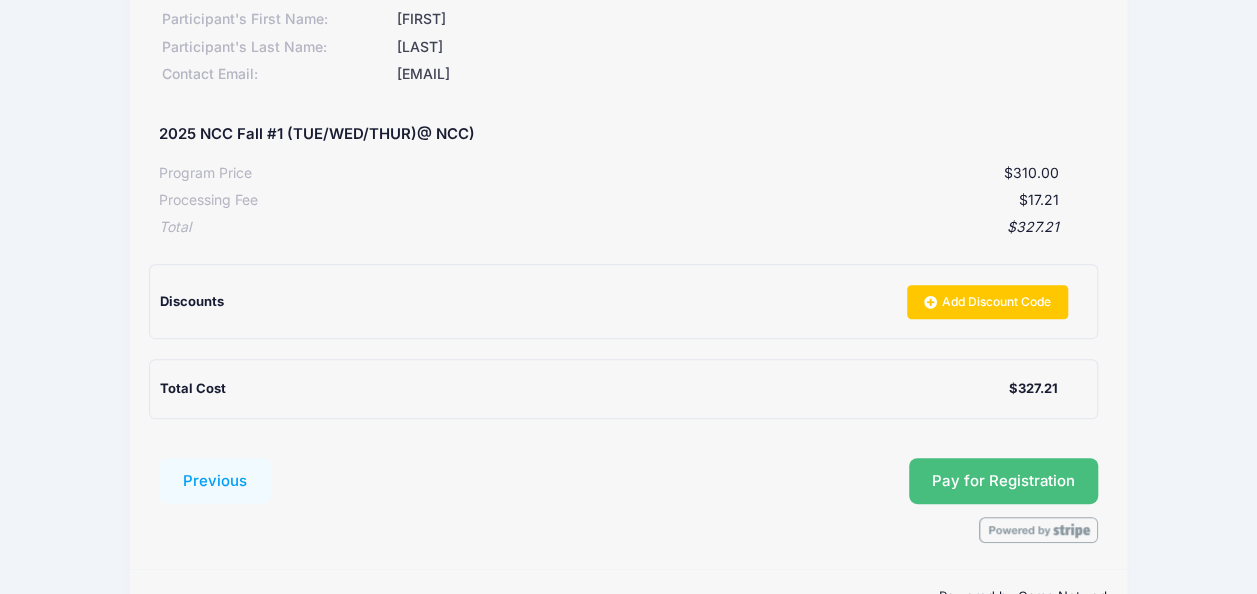 click on "Pay for Registration" at bounding box center (1003, 481) 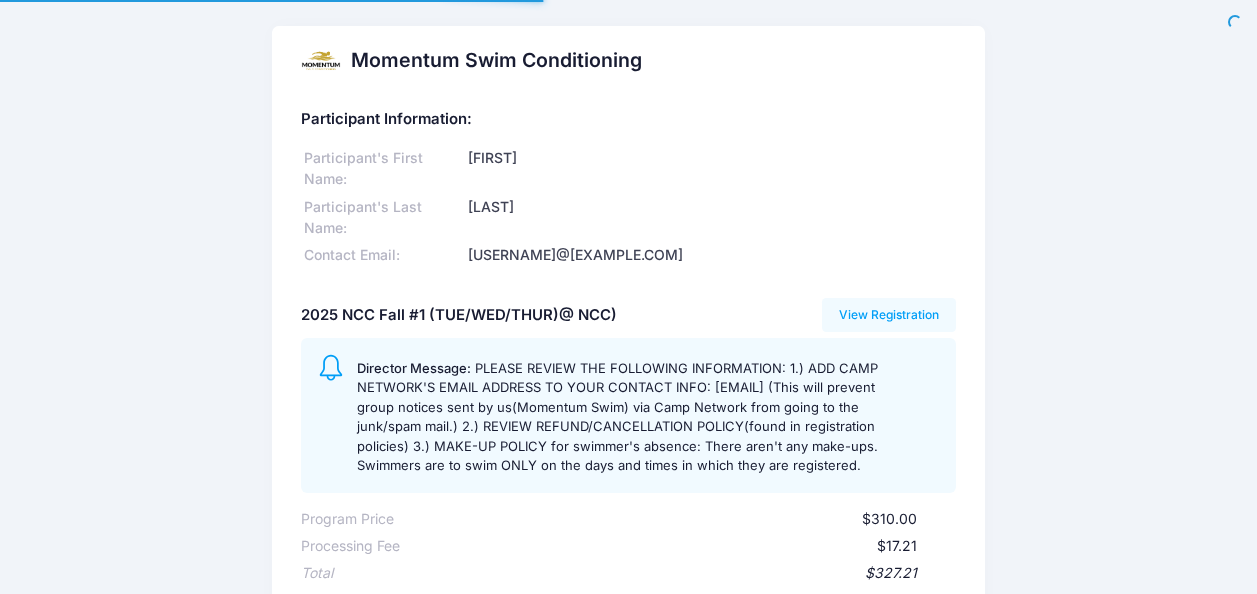 scroll, scrollTop: 0, scrollLeft: 0, axis: both 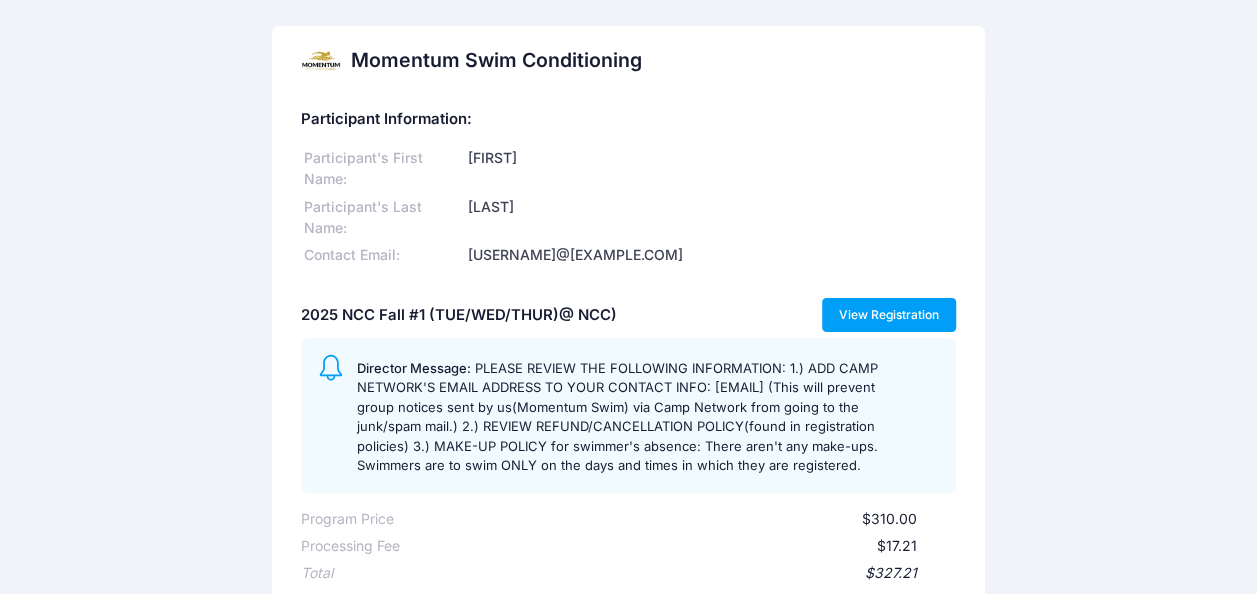 click on "View Registration" at bounding box center [889, 315] 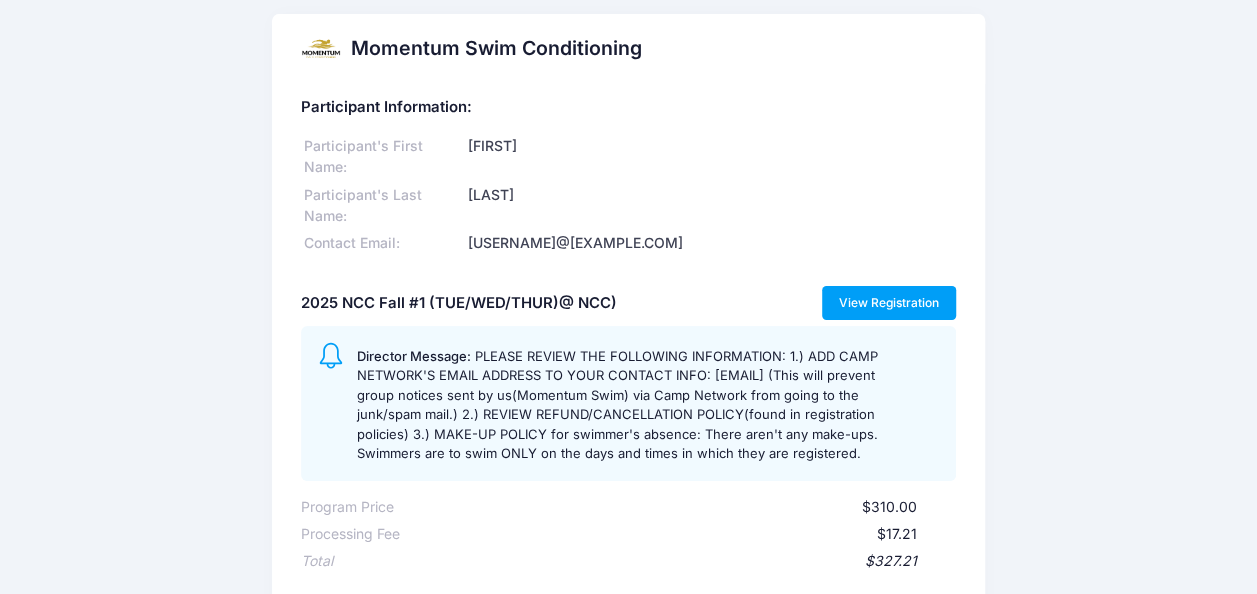 scroll, scrollTop: 0, scrollLeft: 0, axis: both 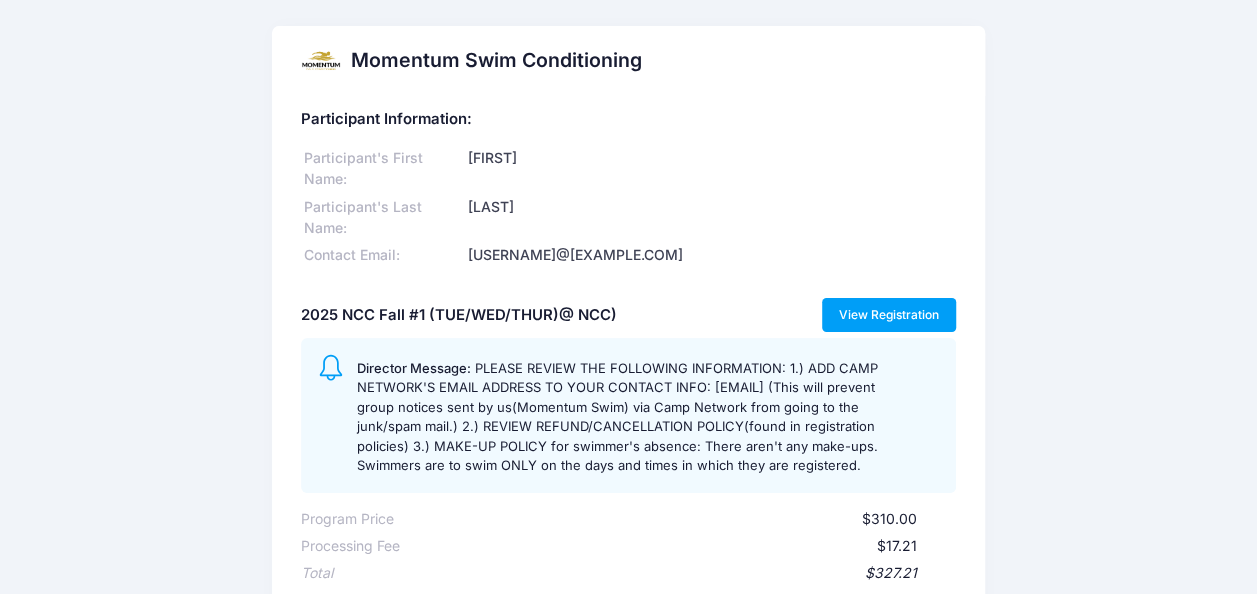 click on "View Registration" at bounding box center [889, 315] 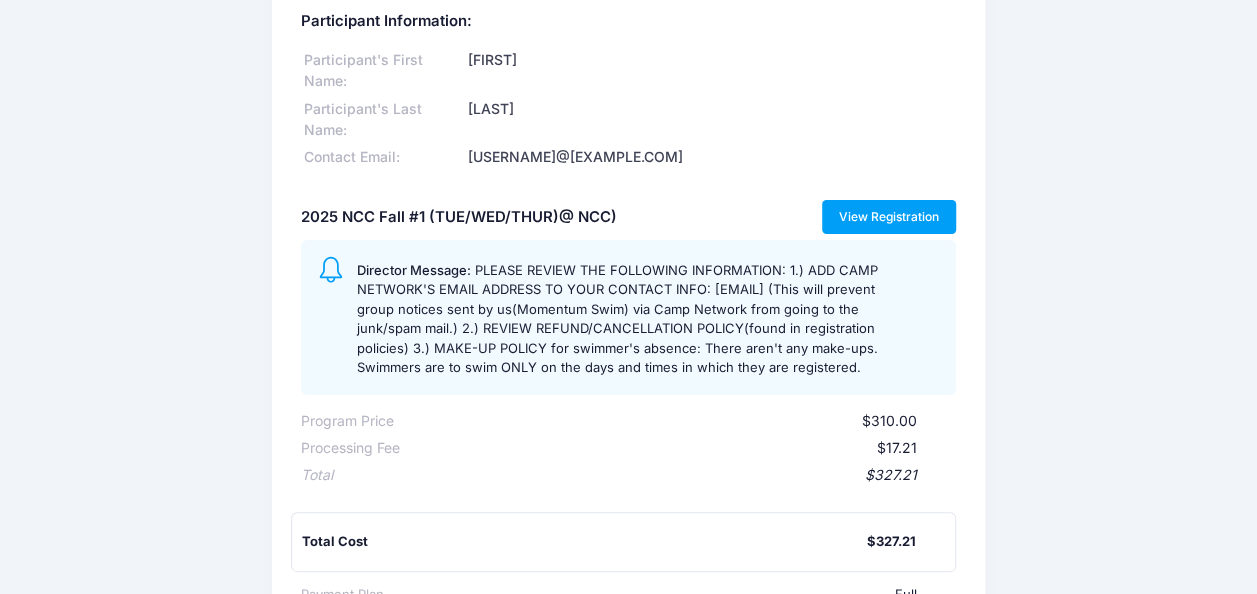 scroll, scrollTop: 0, scrollLeft: 0, axis: both 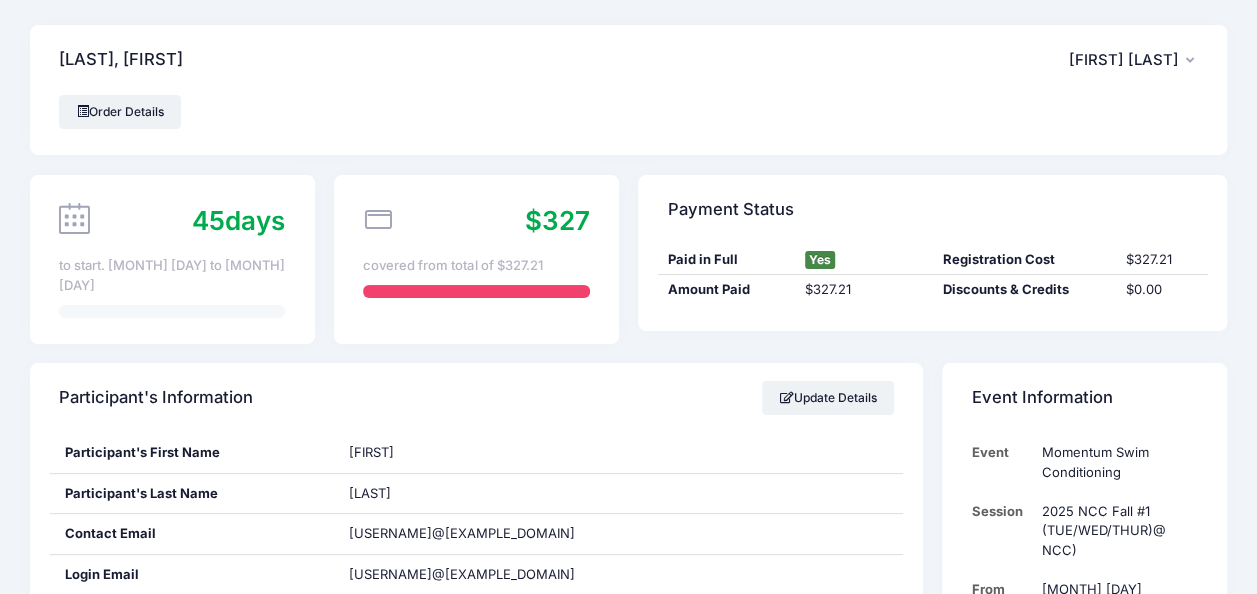 click on "[FIRST] [LAST]" at bounding box center (1133, 60) 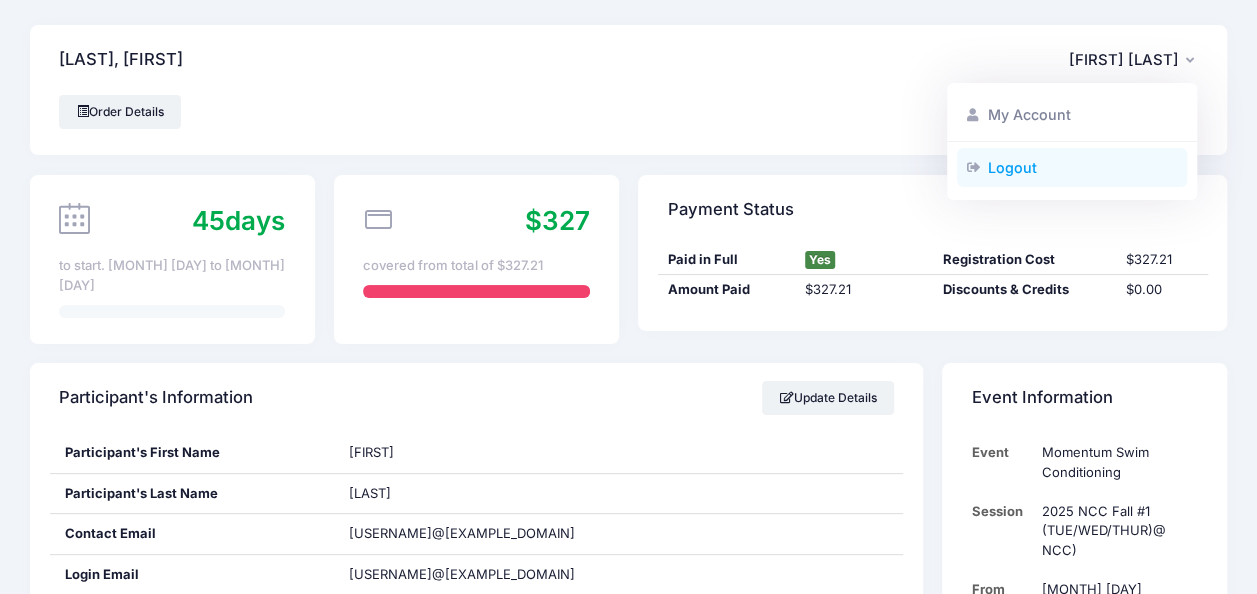 click on "Logout" at bounding box center (1072, 167) 